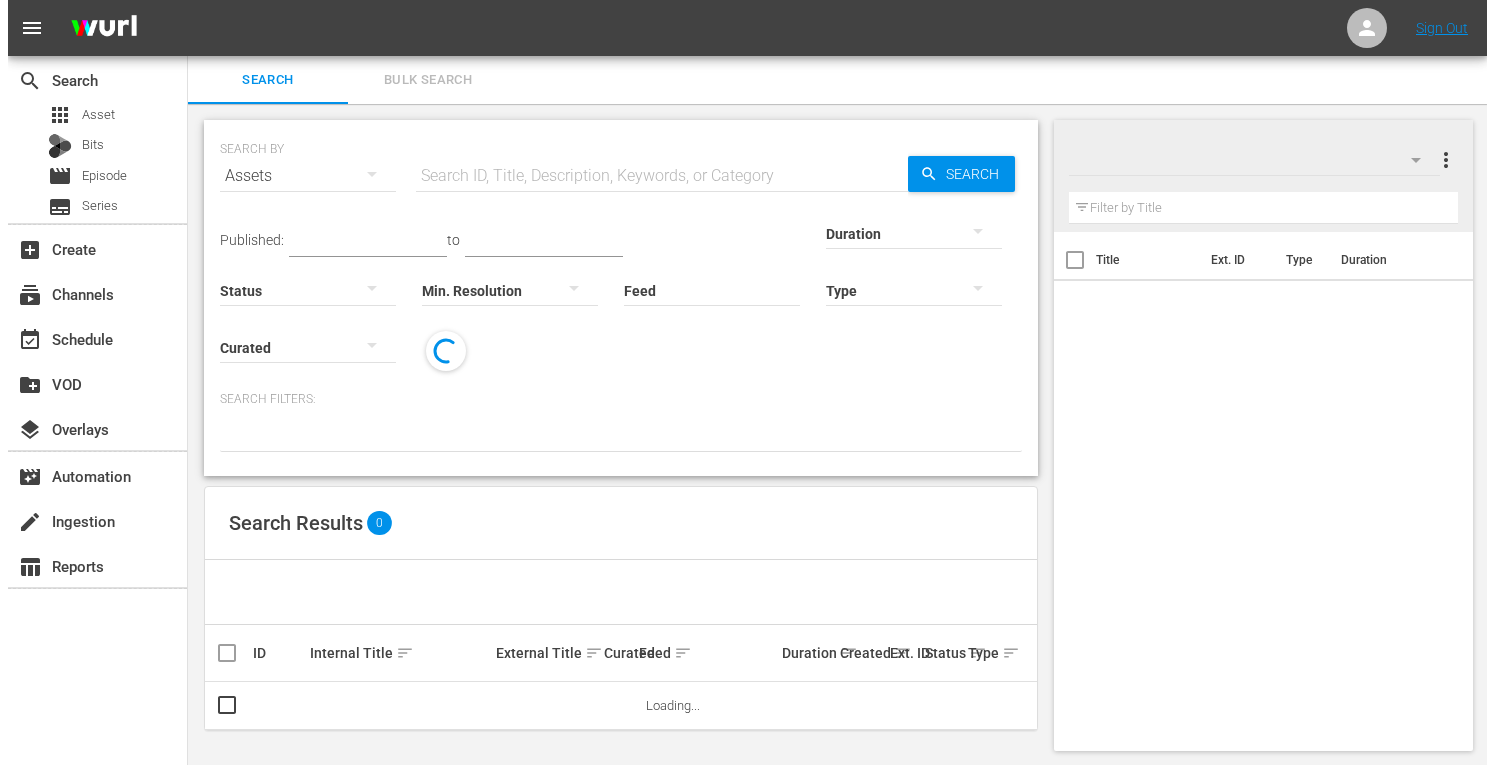 scroll, scrollTop: 0, scrollLeft: 0, axis: both 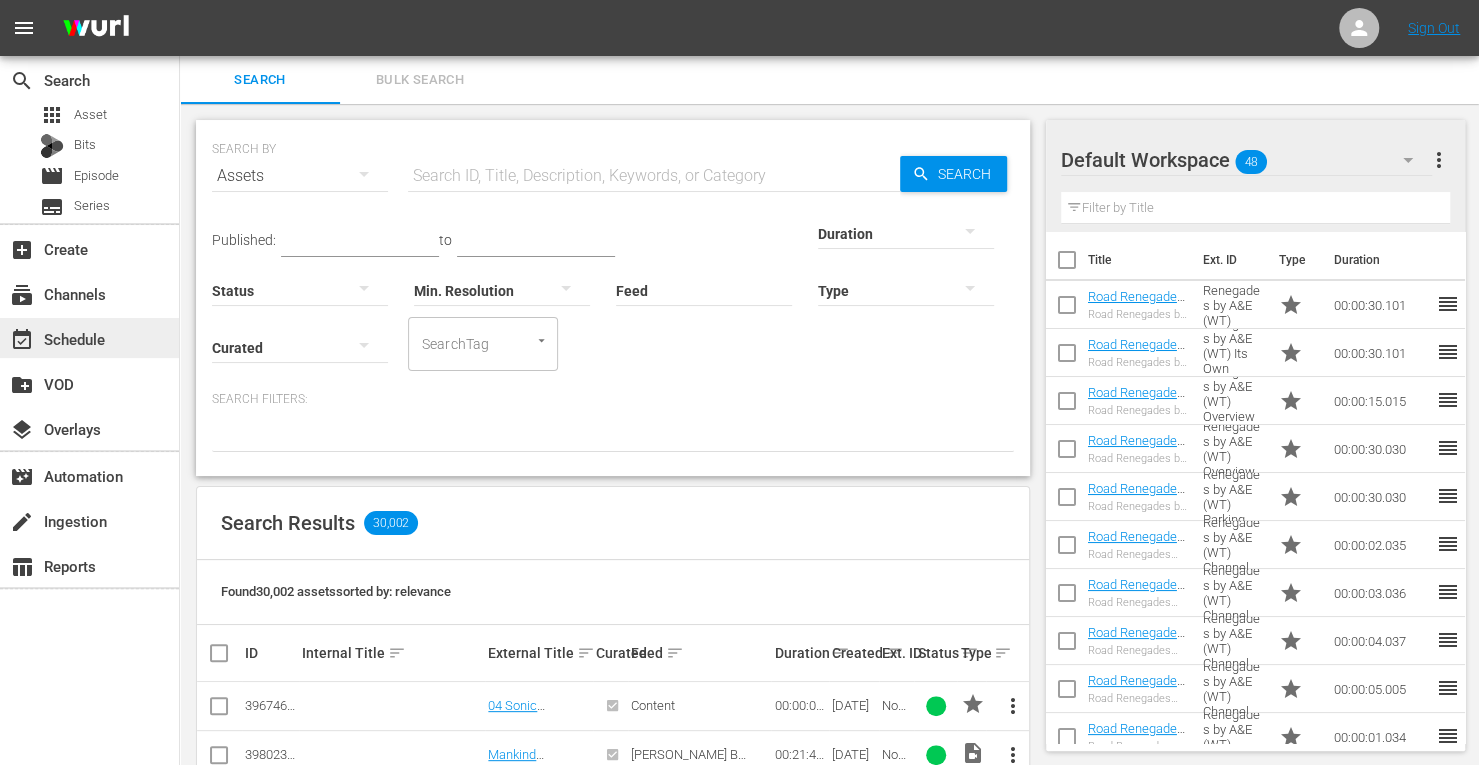 click on "event_available   Schedule" at bounding box center (56, 336) 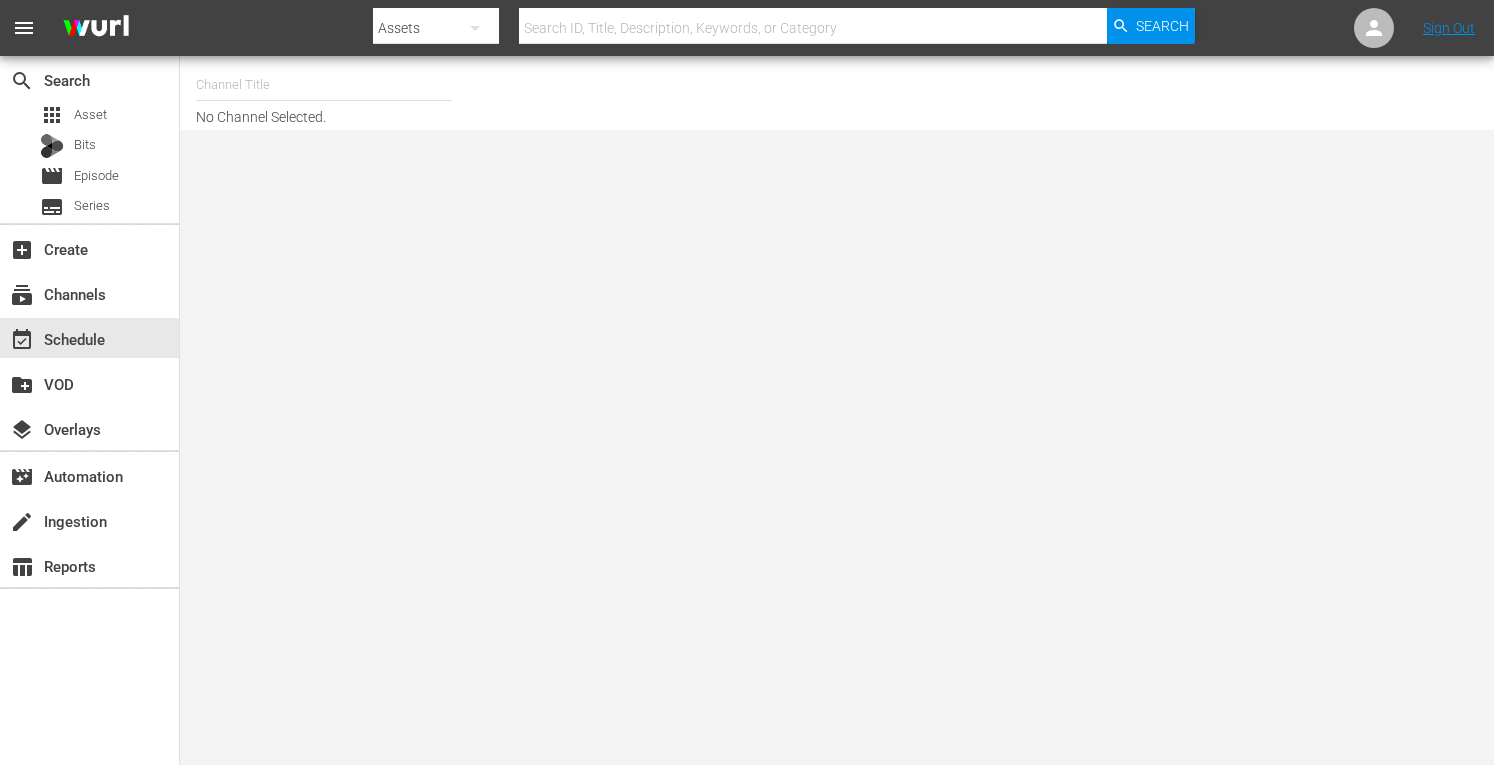 click at bounding box center [324, 85] 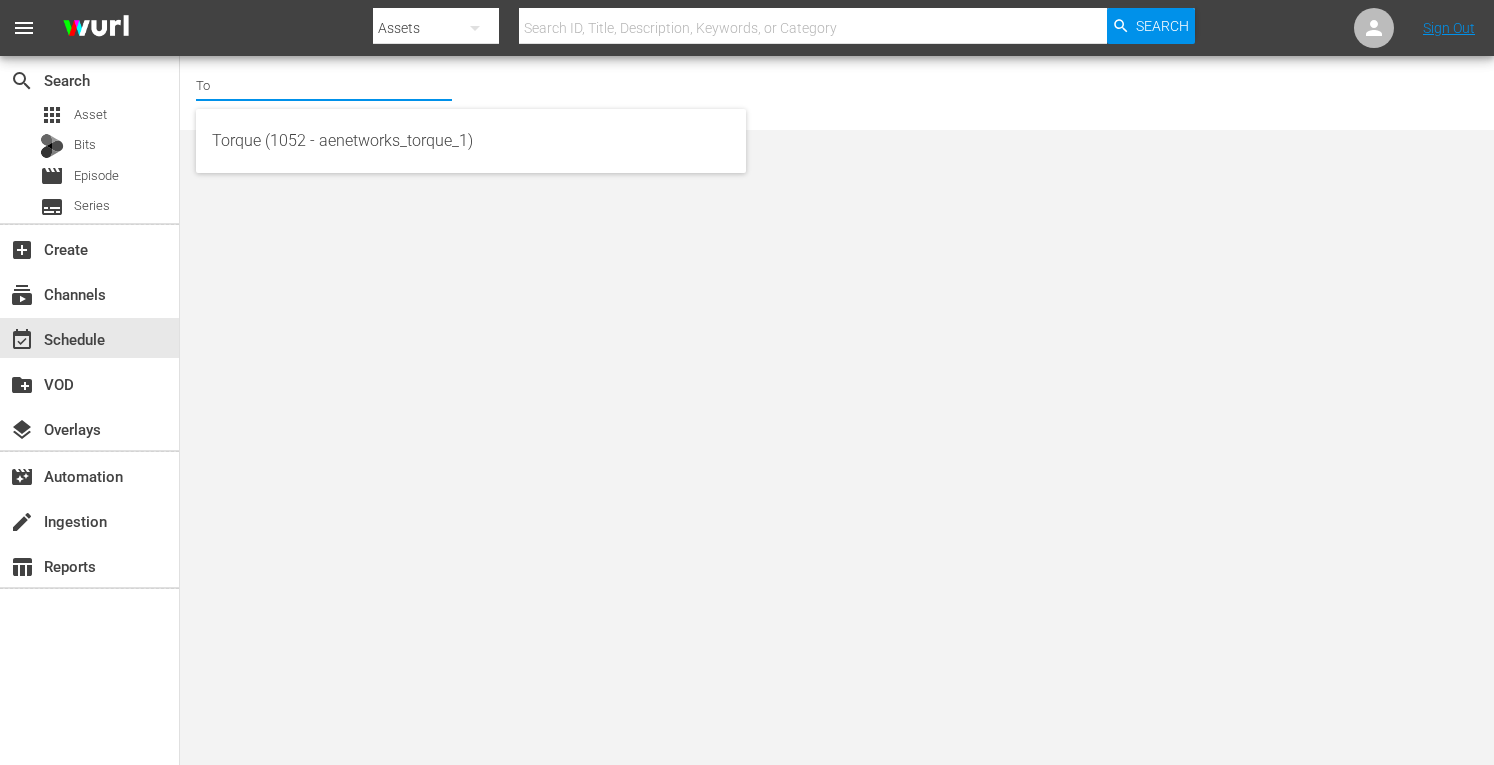 type on "T" 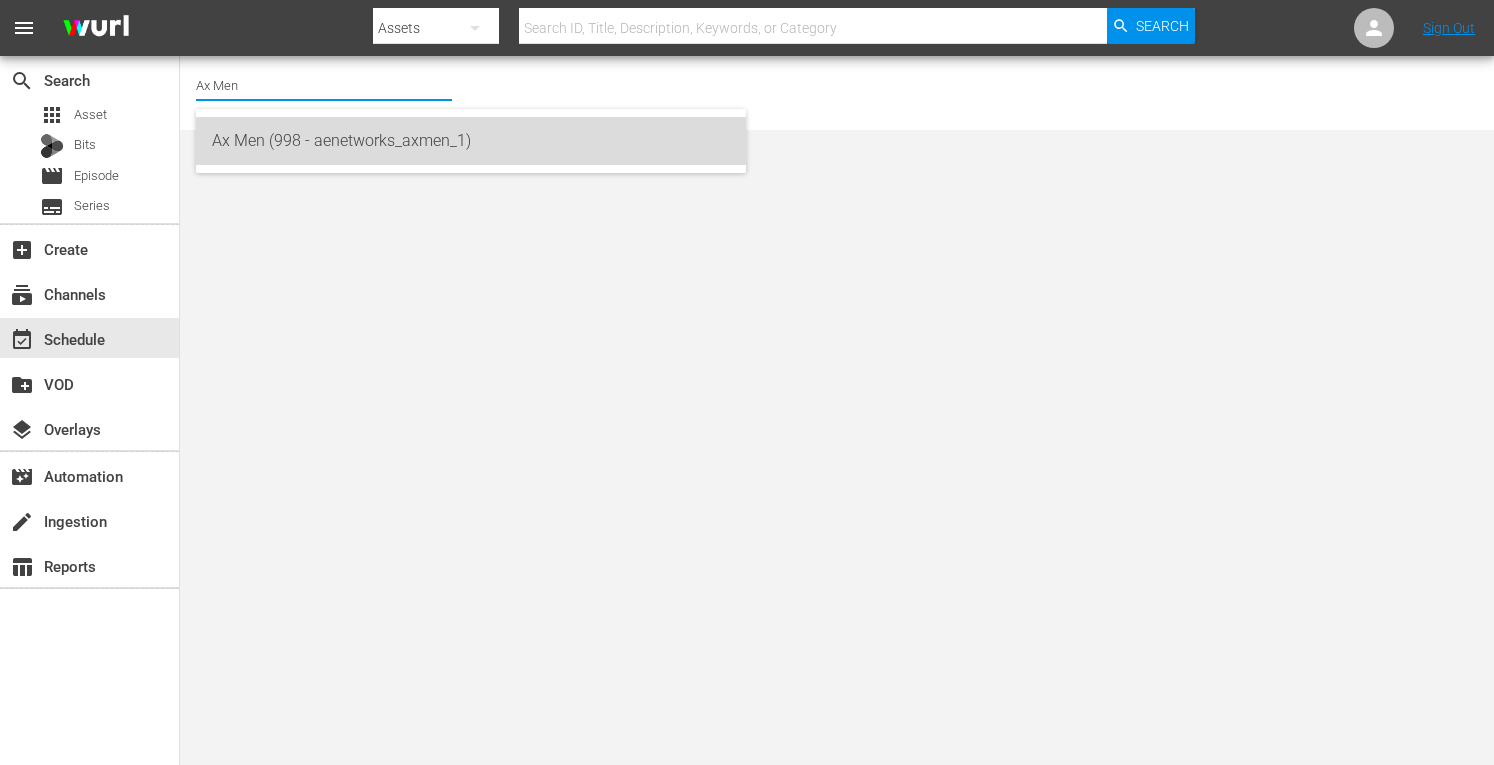 click on "Ax Men (998 - aenetworks_axmen_1)" at bounding box center (471, 141) 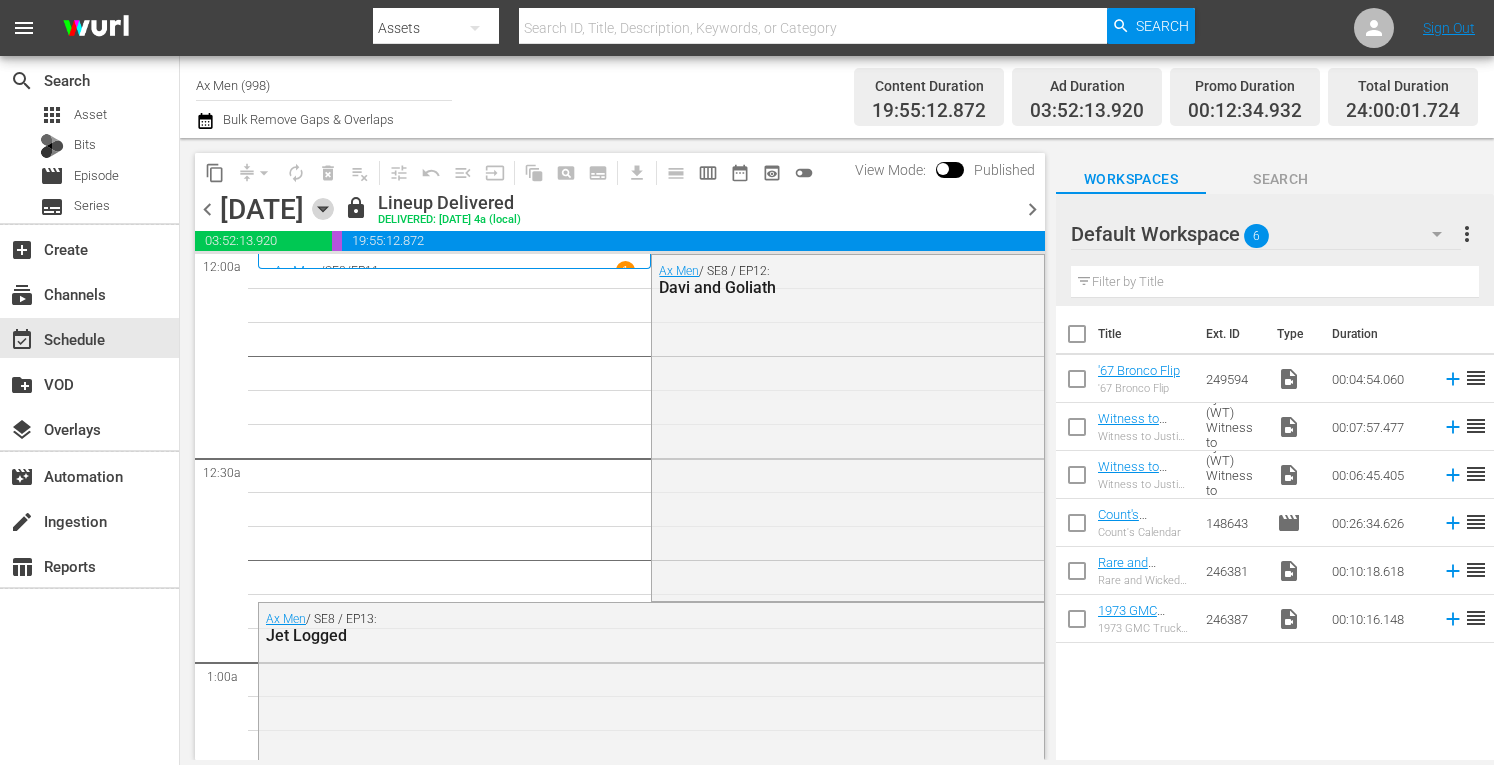 click 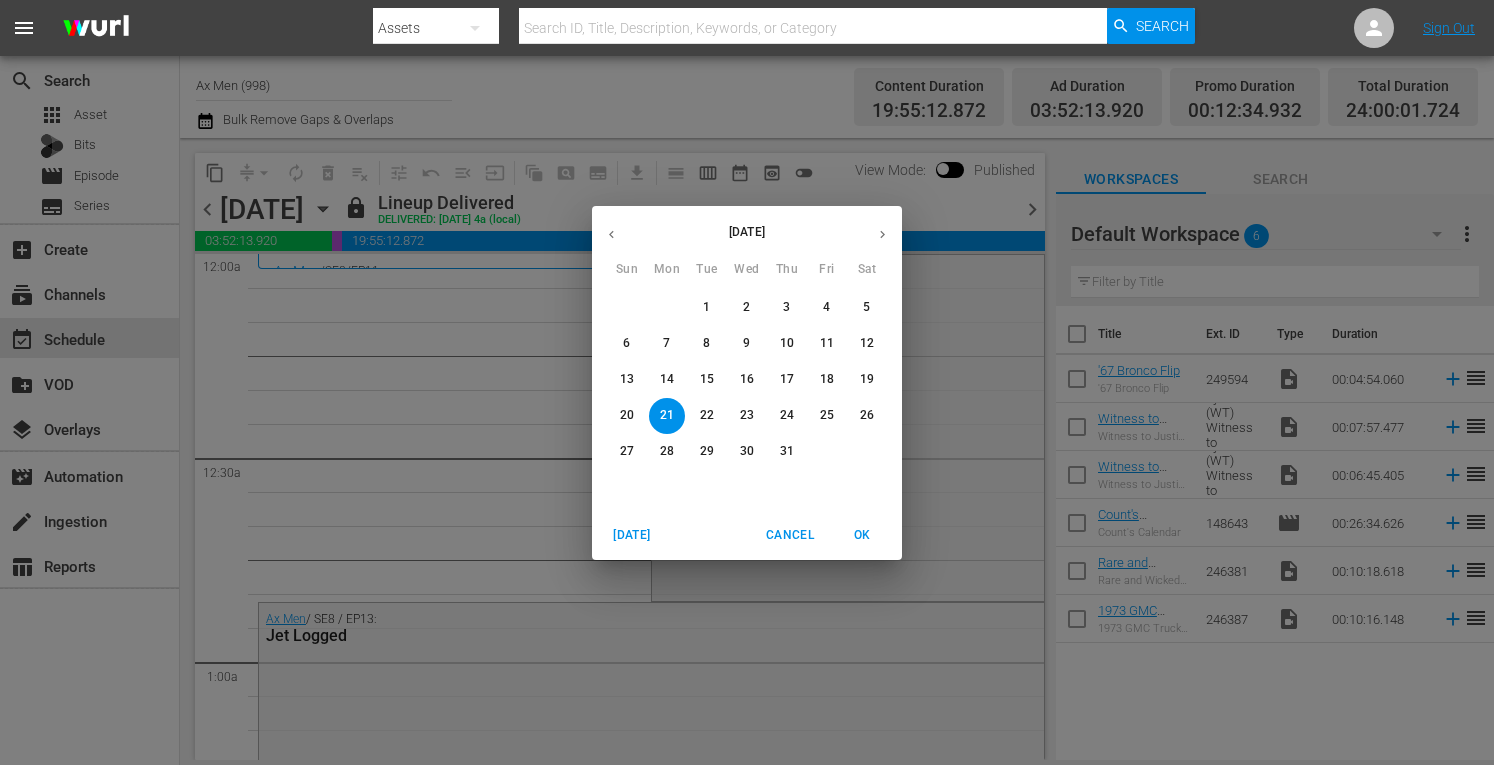 click on "28" at bounding box center (667, 451) 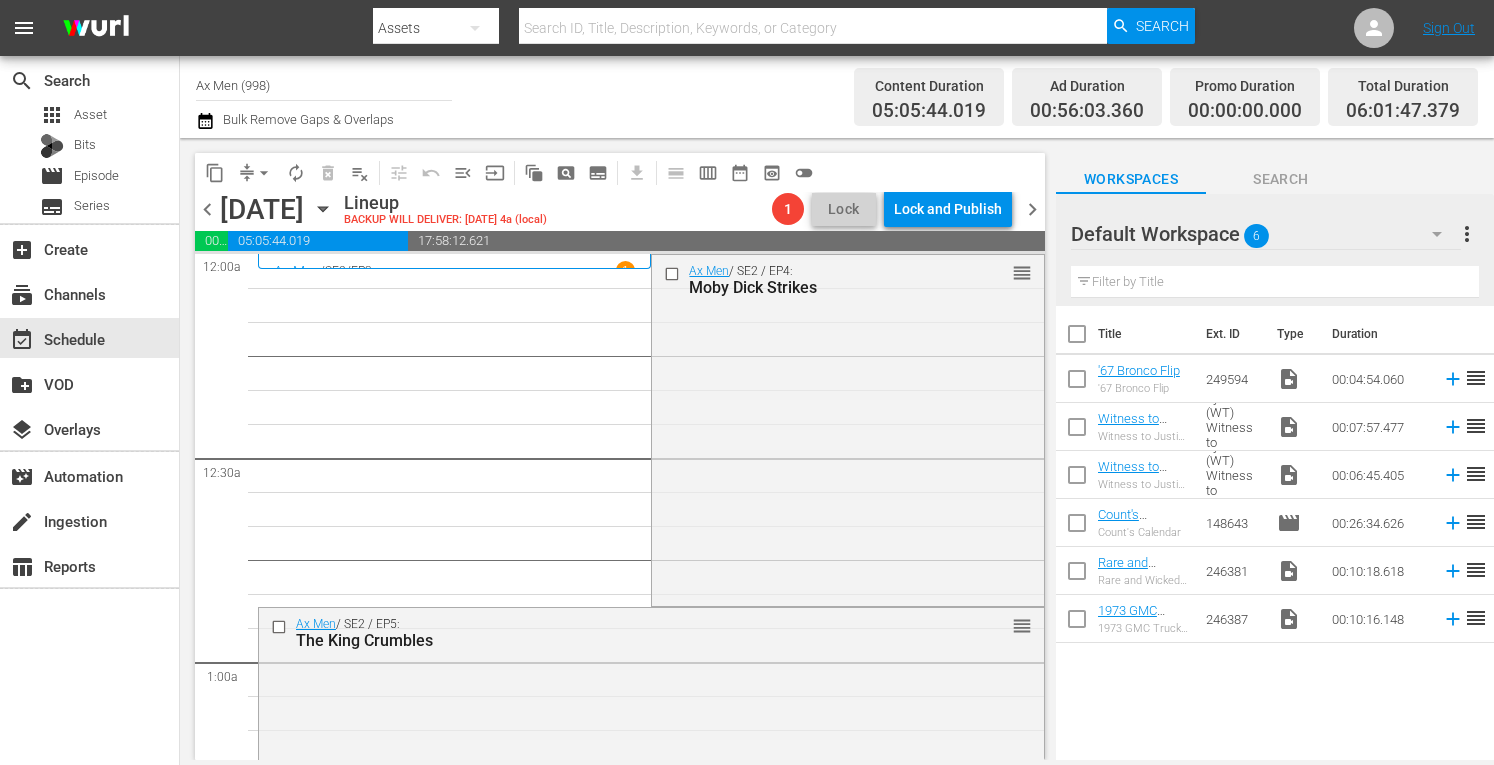 click on "chevron_left" at bounding box center [207, 209] 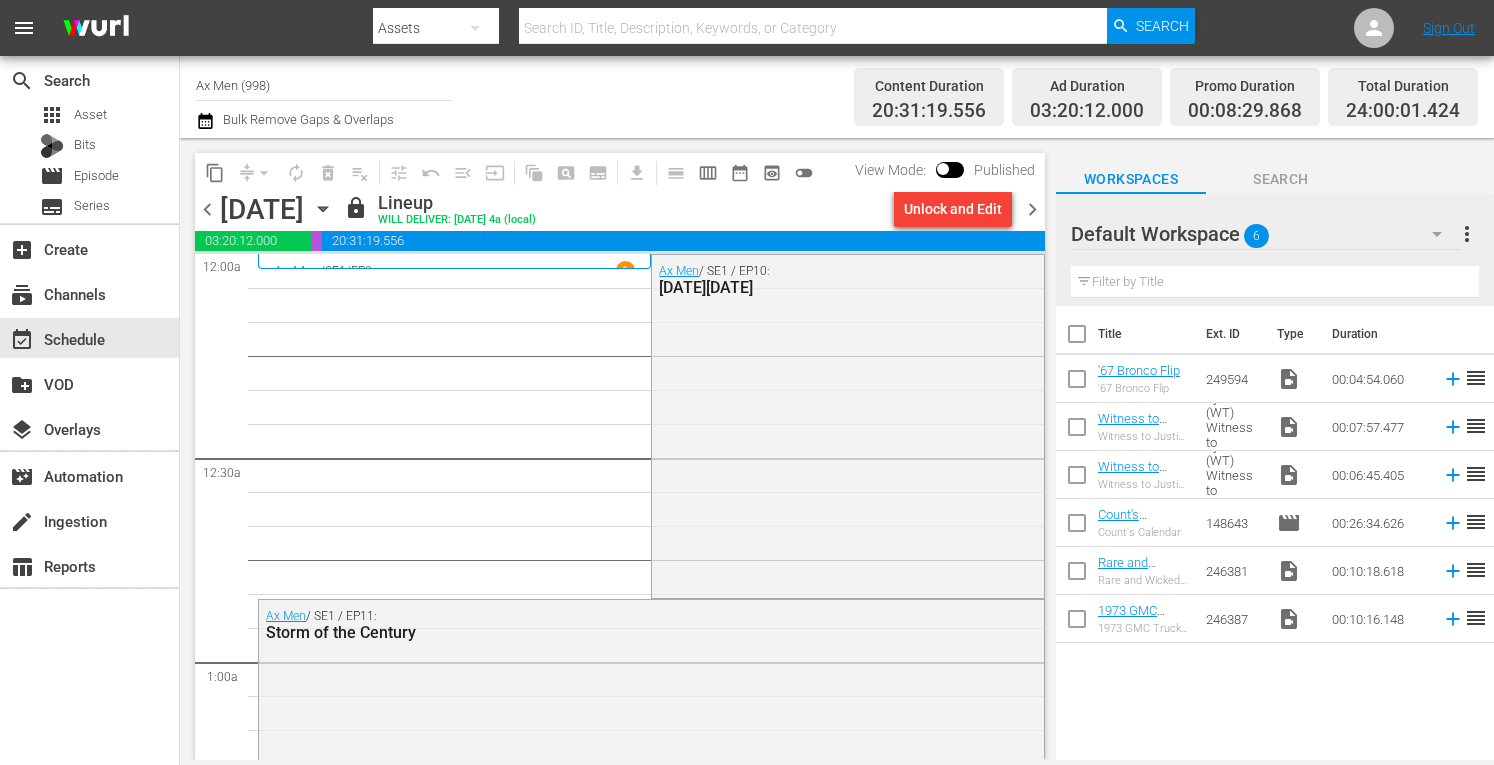 click on "chevron_right" at bounding box center [1032, 209] 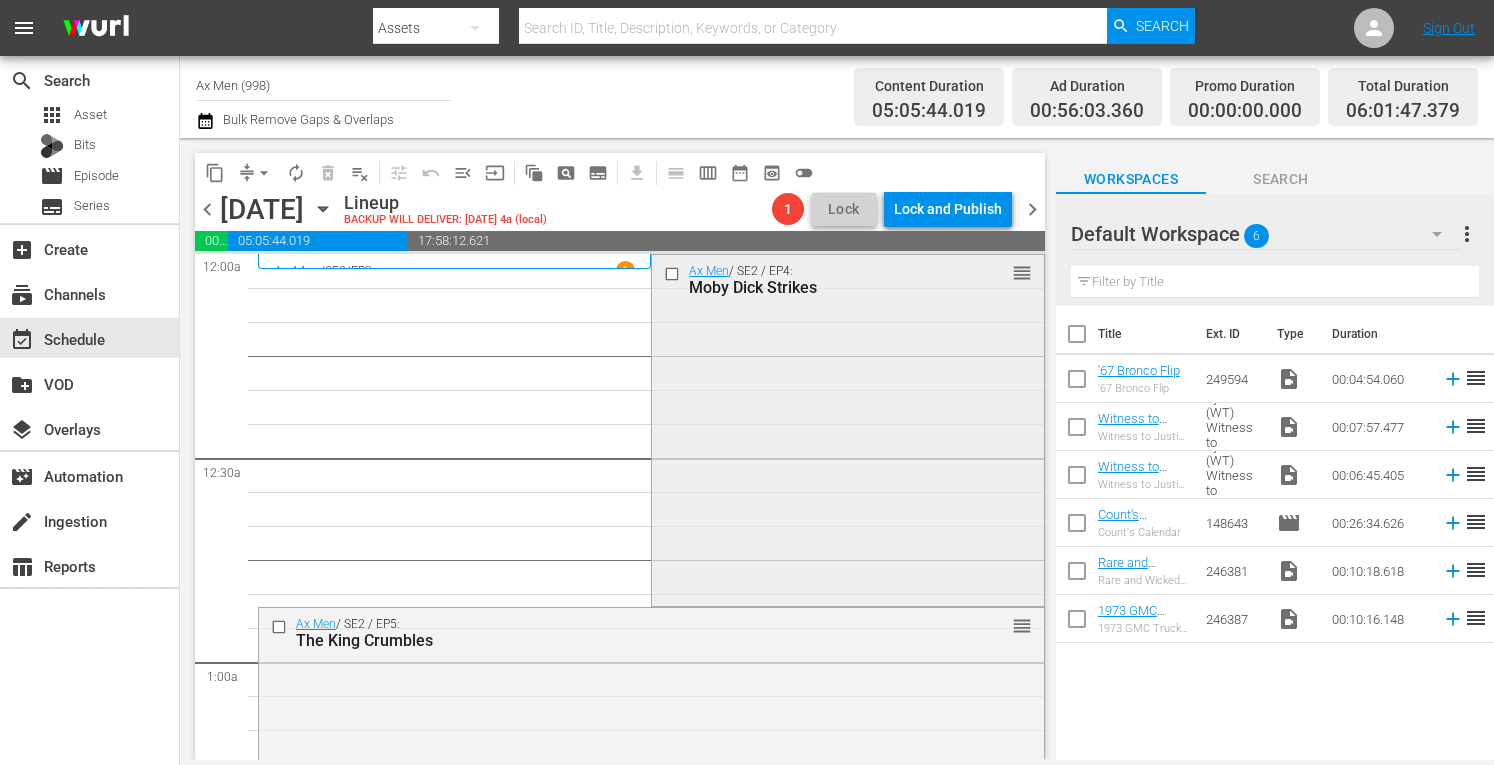 click on "Ax Men  / SE2 / EP4:
Moby Dick Strikes reorder" at bounding box center (847, 428) 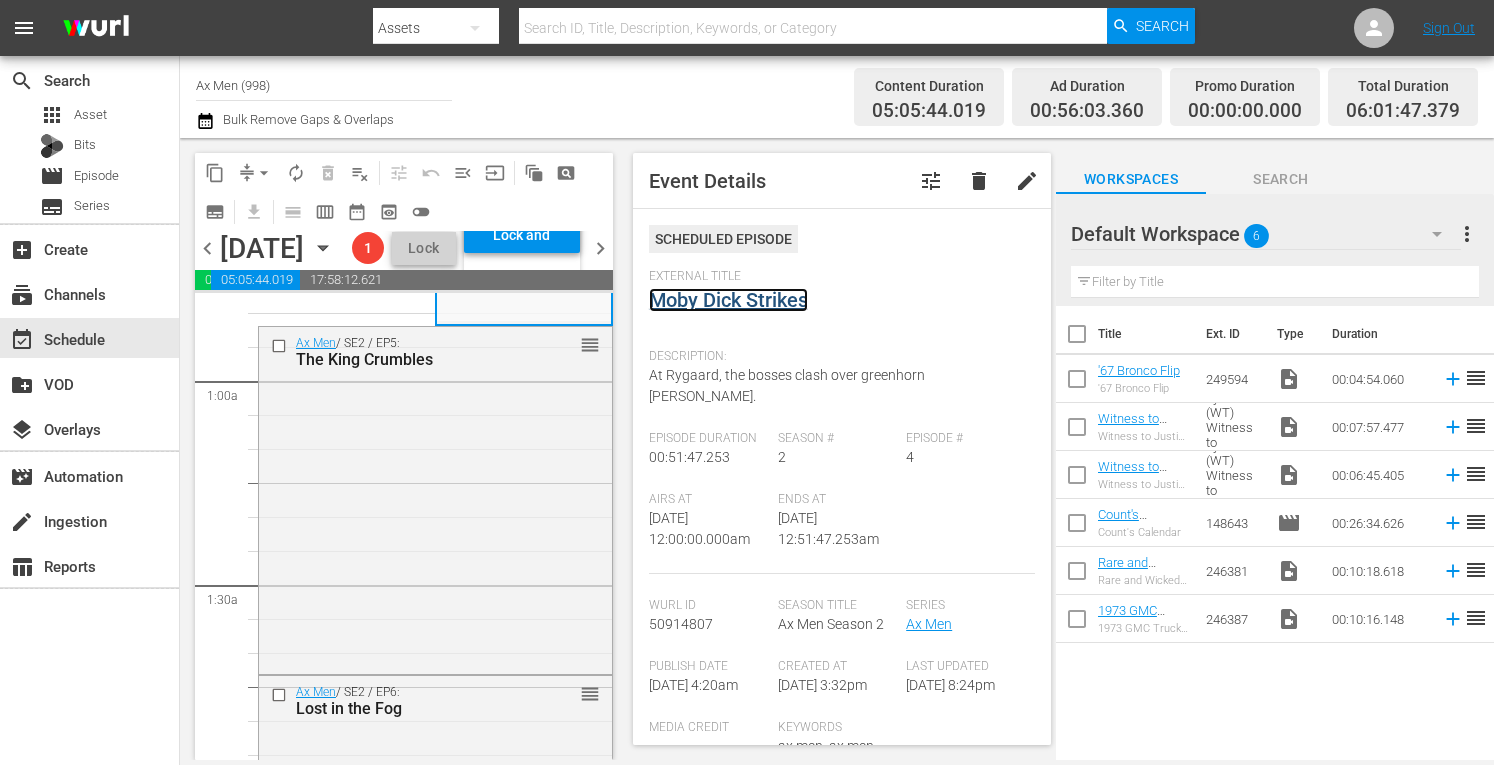 scroll, scrollTop: 360, scrollLeft: 0, axis: vertical 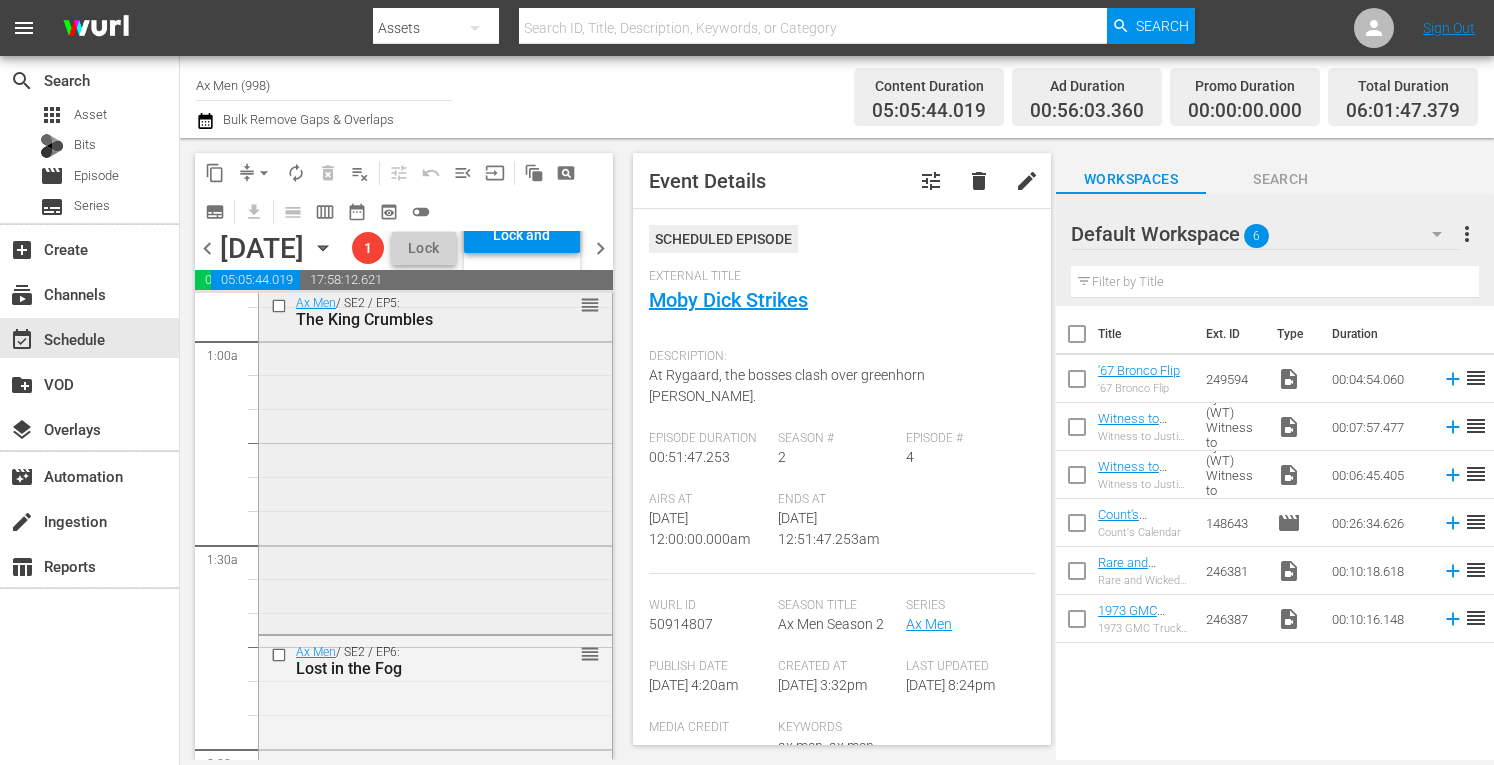 click on "Ax Men  / SE2 / EP5:
The King Crumbles reorder" at bounding box center [435, 459] 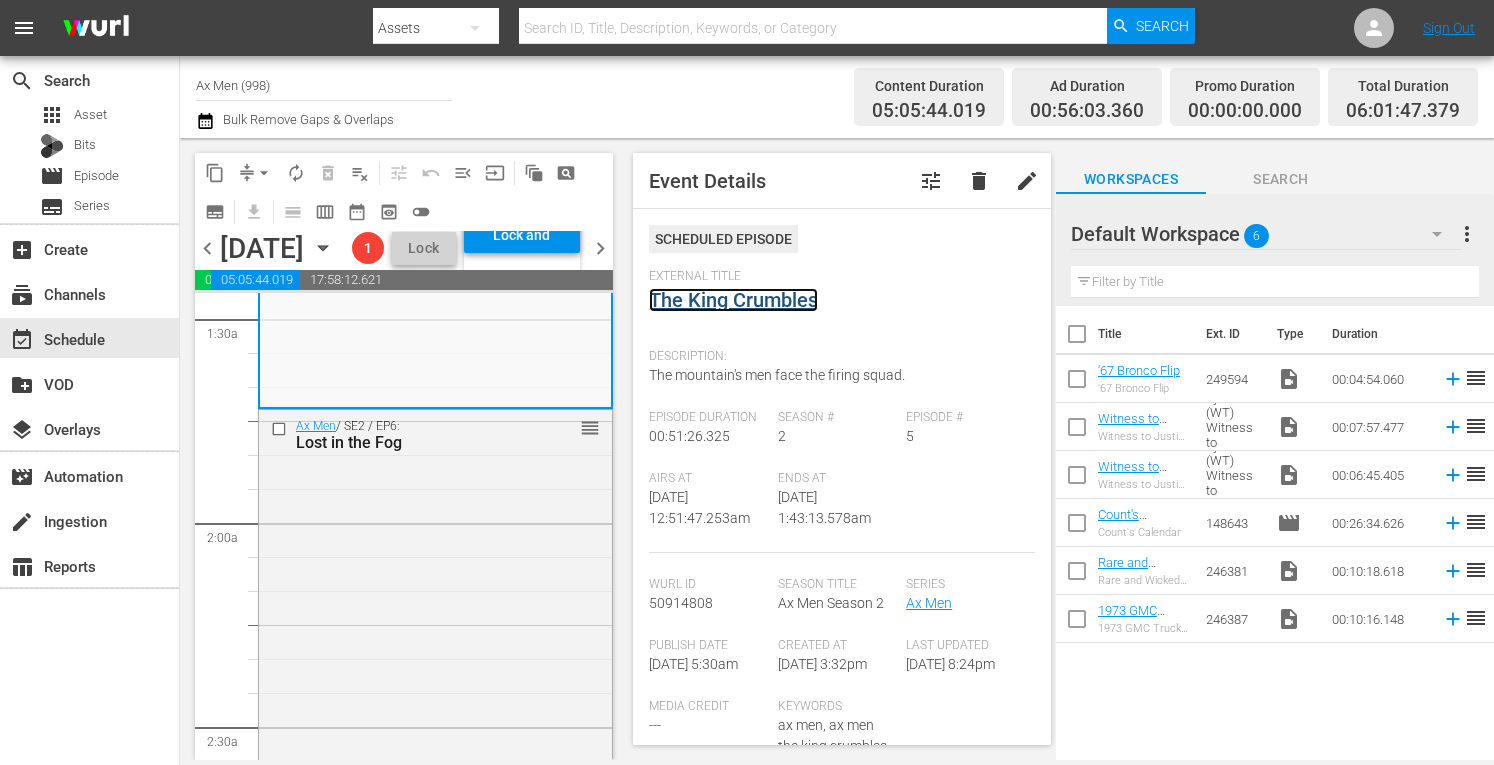 scroll, scrollTop: 640, scrollLeft: 0, axis: vertical 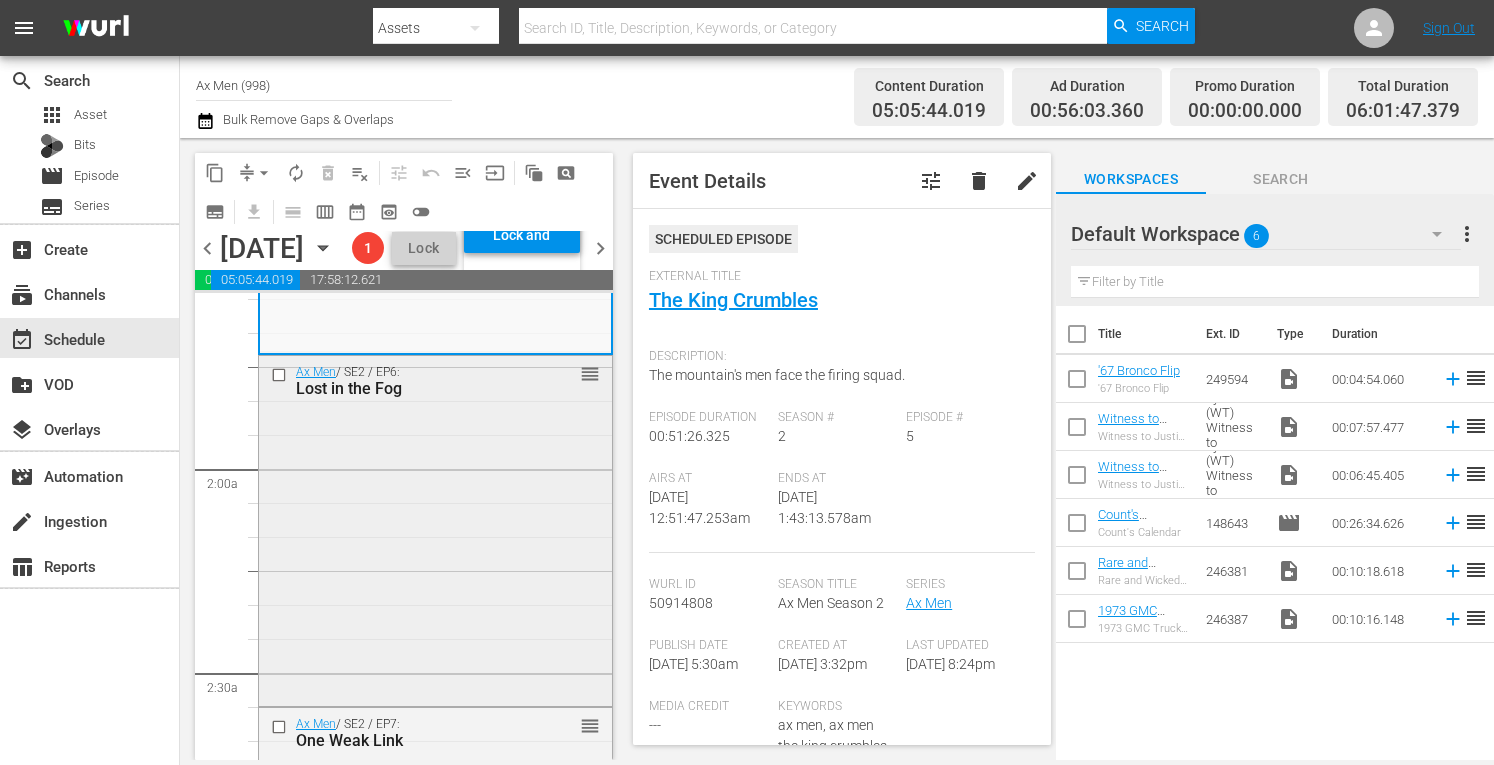 click on "Ax Men  / SE2 / EP6:
Lost in the Fog reorder" at bounding box center [435, 529] 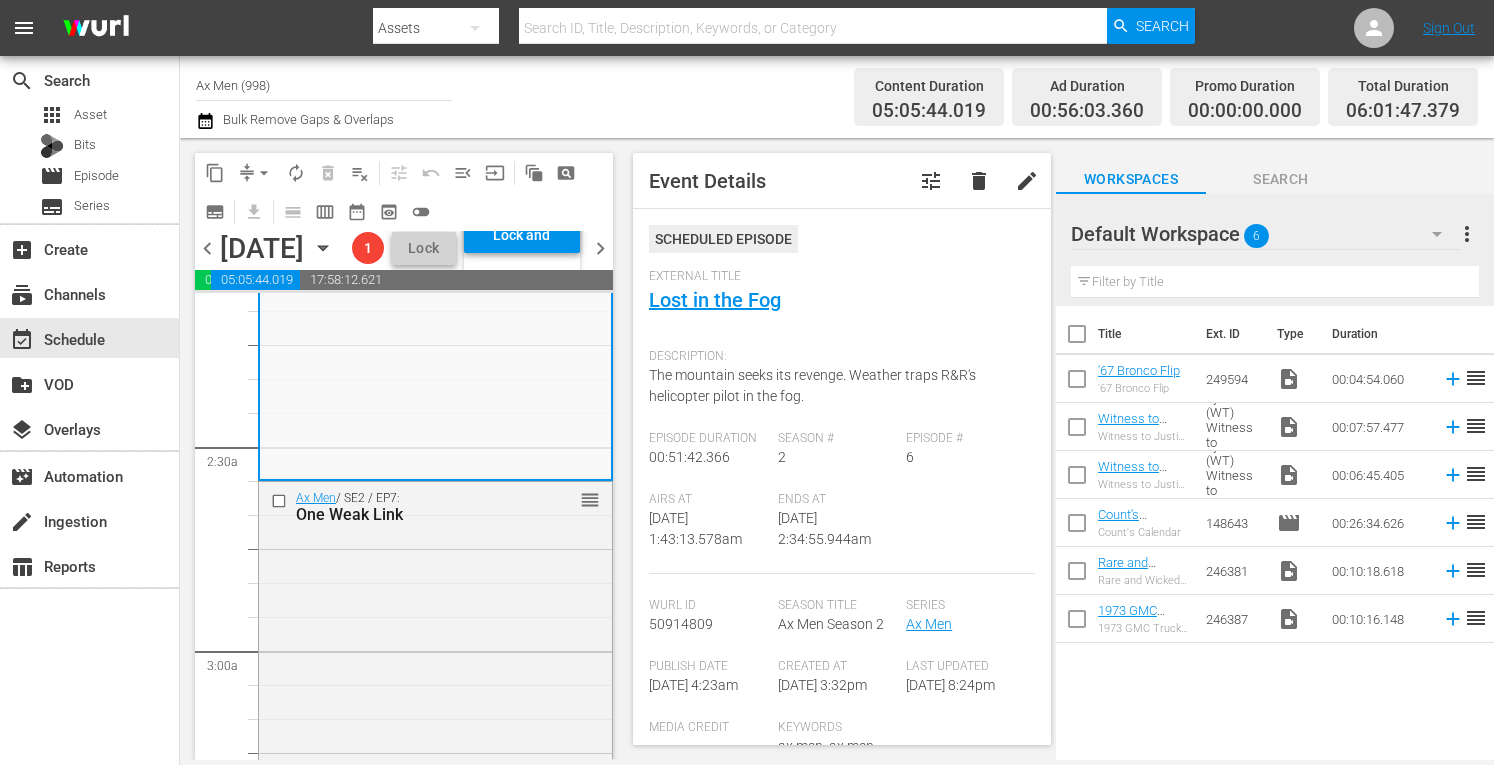 scroll, scrollTop: 906, scrollLeft: 0, axis: vertical 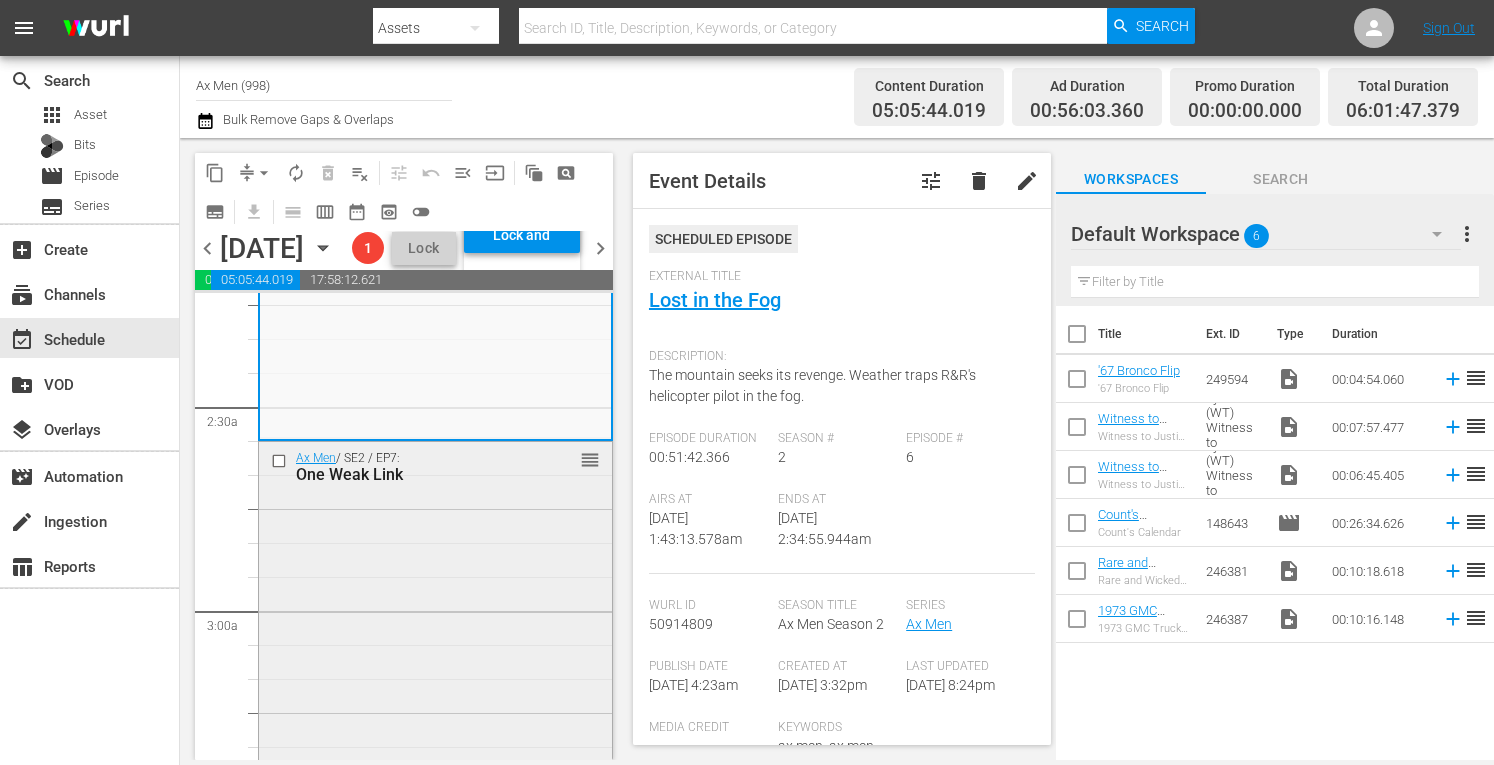 click on "Ax Men  / SE2 / EP7:
One Weak Link reorder" at bounding box center [435, 616] 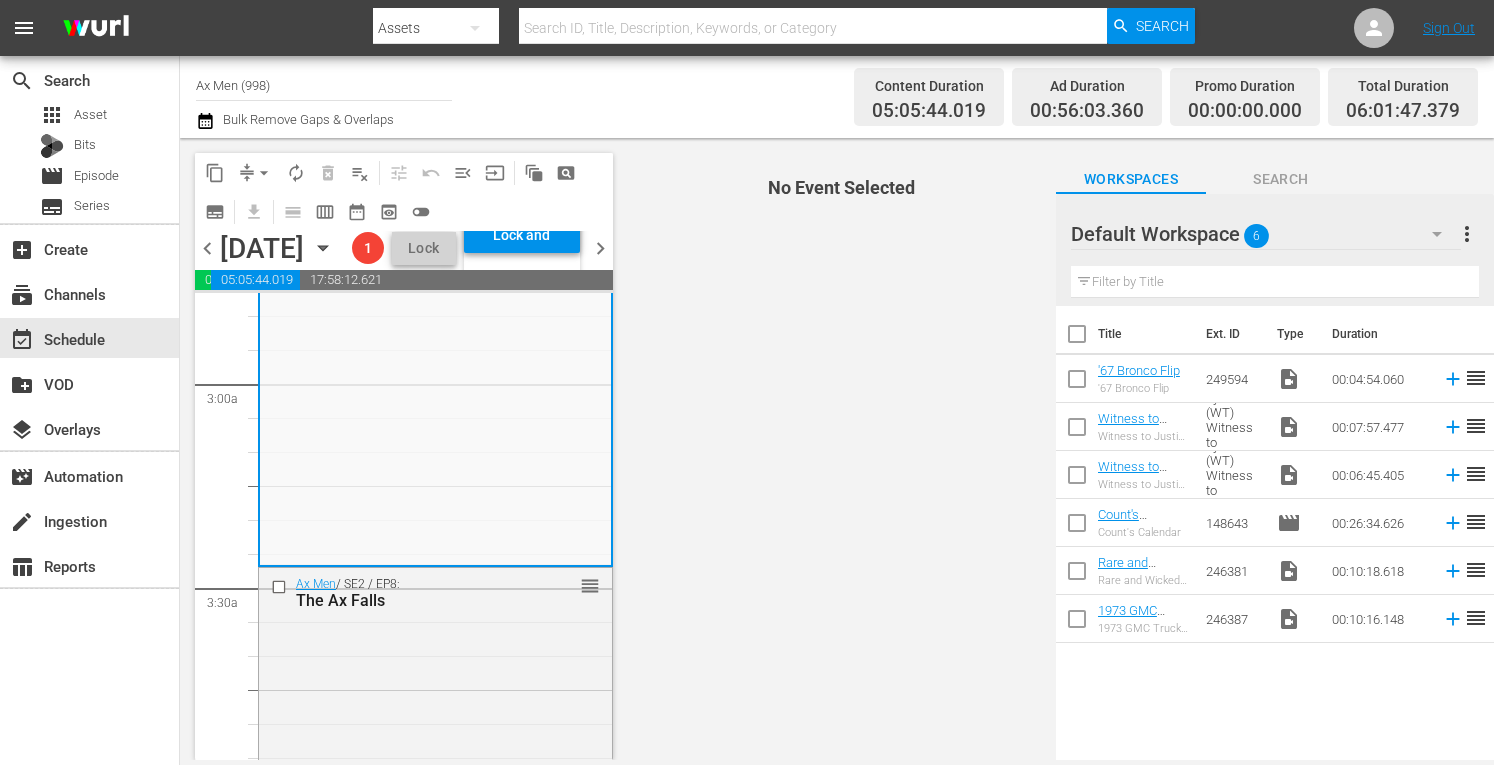 scroll, scrollTop: 1146, scrollLeft: 0, axis: vertical 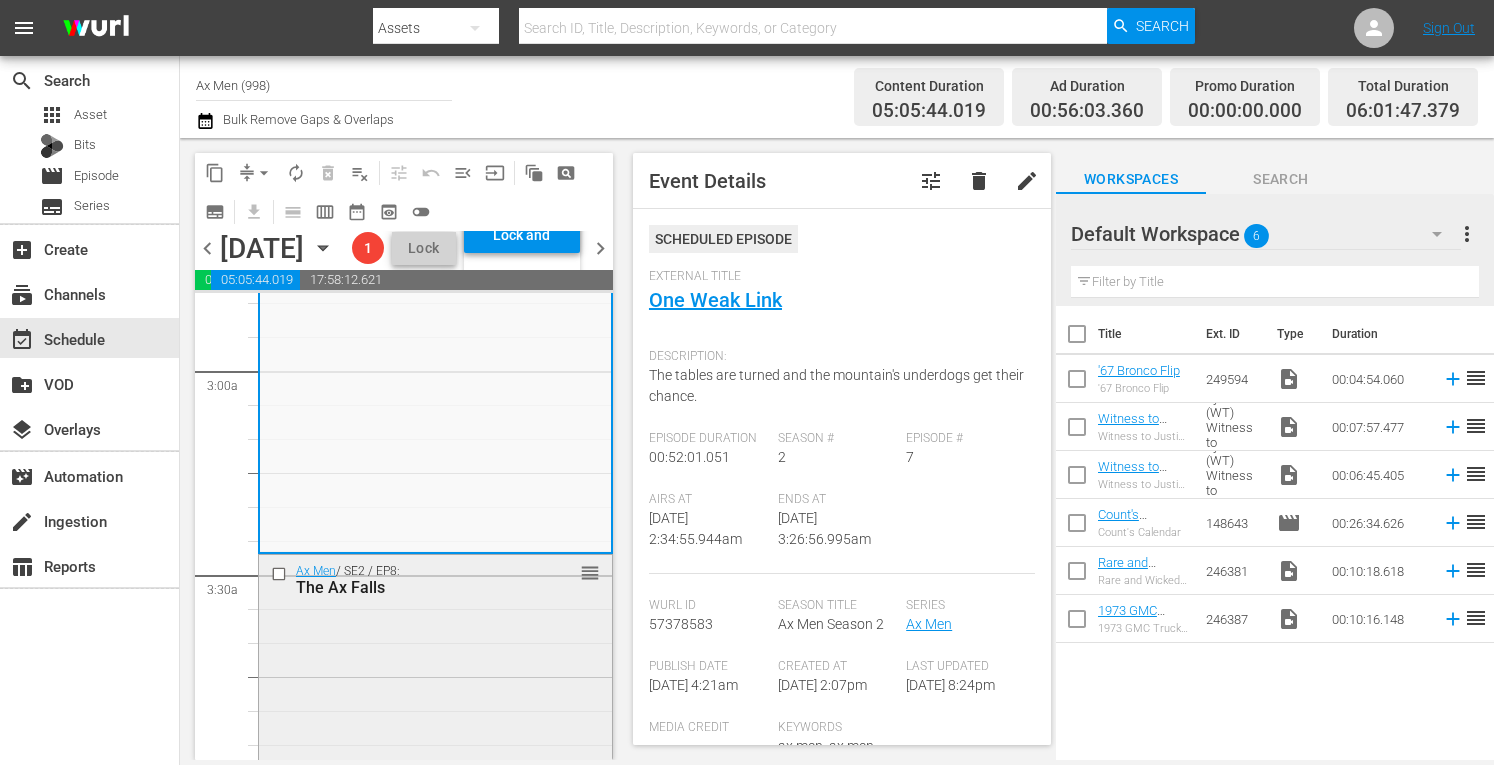 click on "Ax Men  / SE2 / EP8:
The Ax Falls reorder" at bounding box center (435, 727) 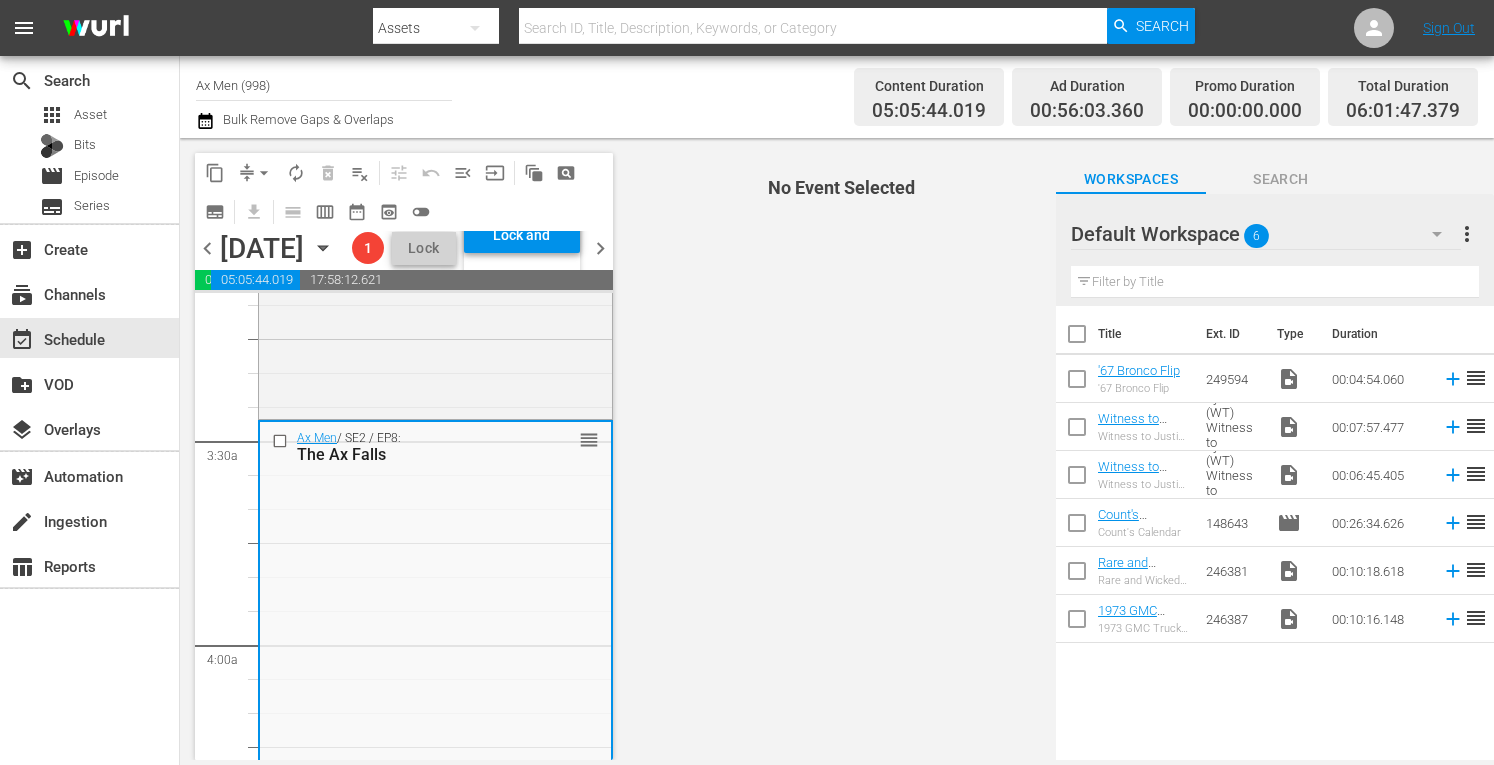 scroll, scrollTop: 1400, scrollLeft: 0, axis: vertical 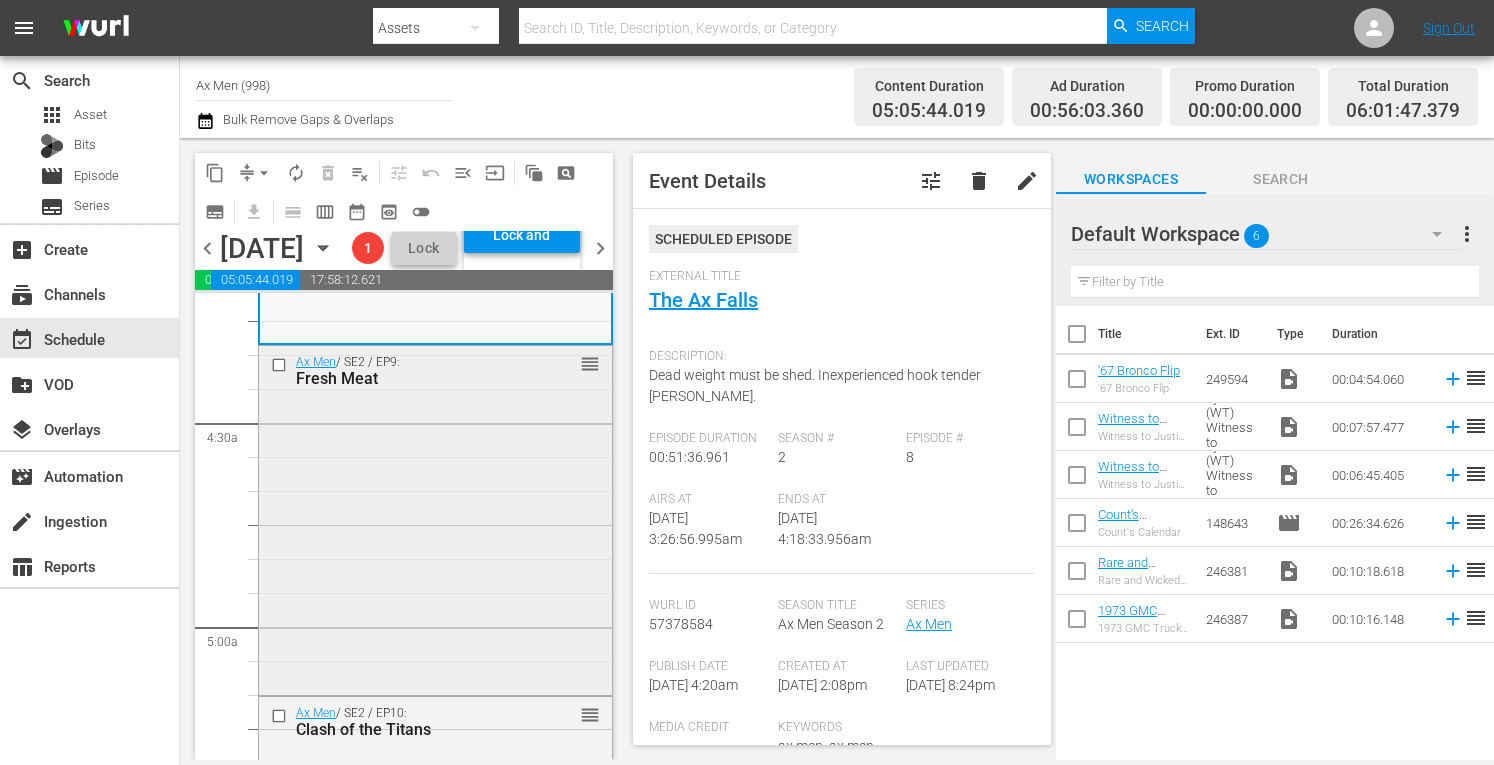 click on "Ax Men  / SE2 / EP9:
Fresh Meat reorder" at bounding box center [435, 518] 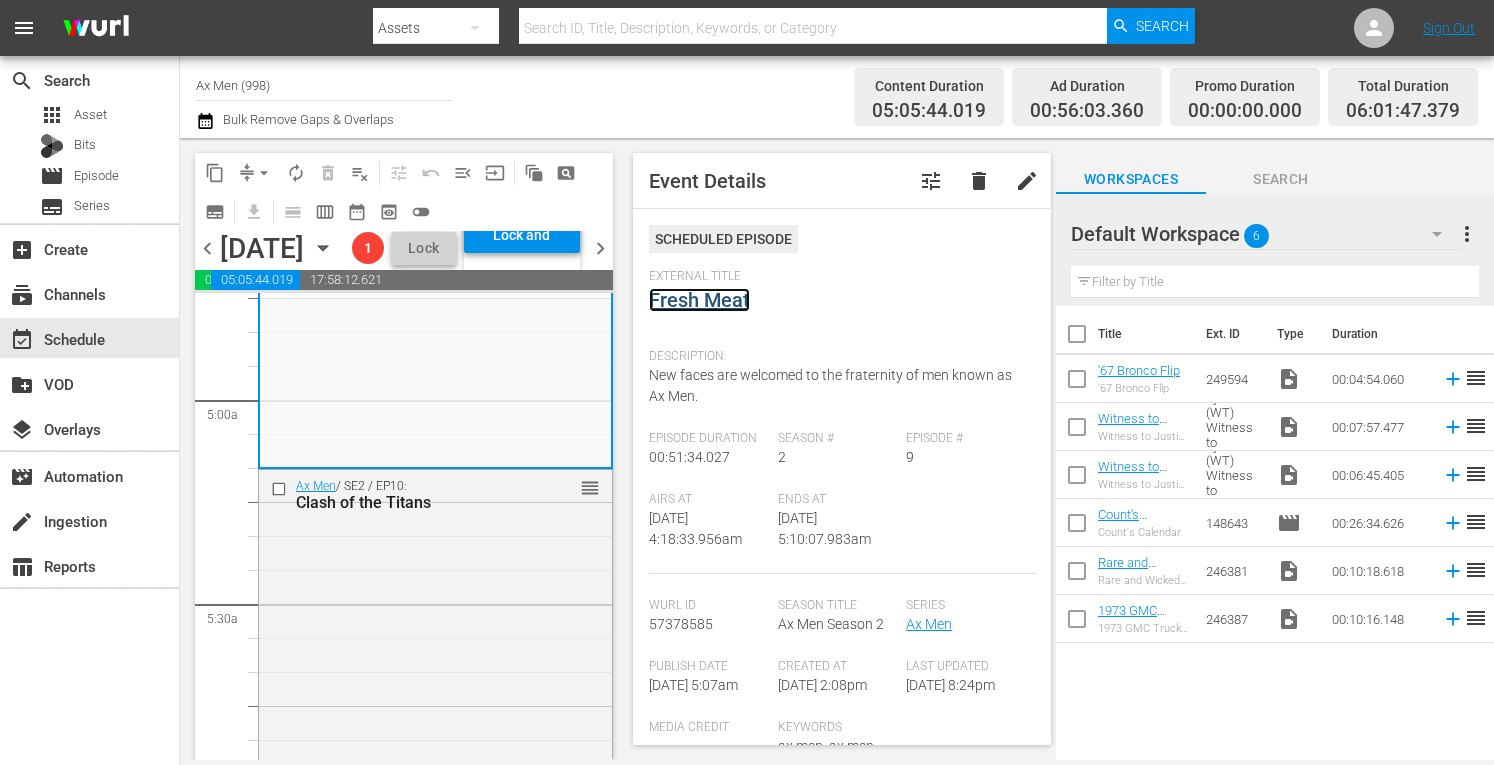 scroll, scrollTop: 2000, scrollLeft: 0, axis: vertical 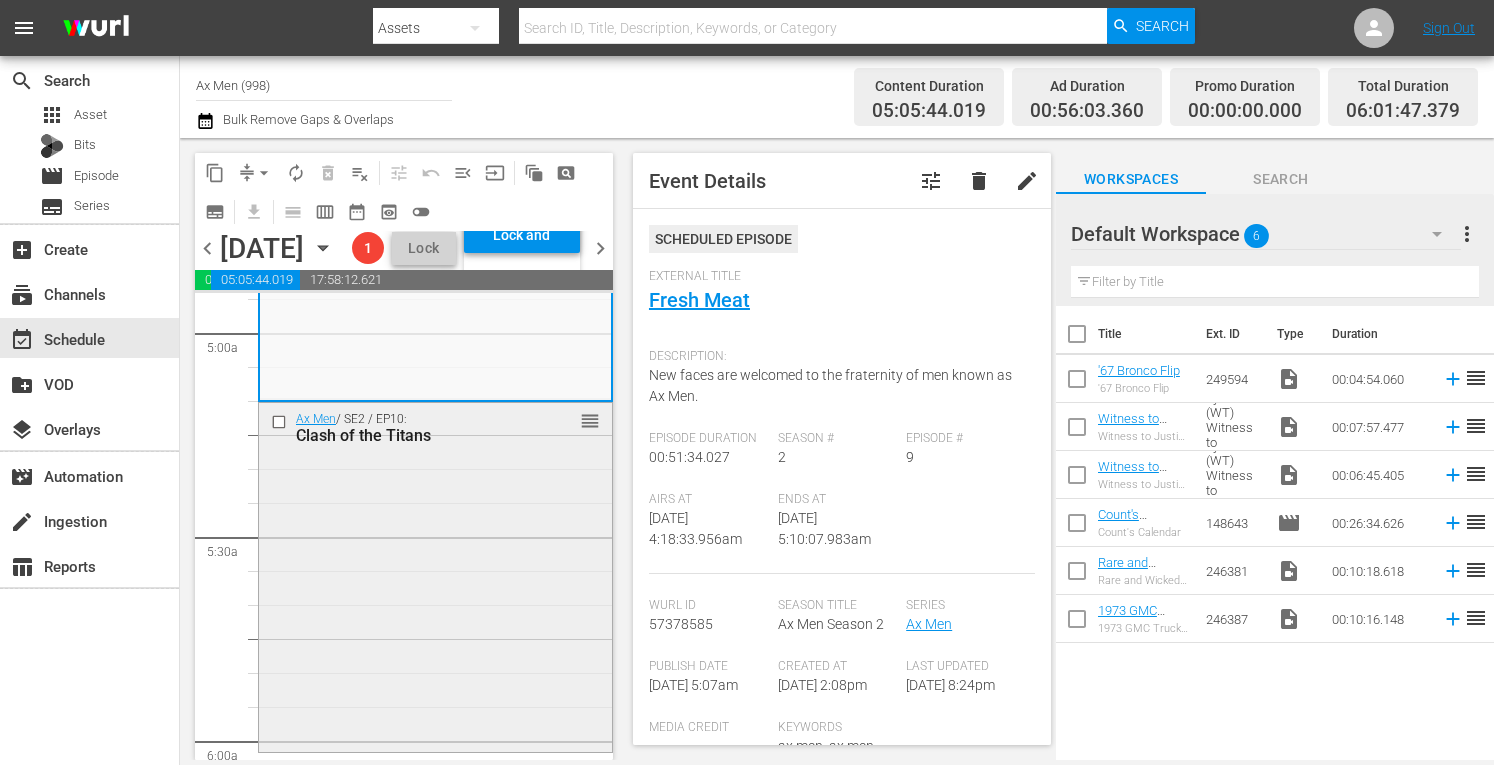click on "Ax Men  / SE2 / EP10:
Clash of the Titans reorder" at bounding box center (435, 575) 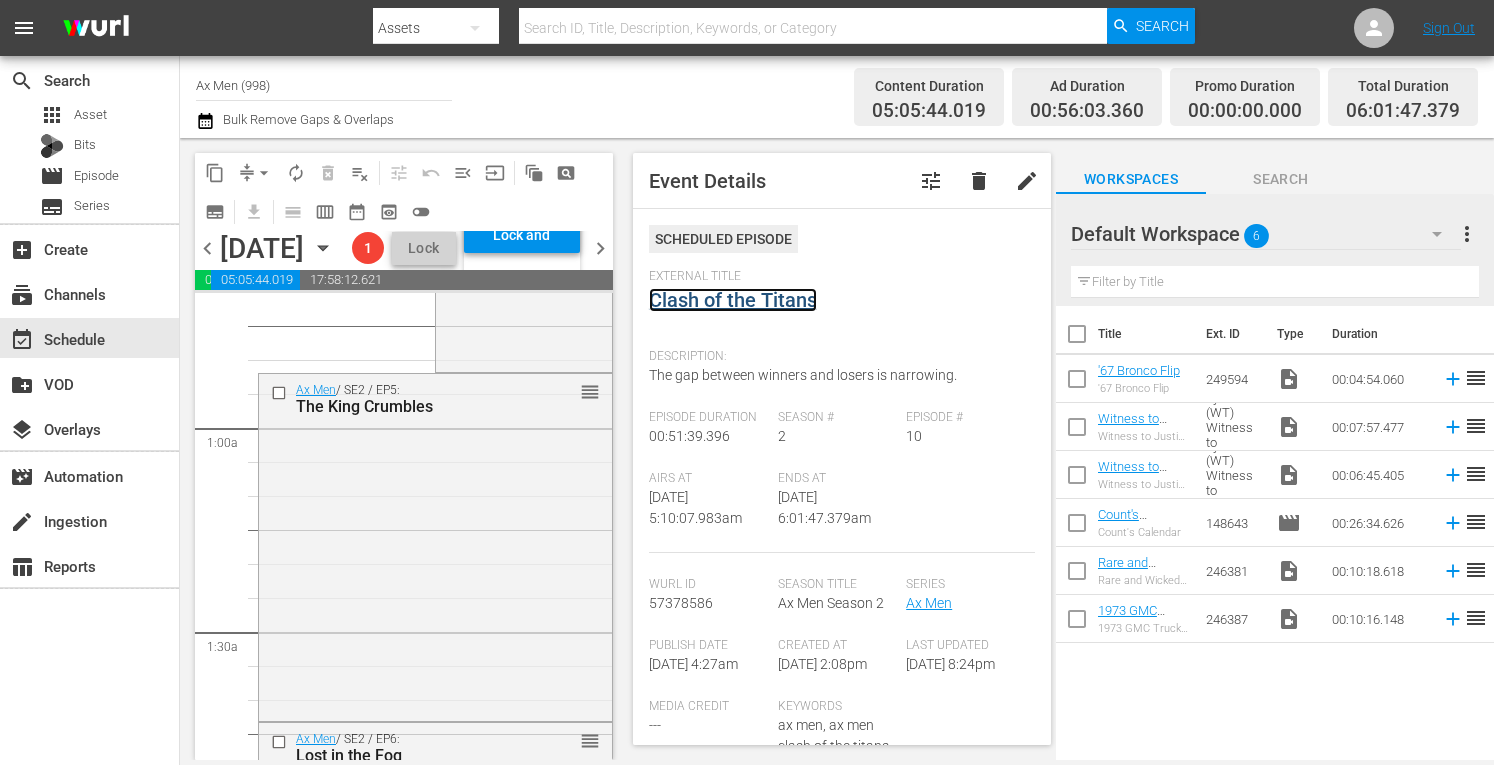 scroll, scrollTop: 0, scrollLeft: 0, axis: both 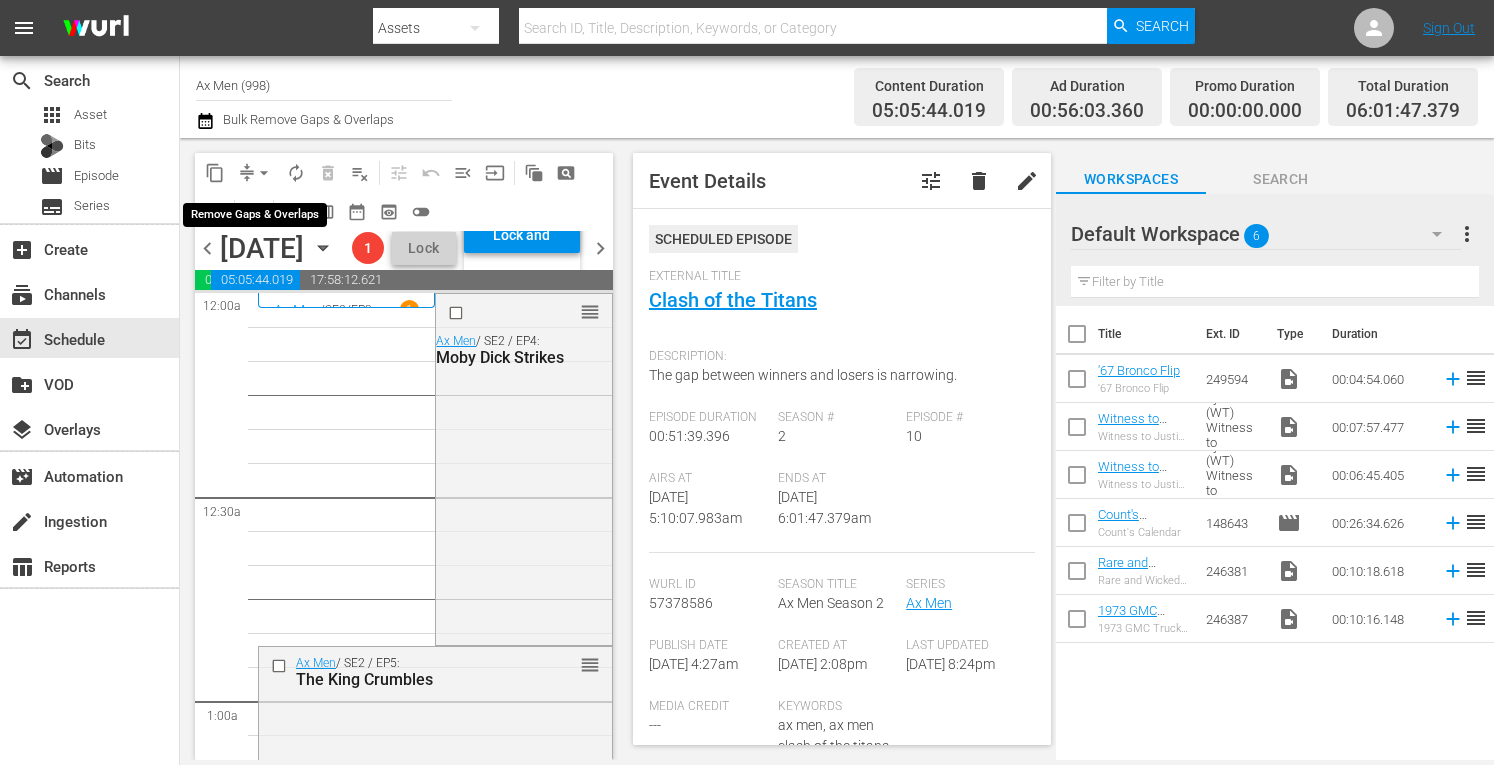click on "arrow_drop_down" at bounding box center (264, 173) 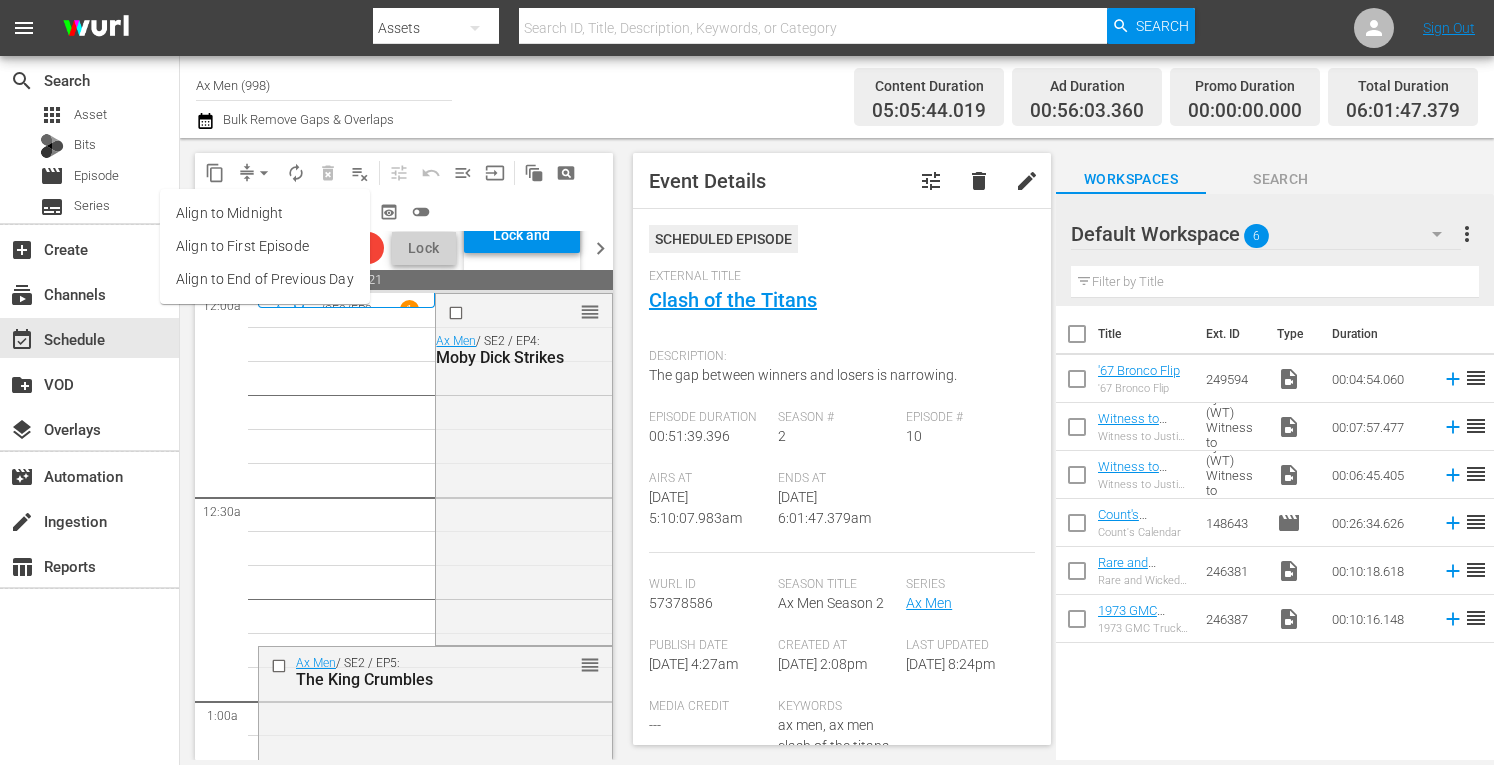 click on "Align to Midnight" at bounding box center (265, 213) 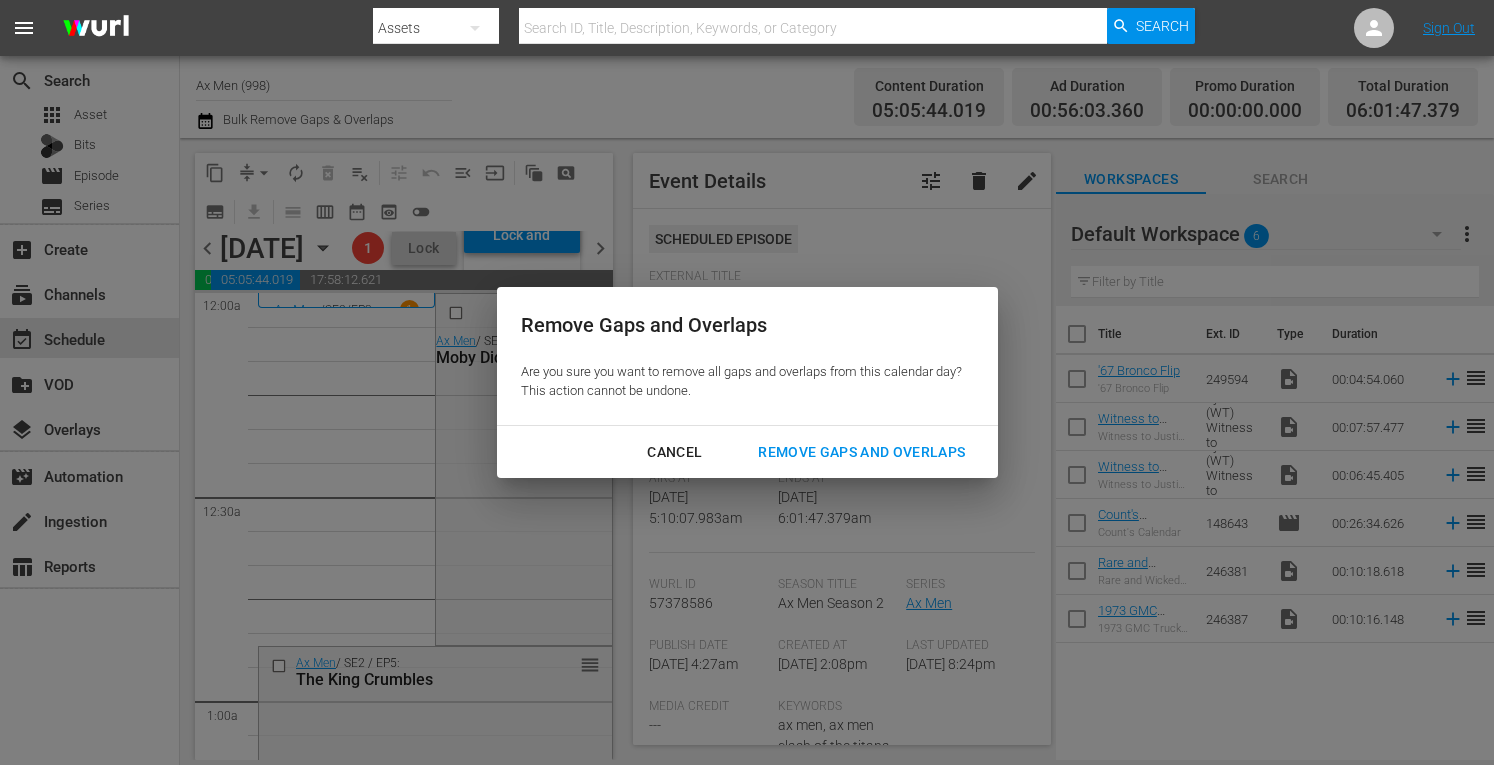 click on "Remove Gaps and Overlaps" at bounding box center [861, 452] 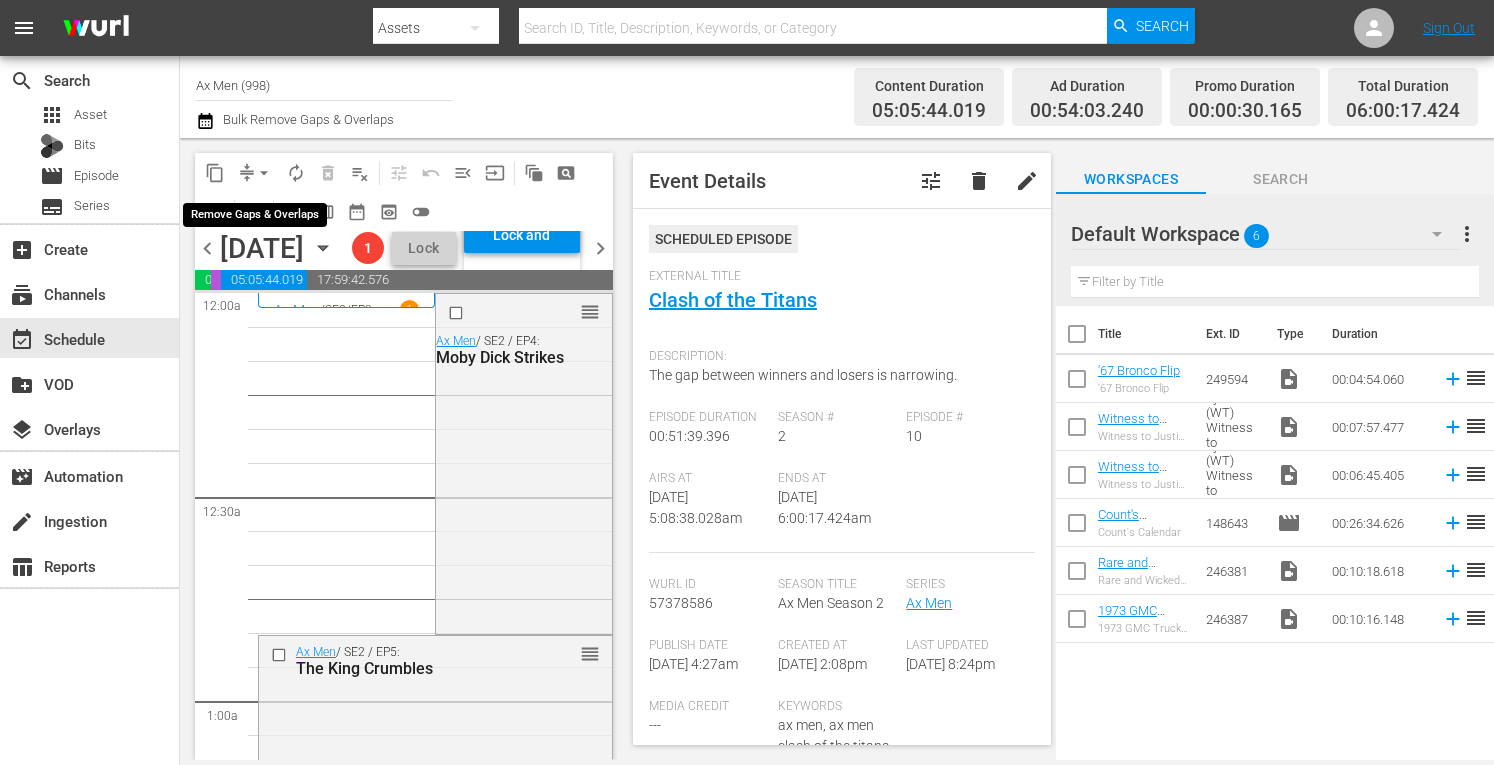 click on "arrow_drop_down" at bounding box center (264, 173) 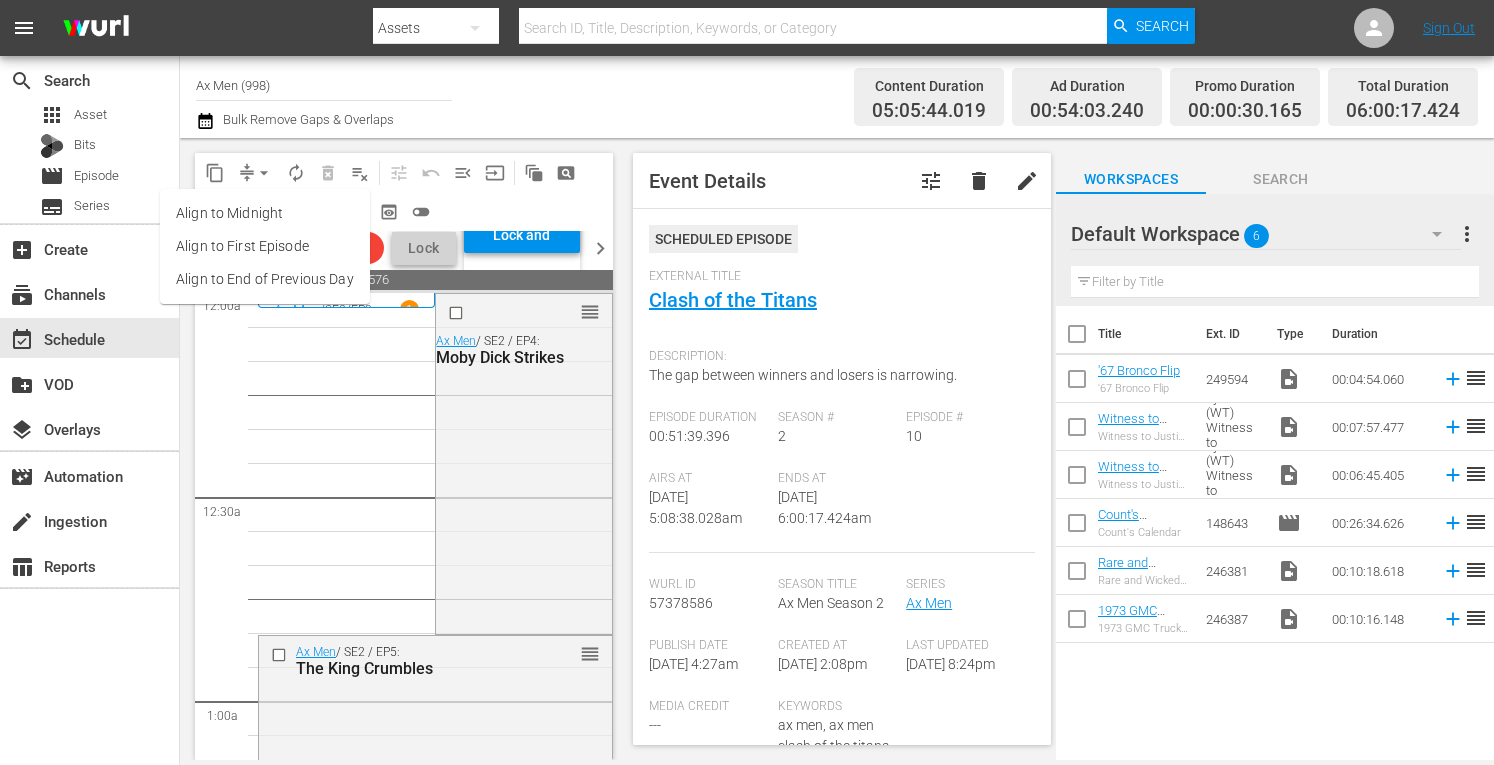 click on "Align to Midnight" at bounding box center (265, 213) 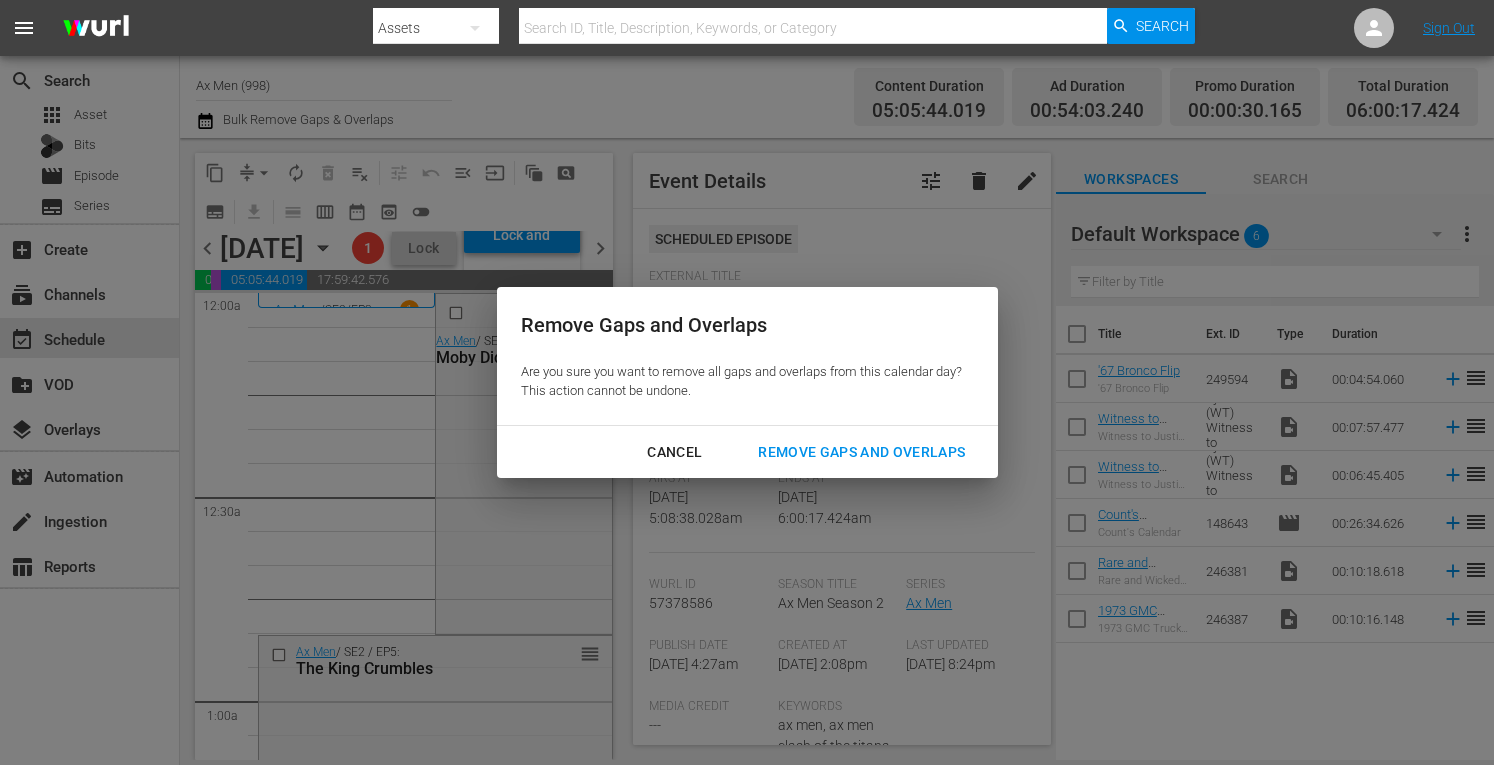 click on "Remove Gaps and Overlaps" at bounding box center (861, 452) 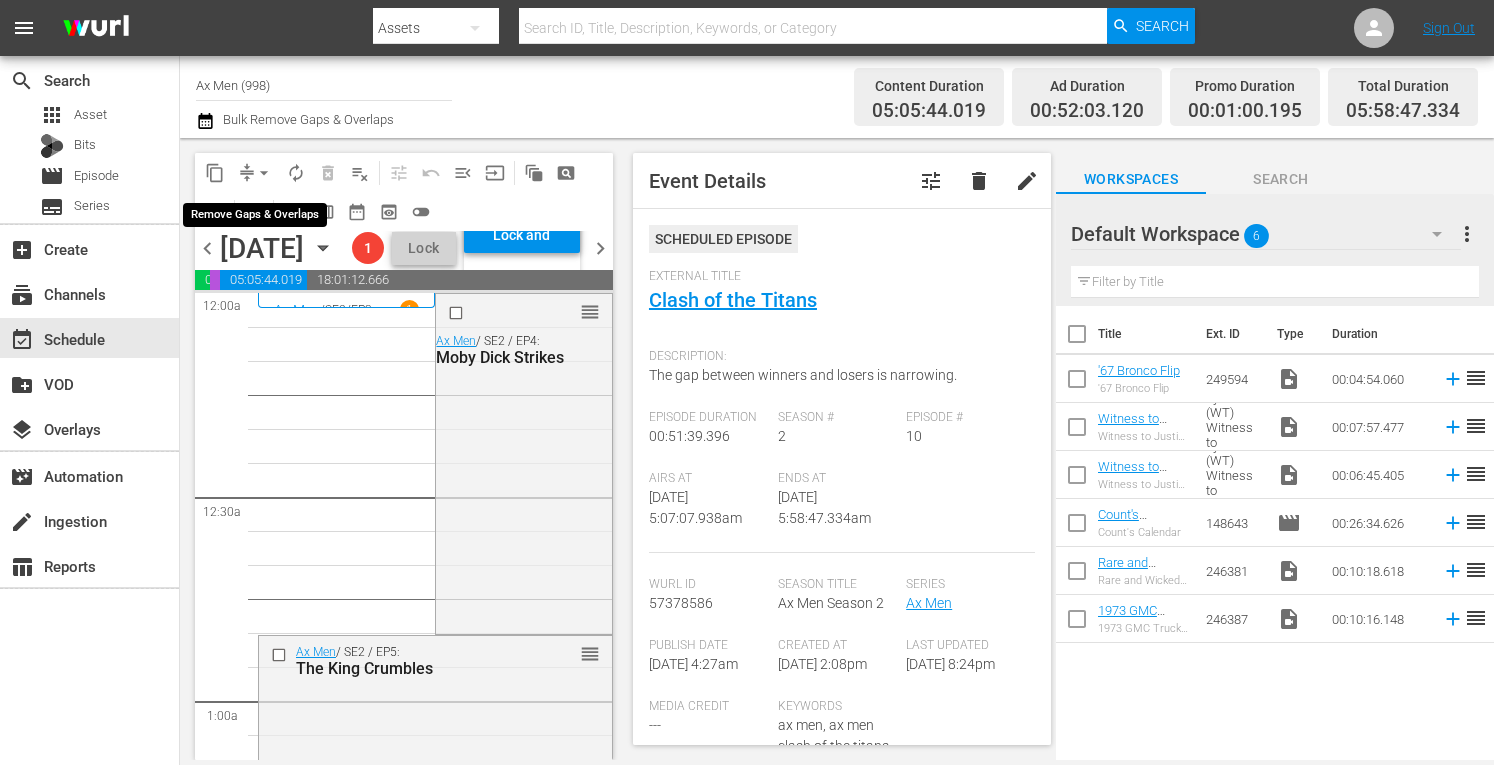 click on "arrow_drop_down" at bounding box center [264, 173] 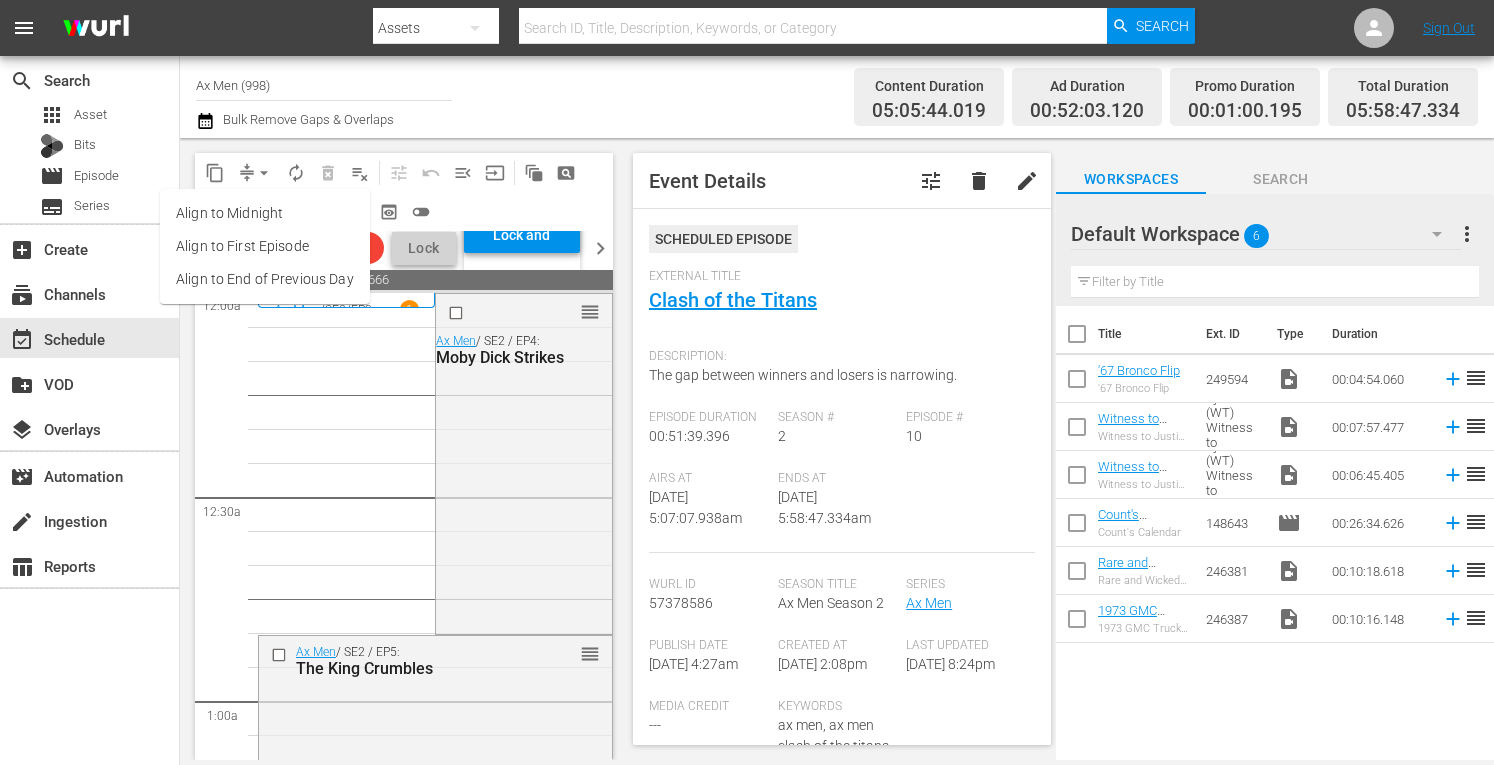 click on "Align to Midnight" at bounding box center [265, 213] 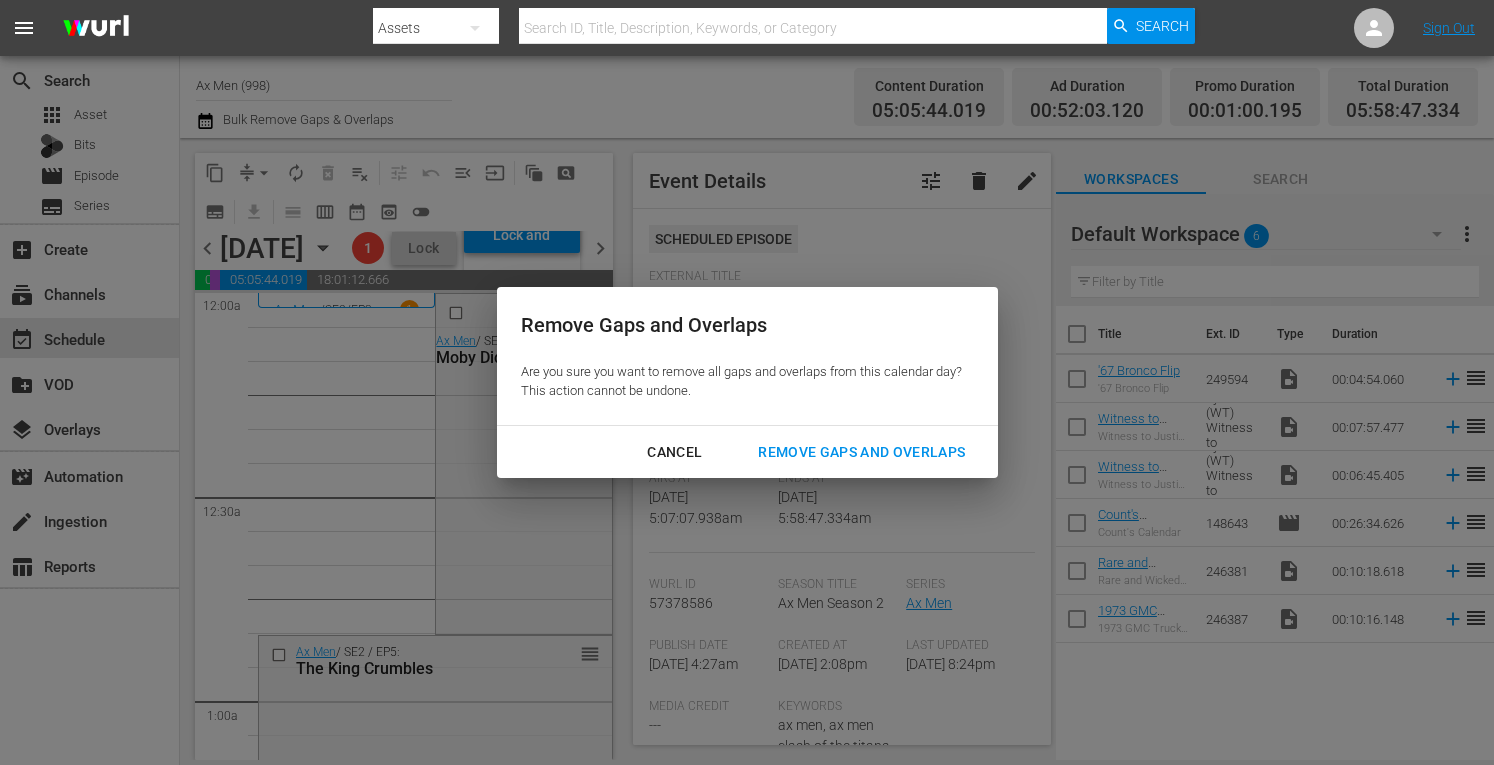 click on "Remove Gaps and Overlaps" at bounding box center [861, 452] 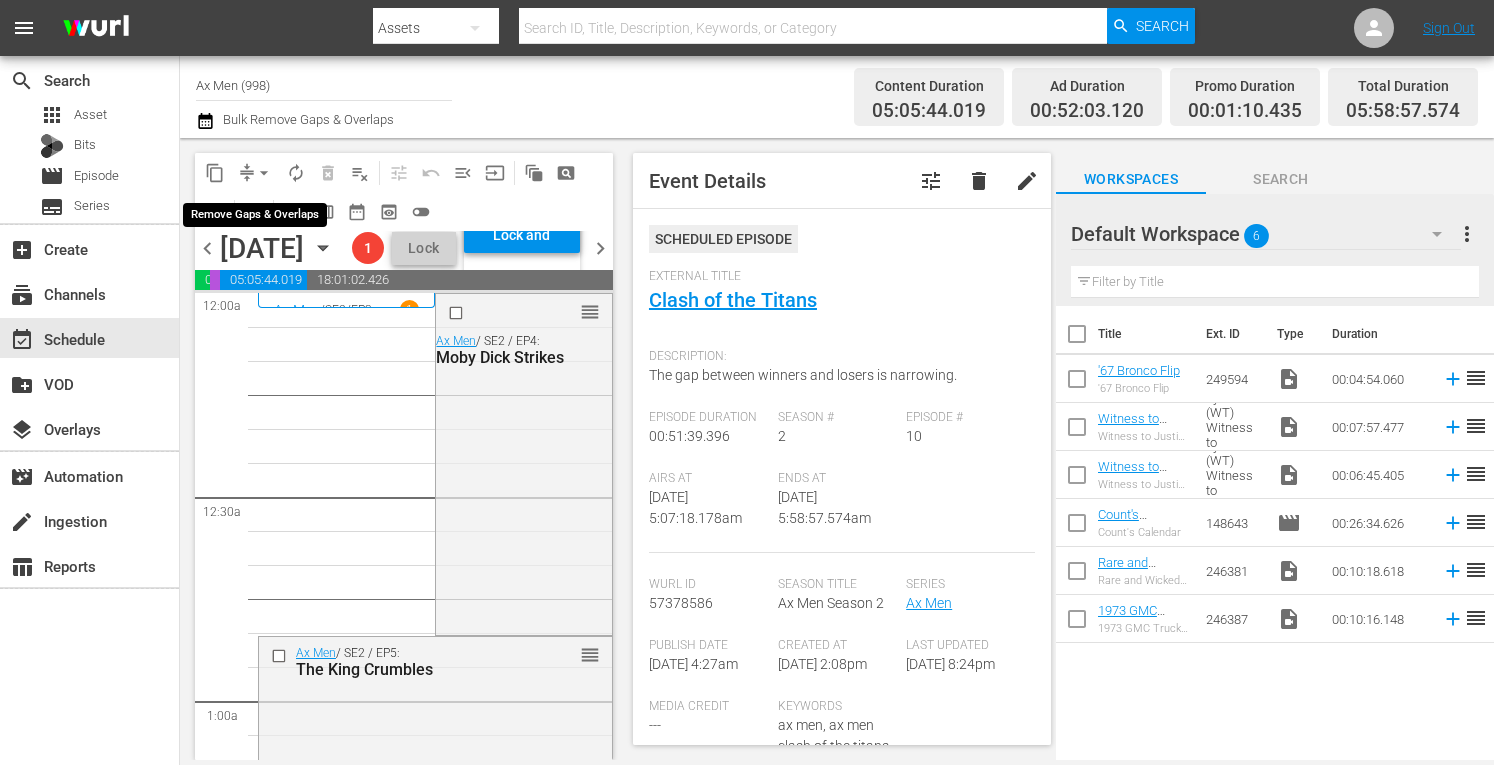 click on "arrow_drop_down" at bounding box center (264, 173) 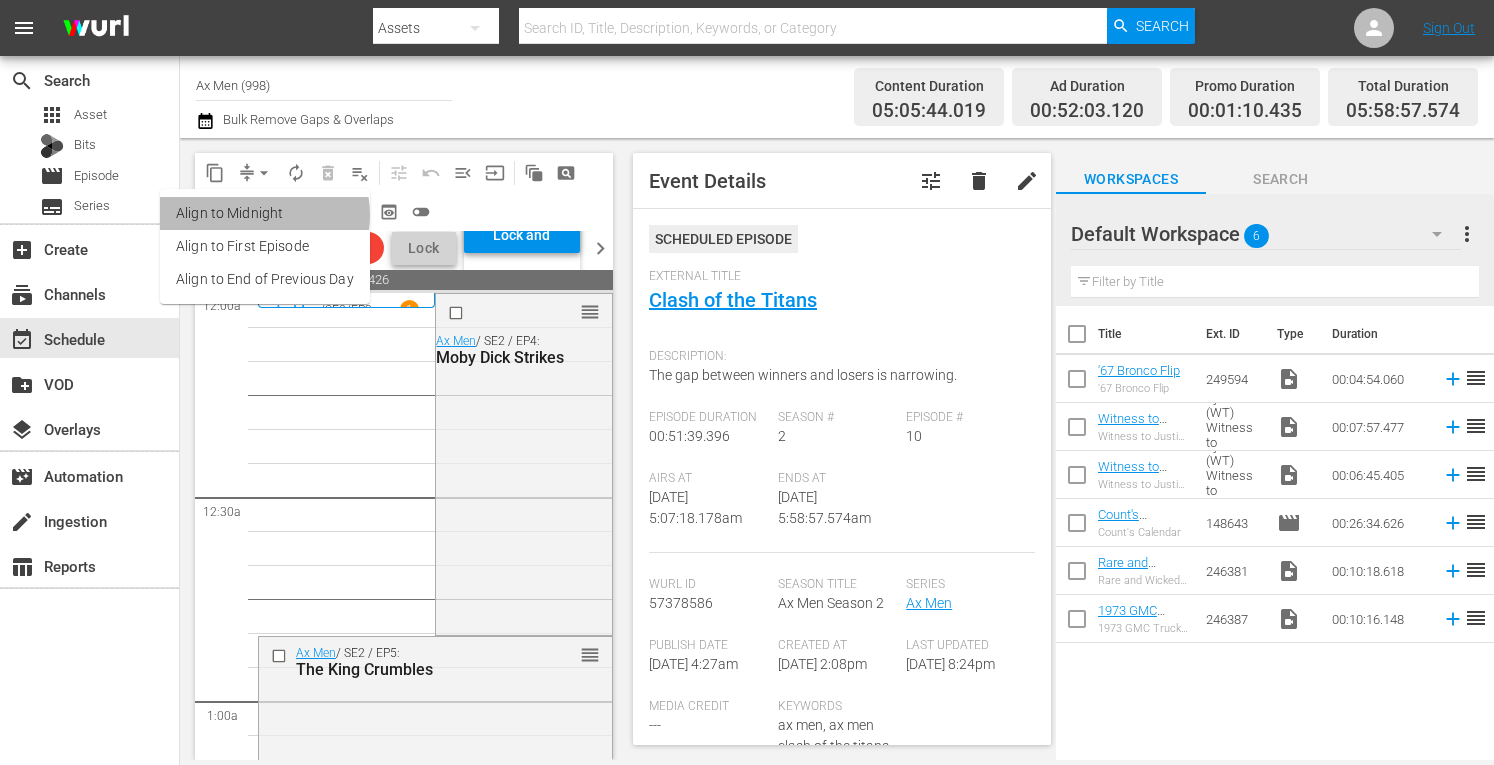 click on "Align to Midnight" at bounding box center [265, 213] 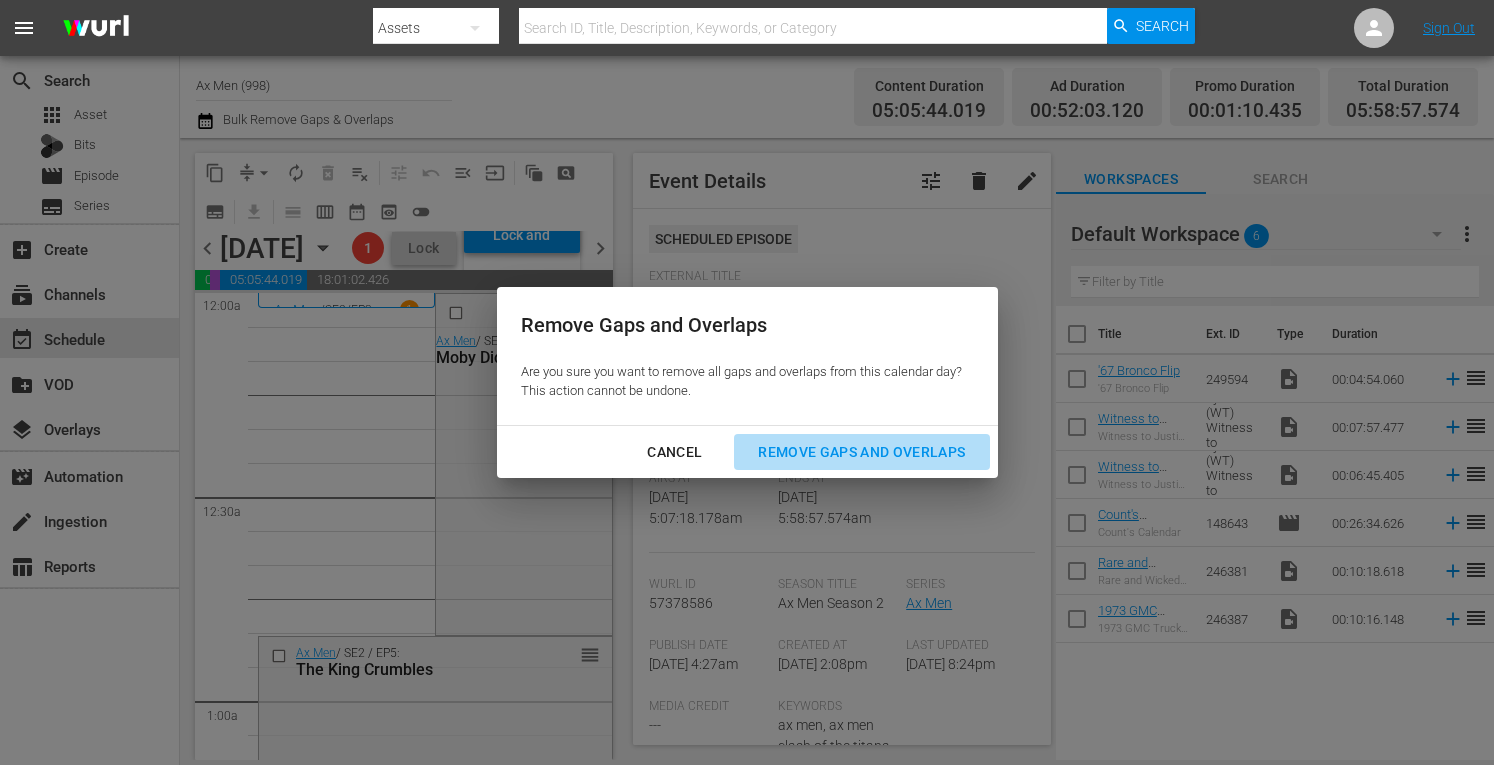 click on "Remove Gaps and Overlaps" at bounding box center [861, 452] 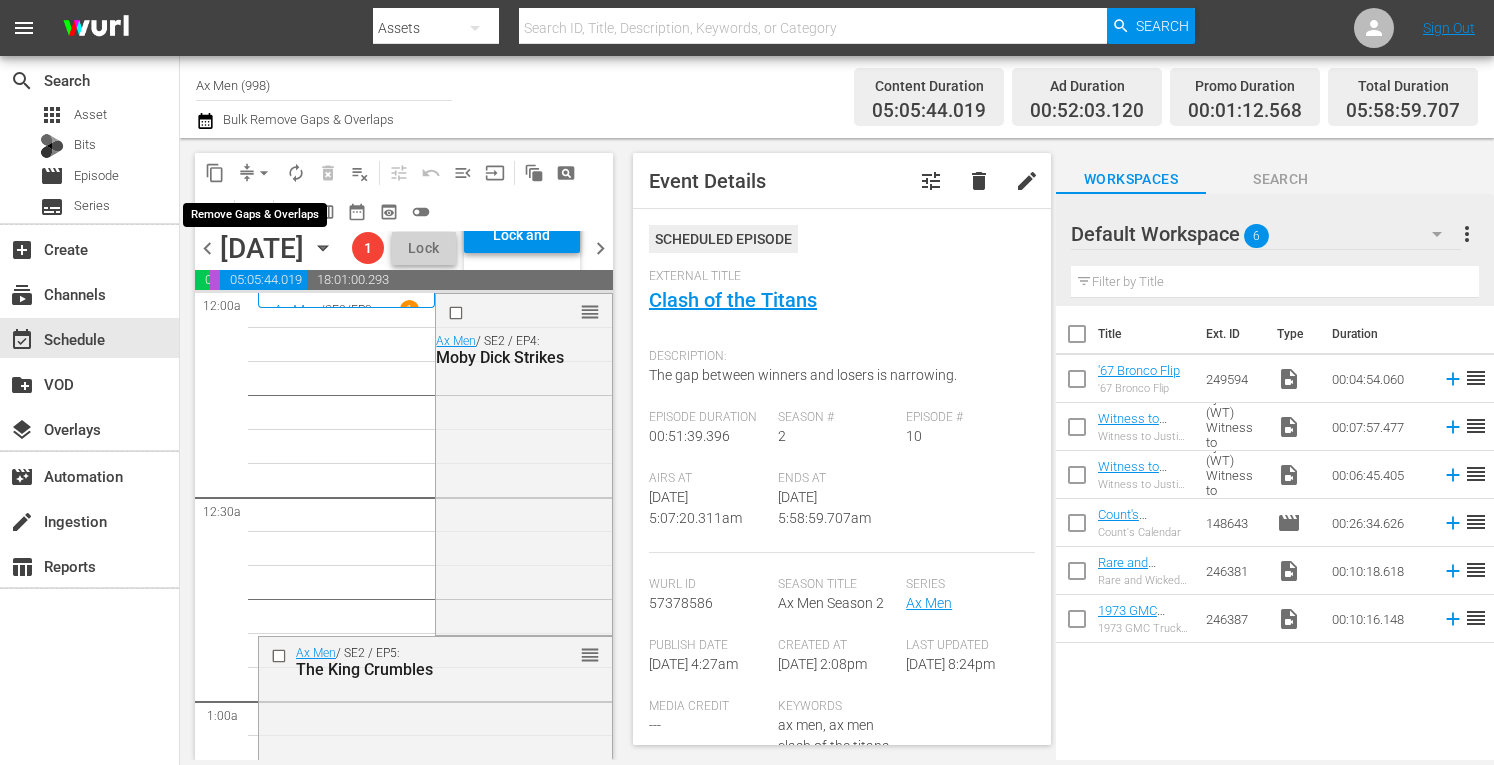 click on "arrow_drop_down" at bounding box center [264, 173] 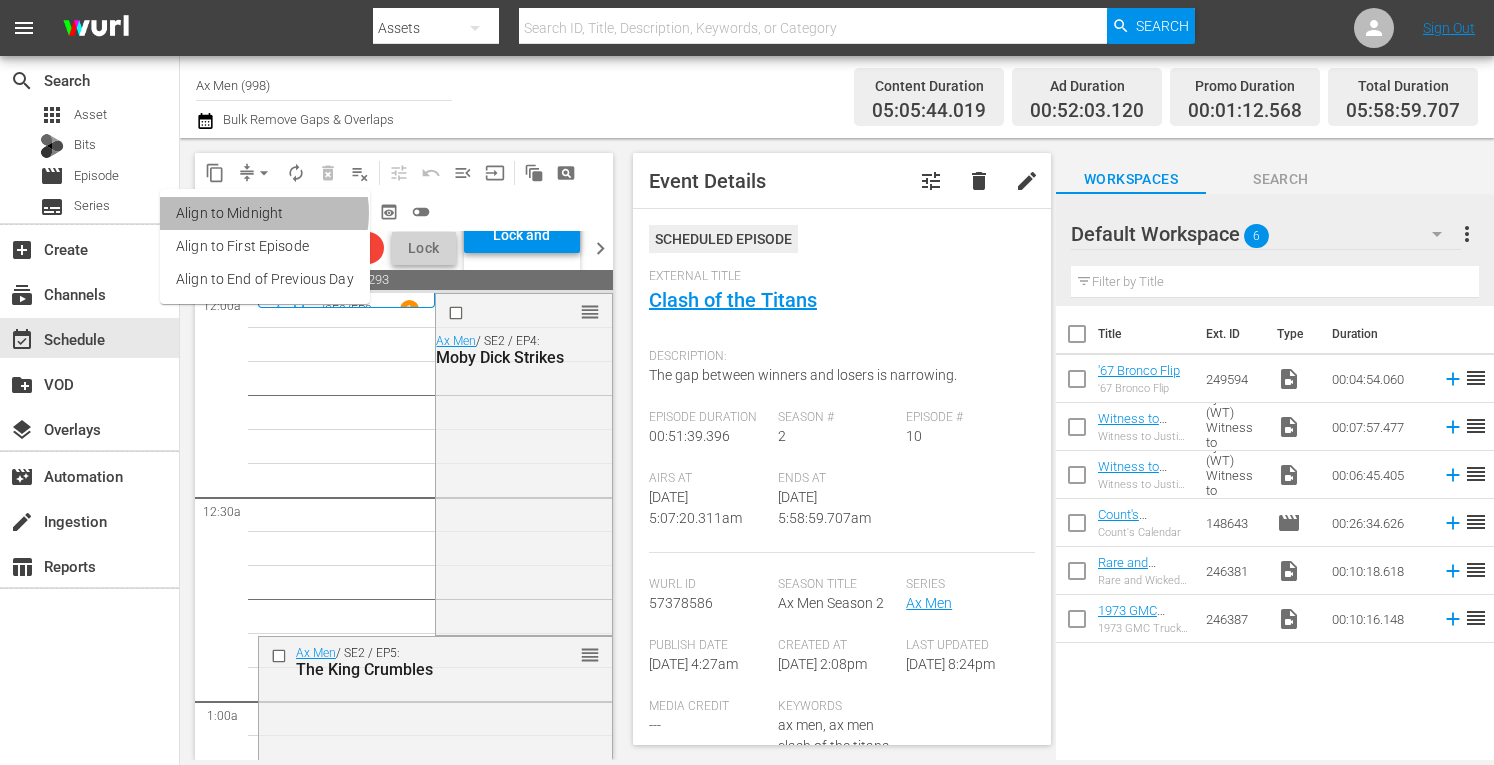 click on "Align to Midnight" at bounding box center (265, 213) 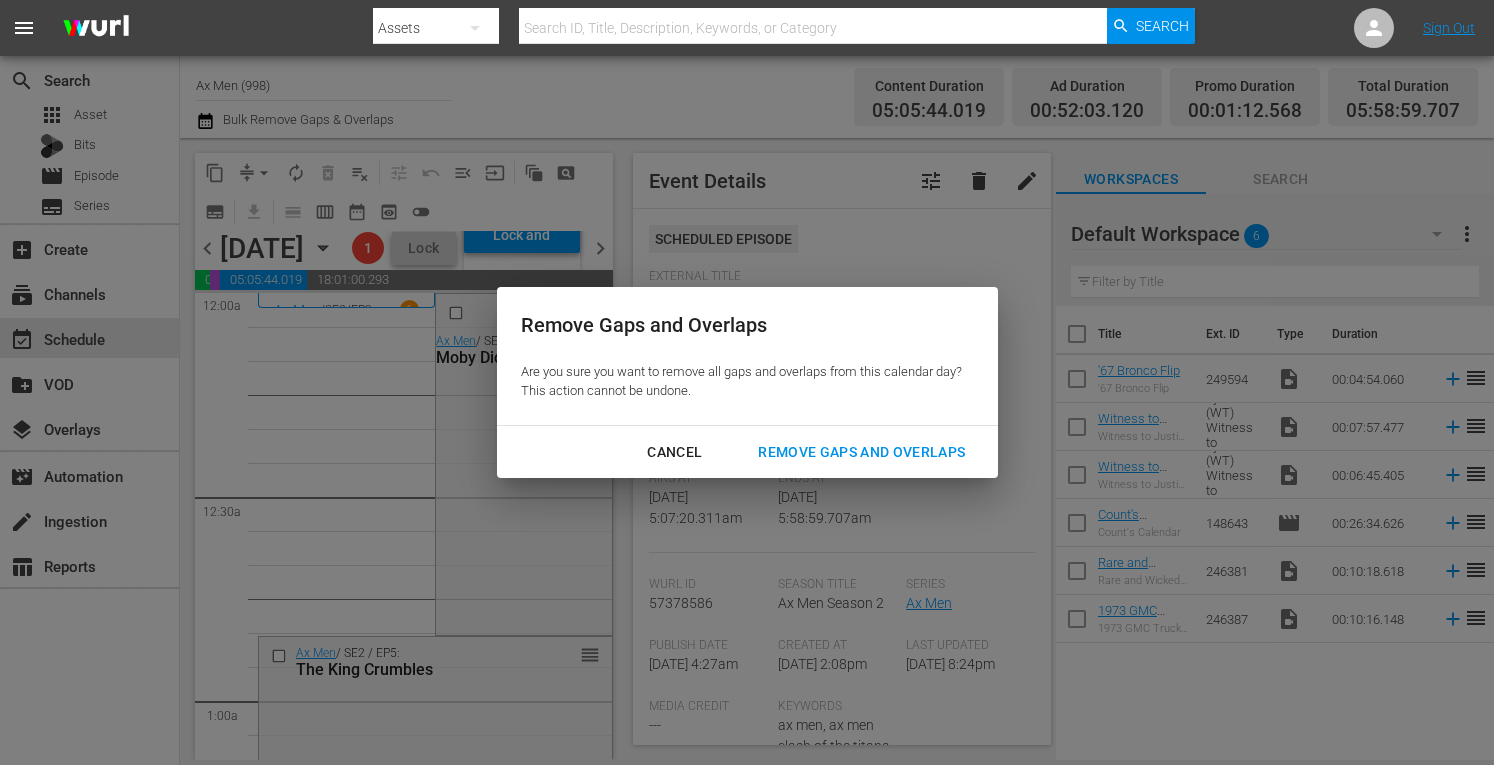click on "Remove Gaps and Overlaps" at bounding box center [861, 452] 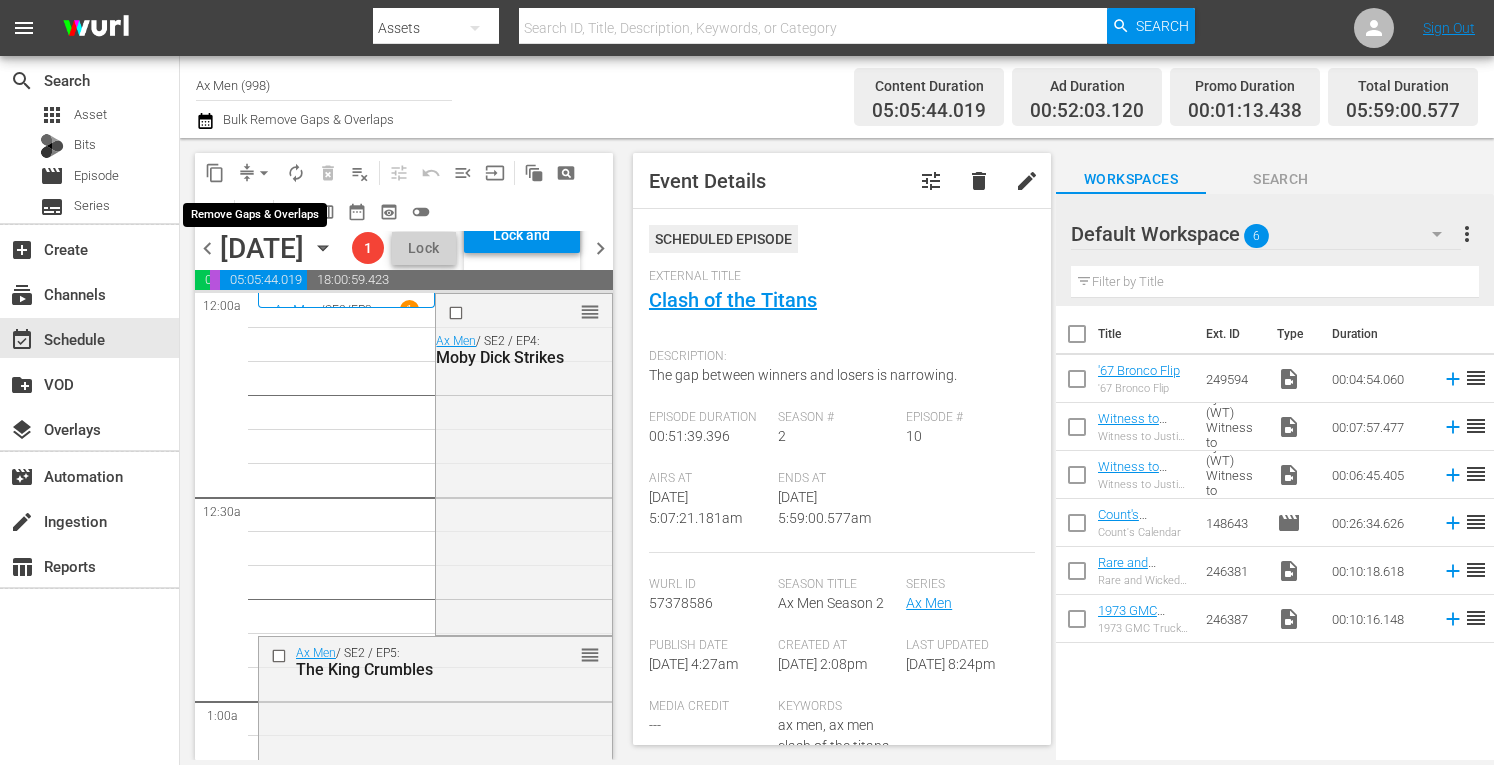 click on "arrow_drop_down" at bounding box center (264, 173) 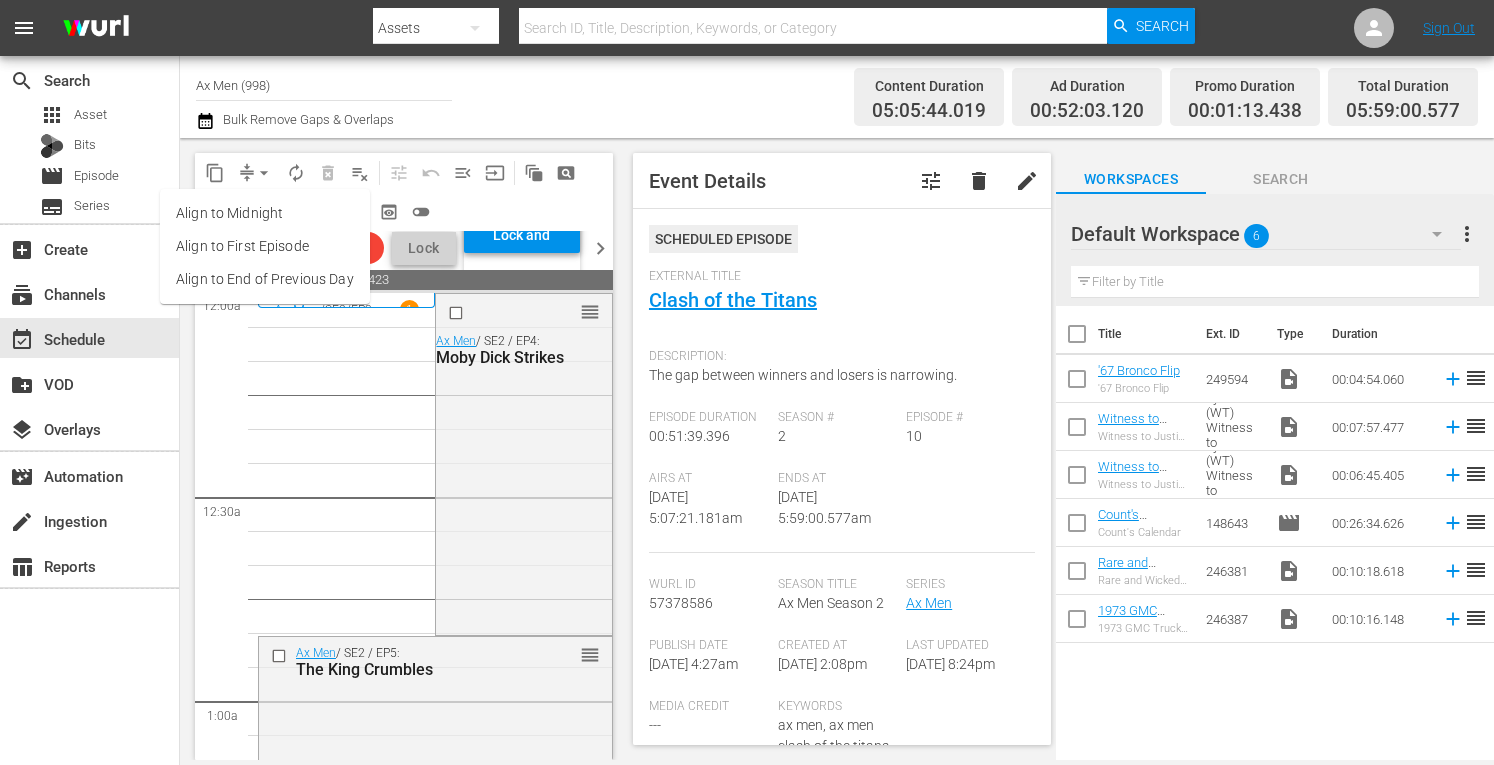 click on "Align to Midnight" at bounding box center [265, 213] 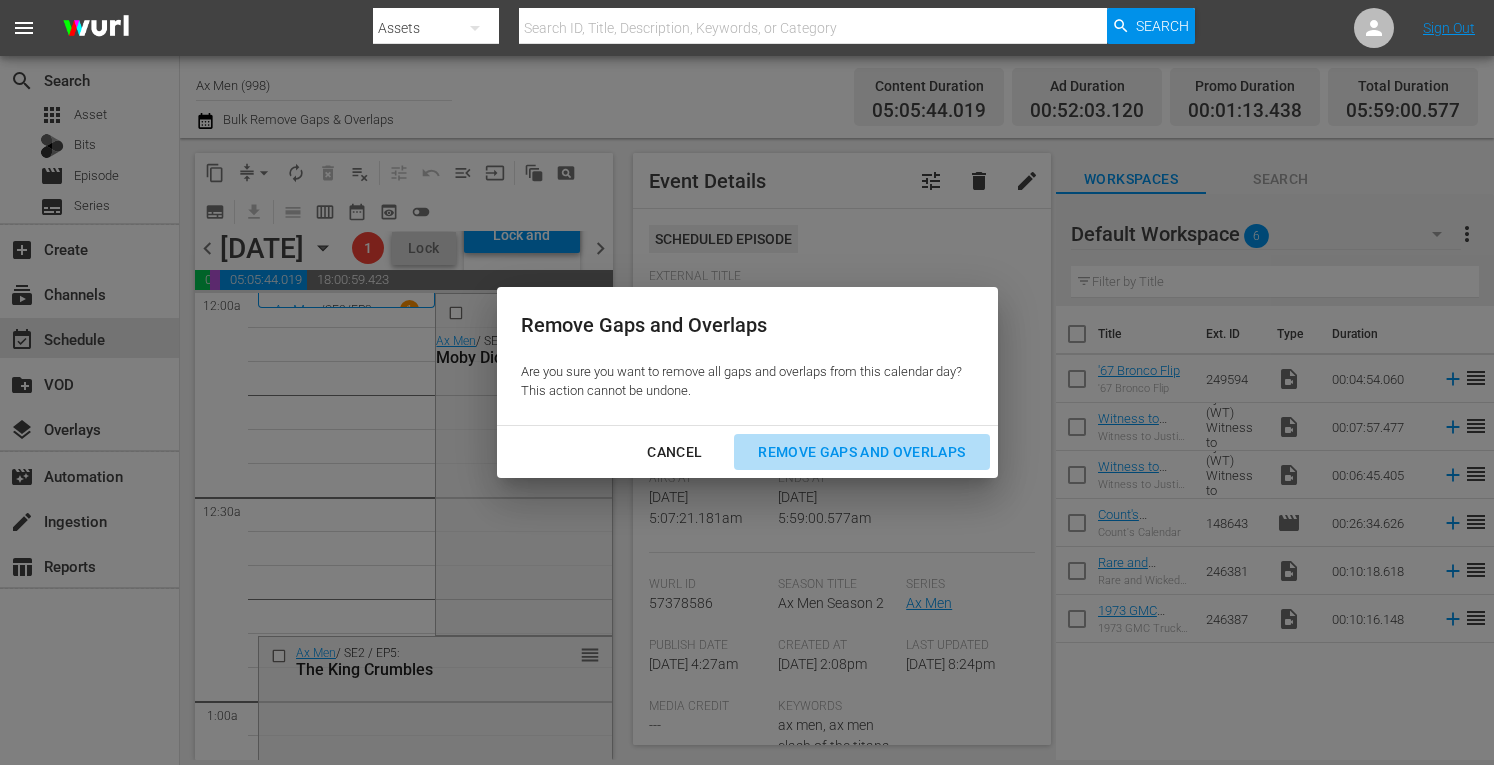 click on "Remove Gaps and Overlaps" at bounding box center [861, 452] 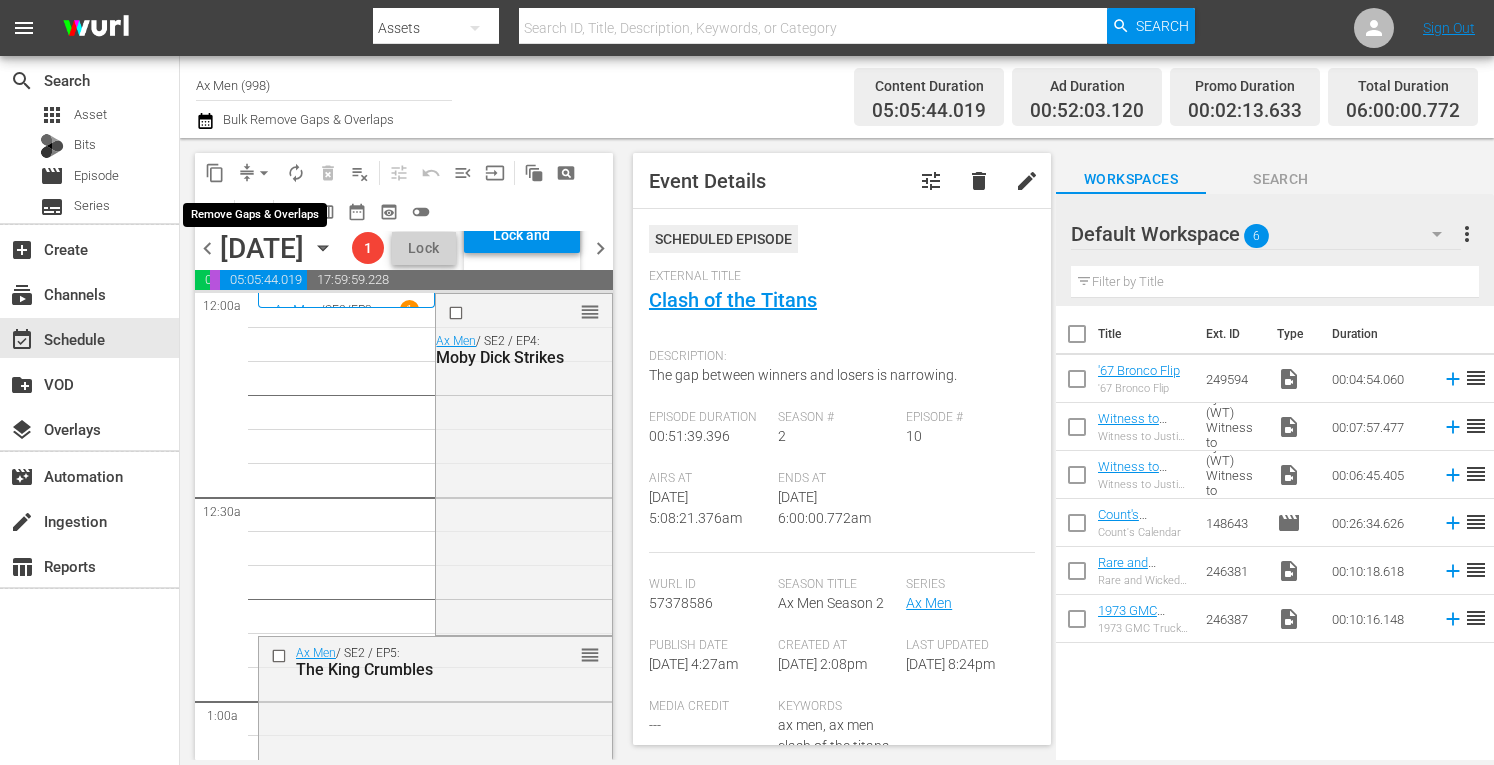 click on "arrow_drop_down" at bounding box center (264, 173) 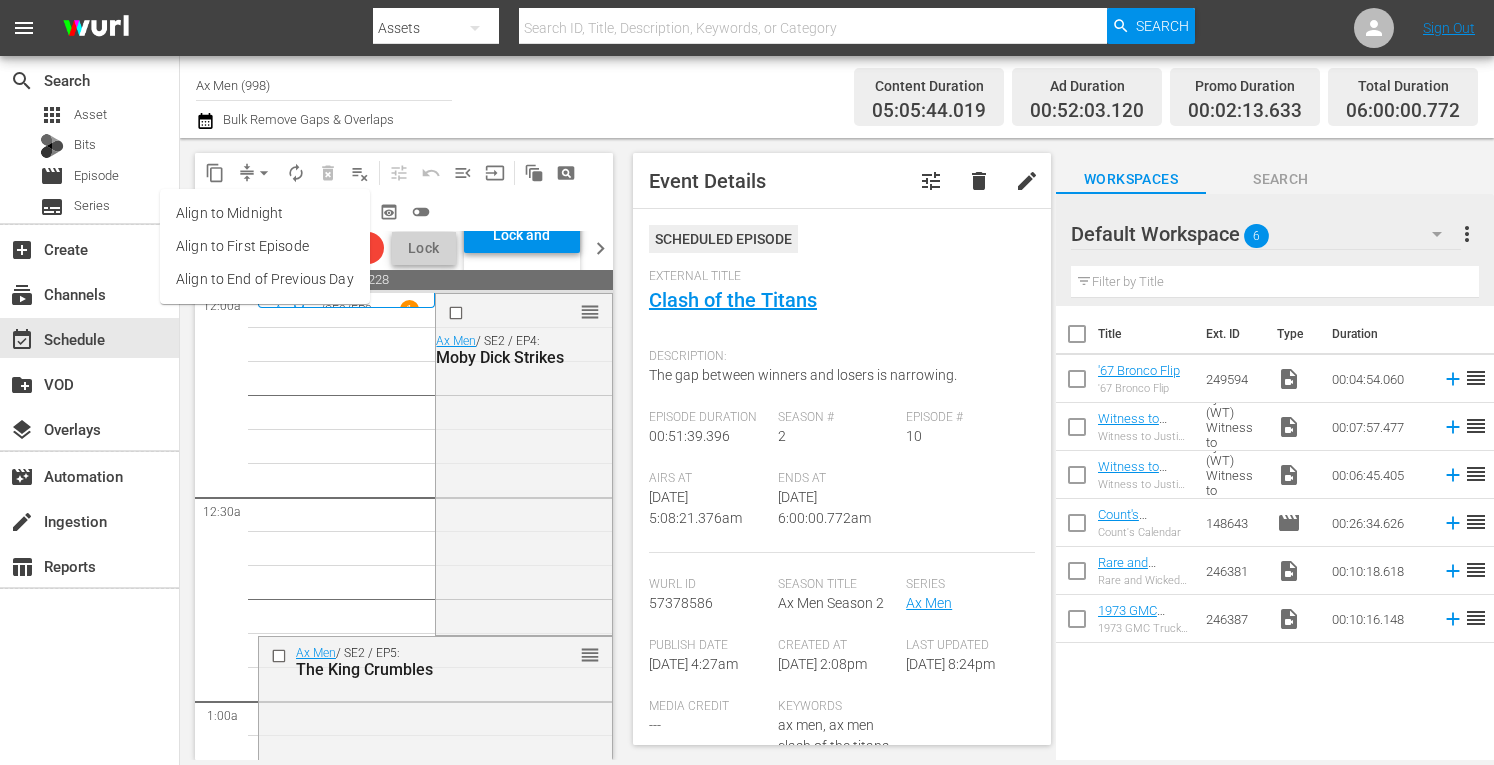 click on "Align to Midnight" at bounding box center (265, 213) 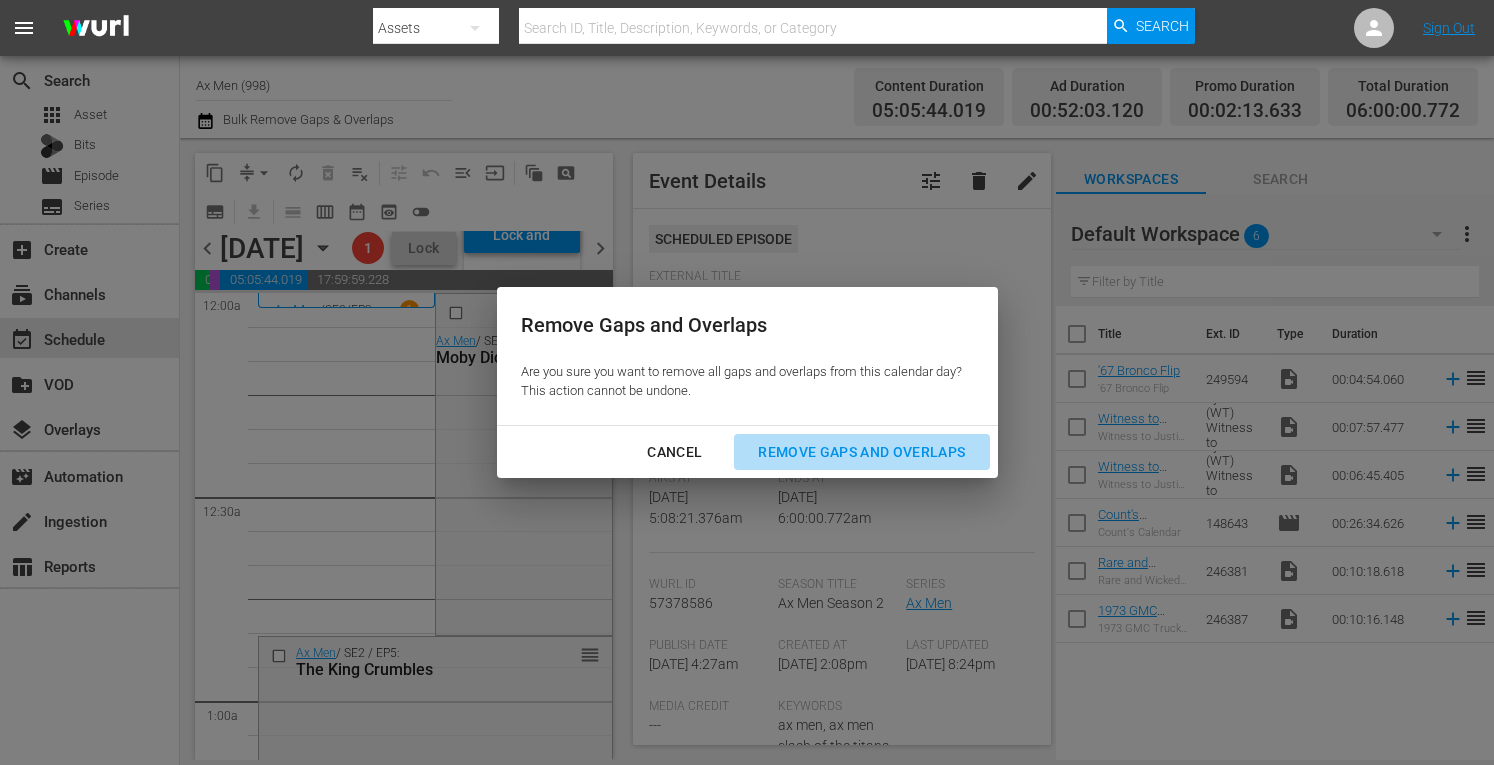 click on "Remove Gaps and Overlaps" at bounding box center [861, 452] 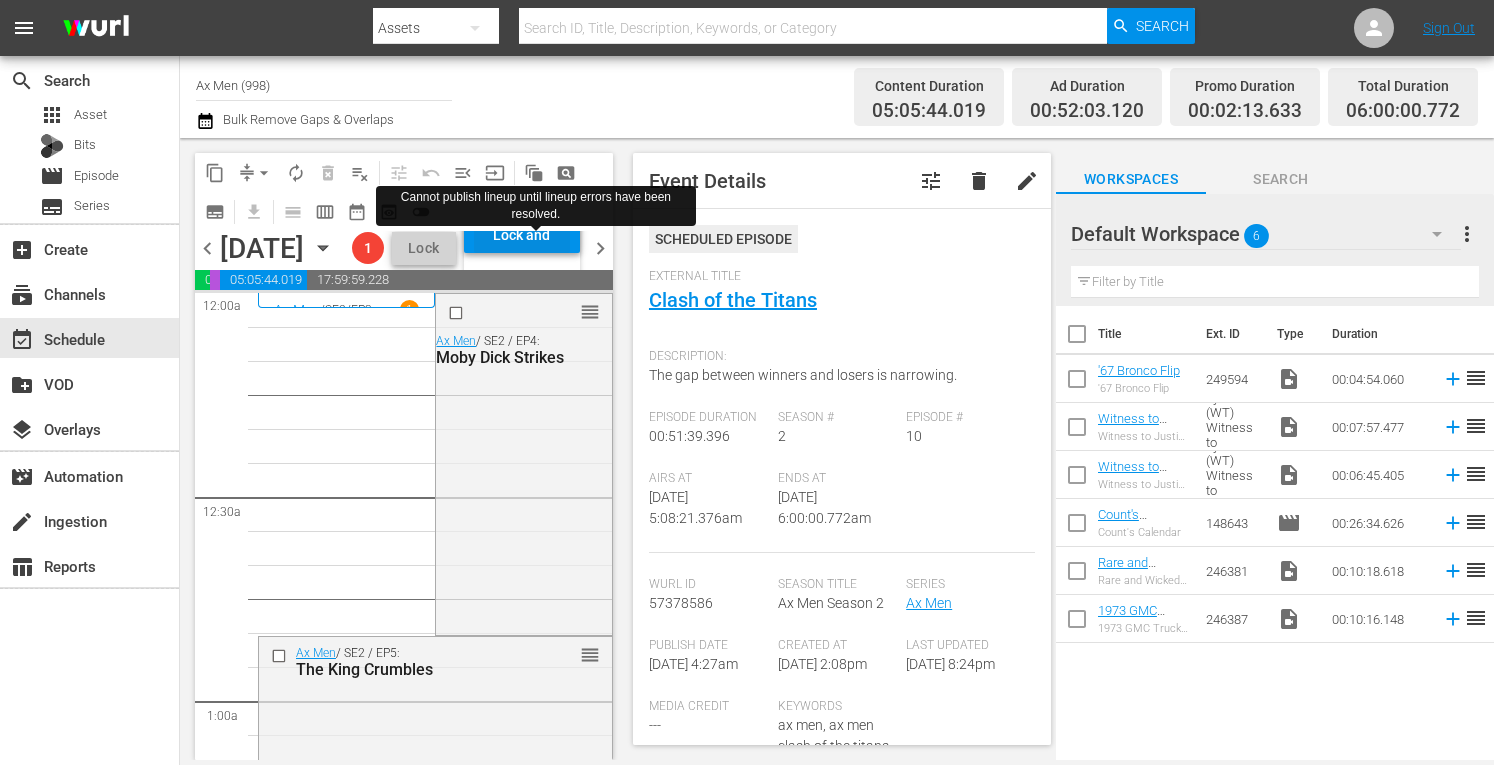 click on "Lock and Publish" at bounding box center [522, 235] 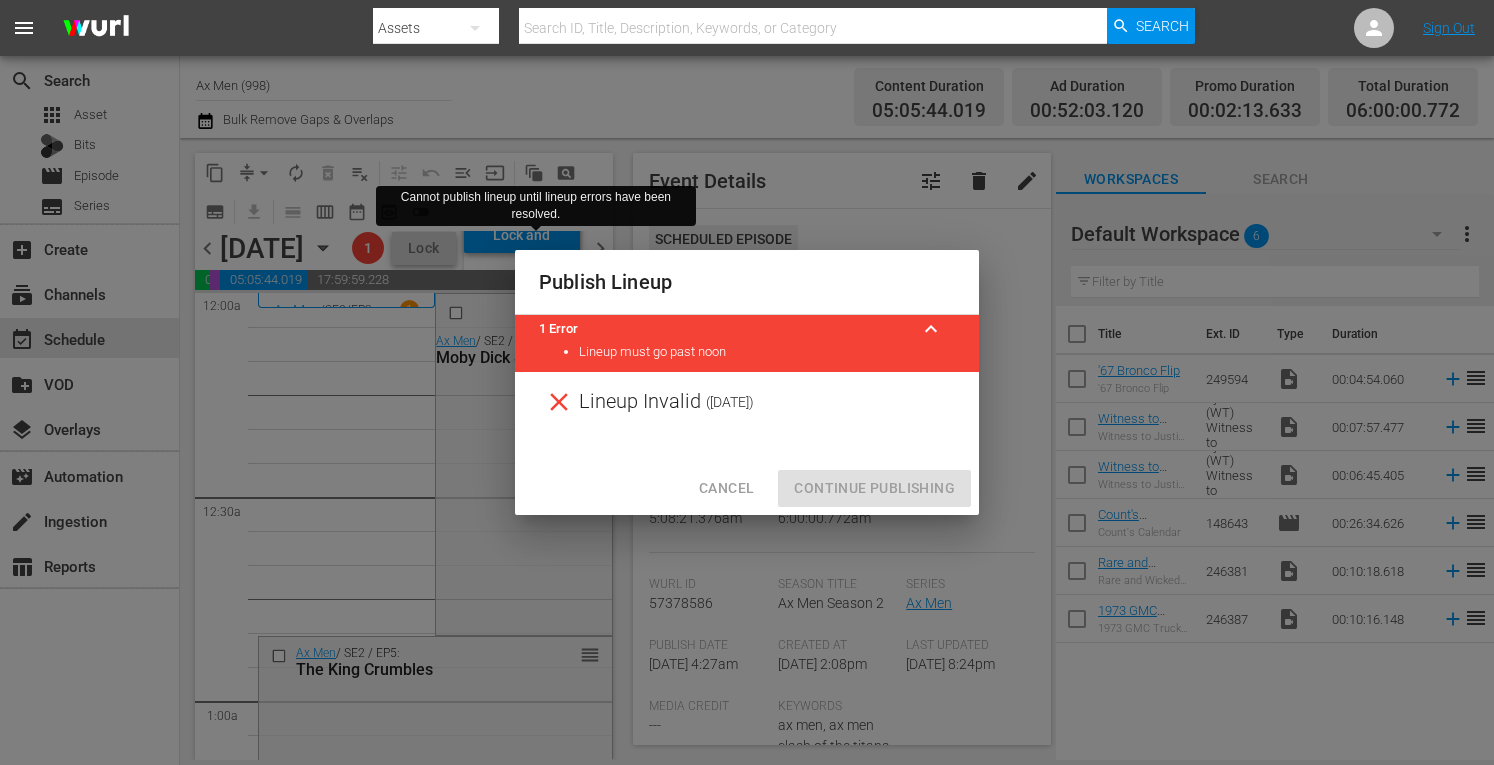 click on "Cancel" at bounding box center (726, 488) 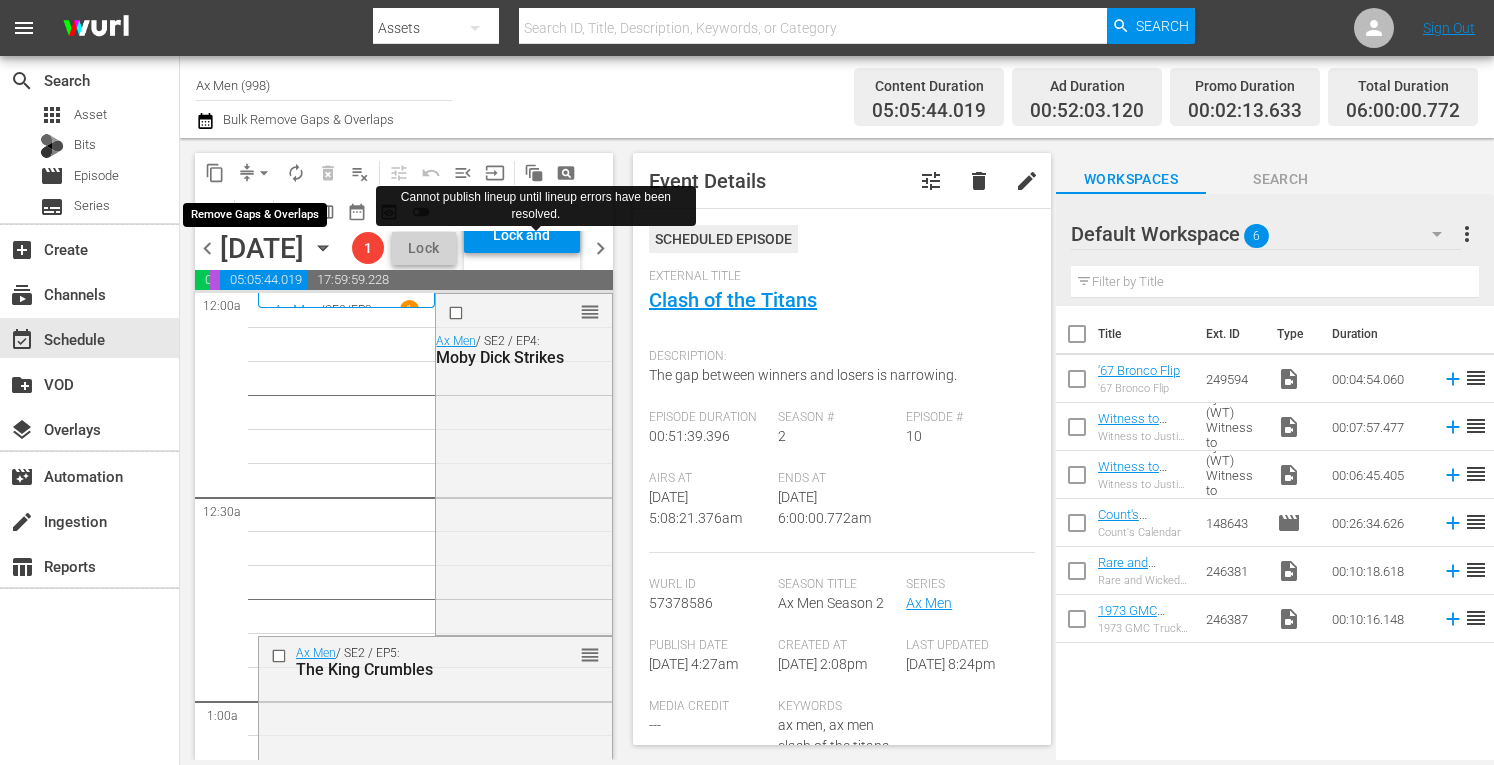 click on "arrow_drop_down" at bounding box center [264, 173] 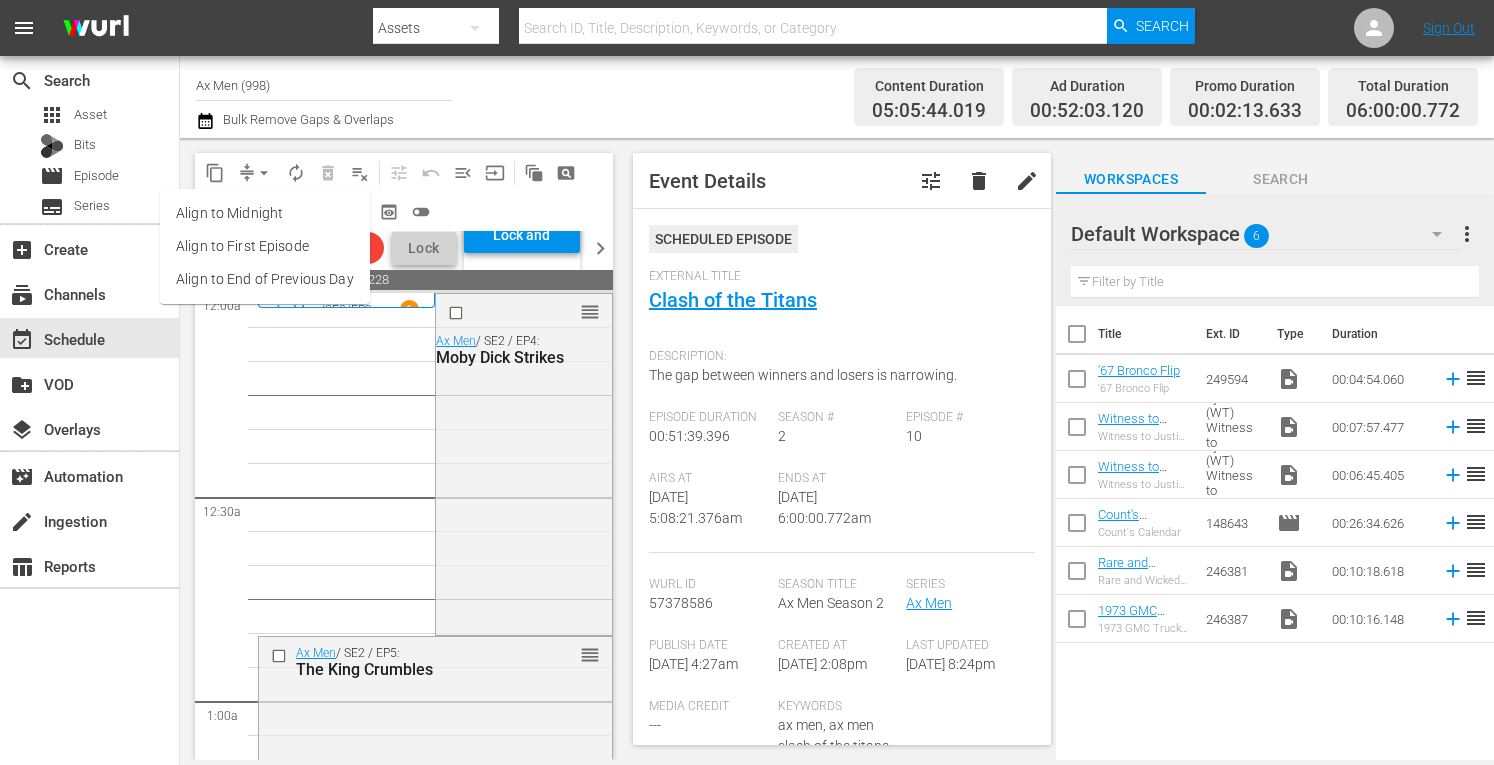 click on "Align to Midnight" at bounding box center [265, 213] 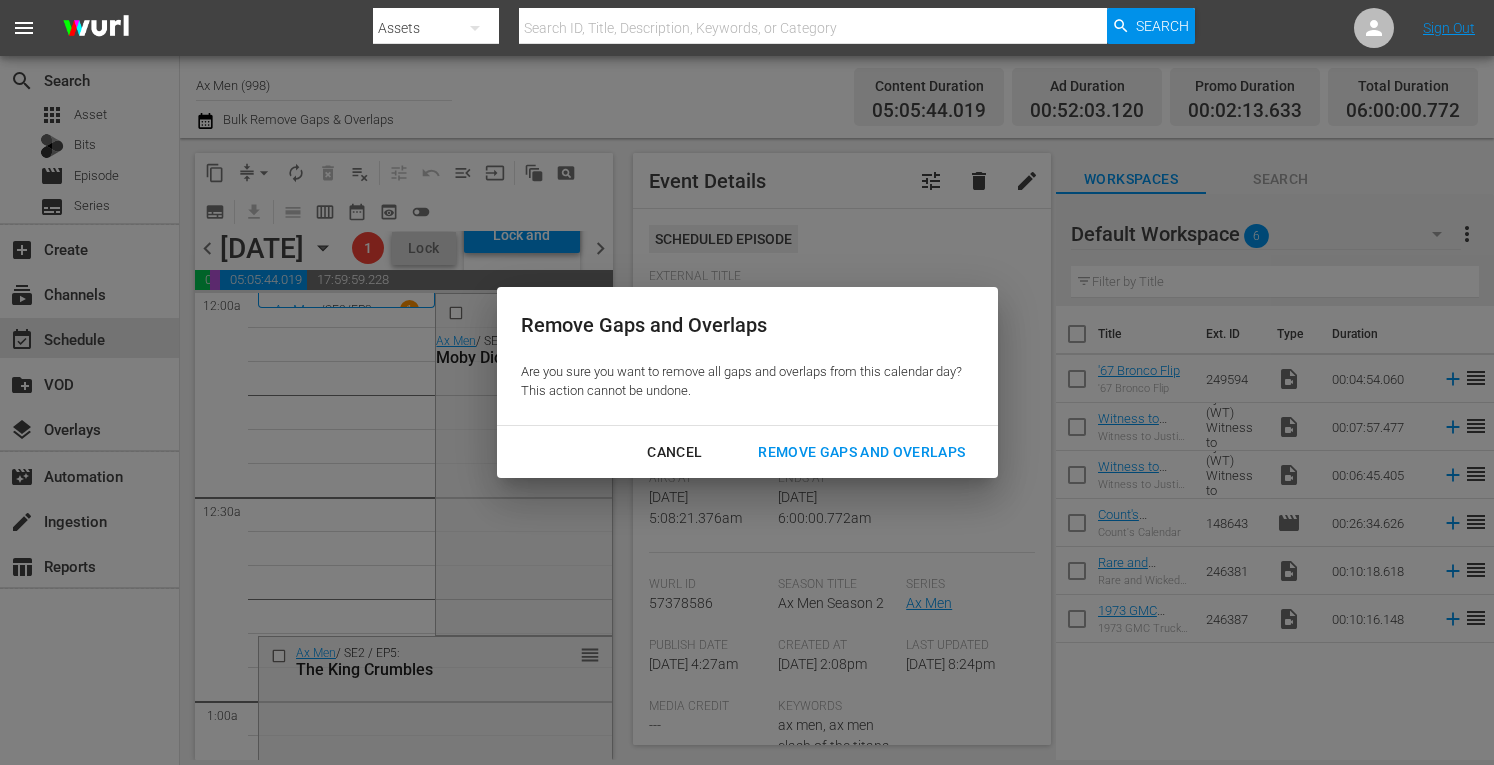 click on "Remove Gaps and Overlaps" at bounding box center [861, 452] 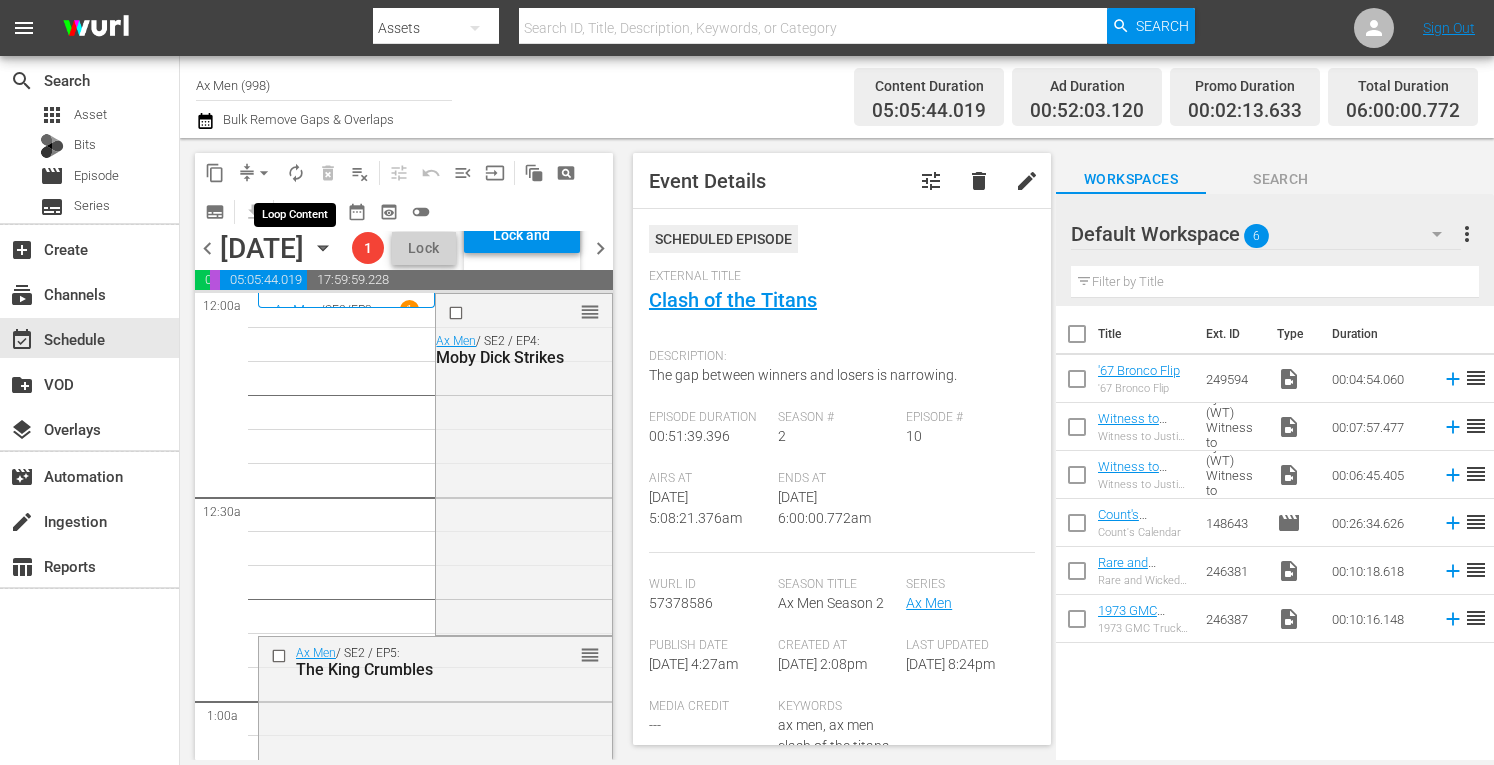 click on "autorenew_outlined" at bounding box center (296, 173) 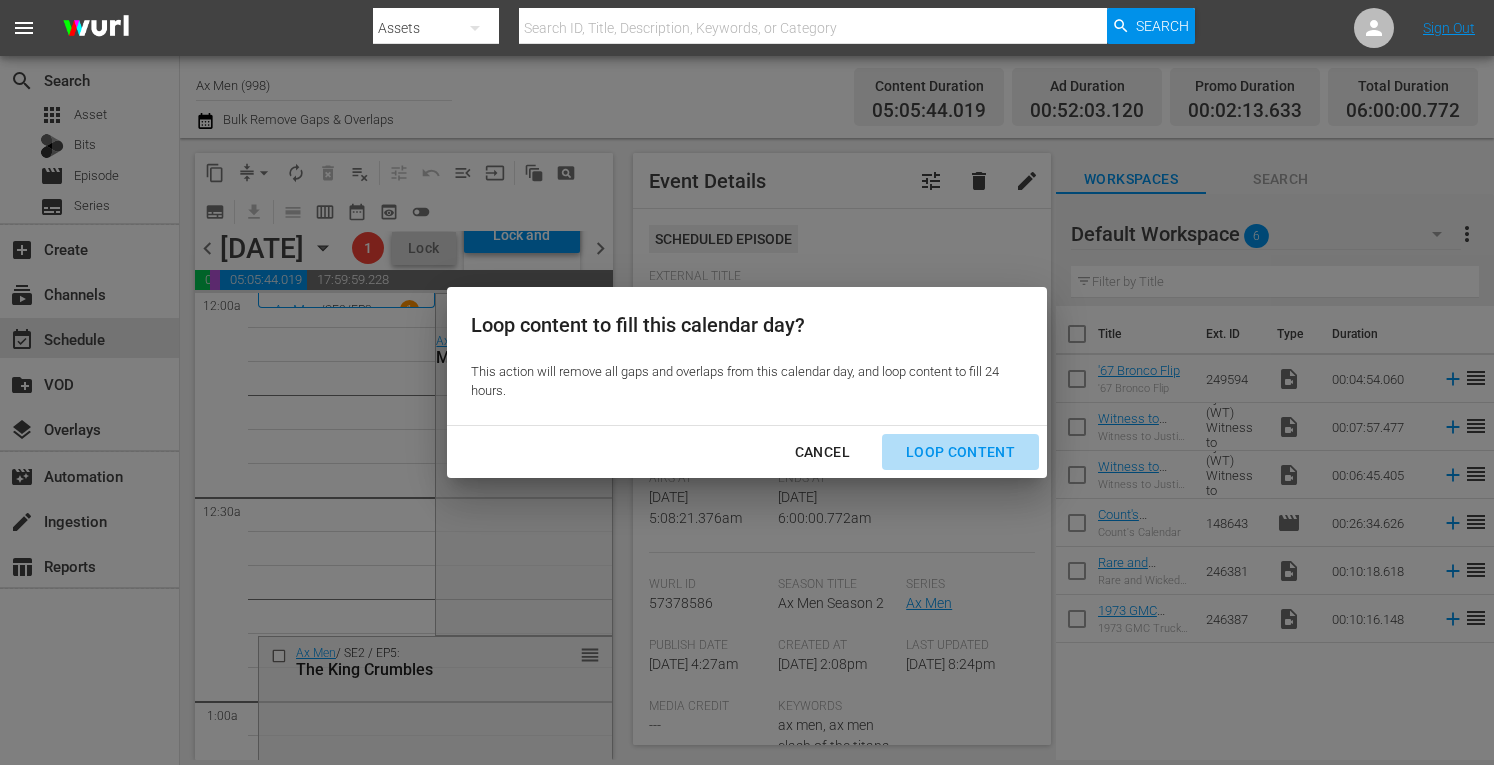 click on "Loop Content" at bounding box center (960, 452) 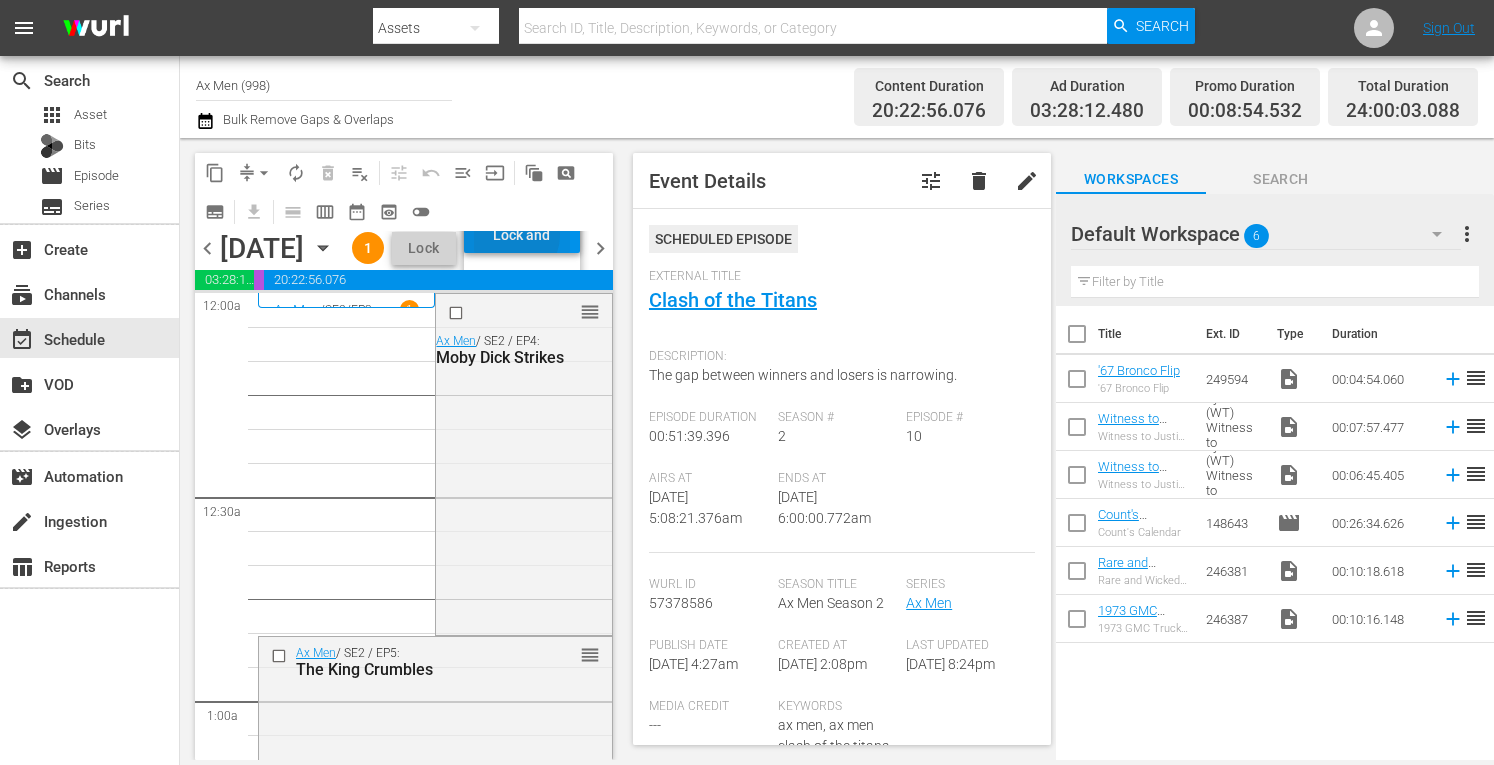 click on "Lock and Publish" at bounding box center (522, 235) 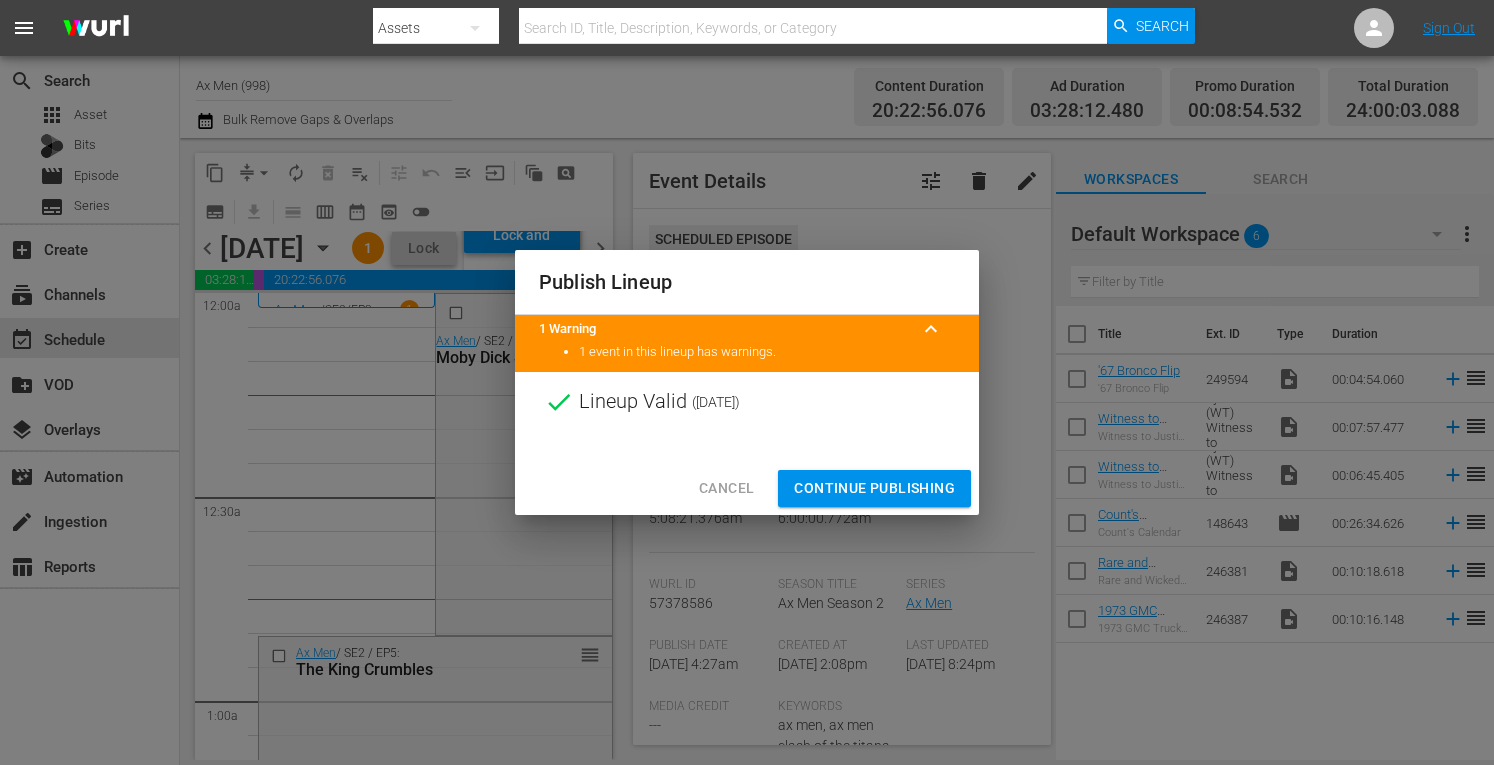 click on "Continue Publishing" at bounding box center (874, 488) 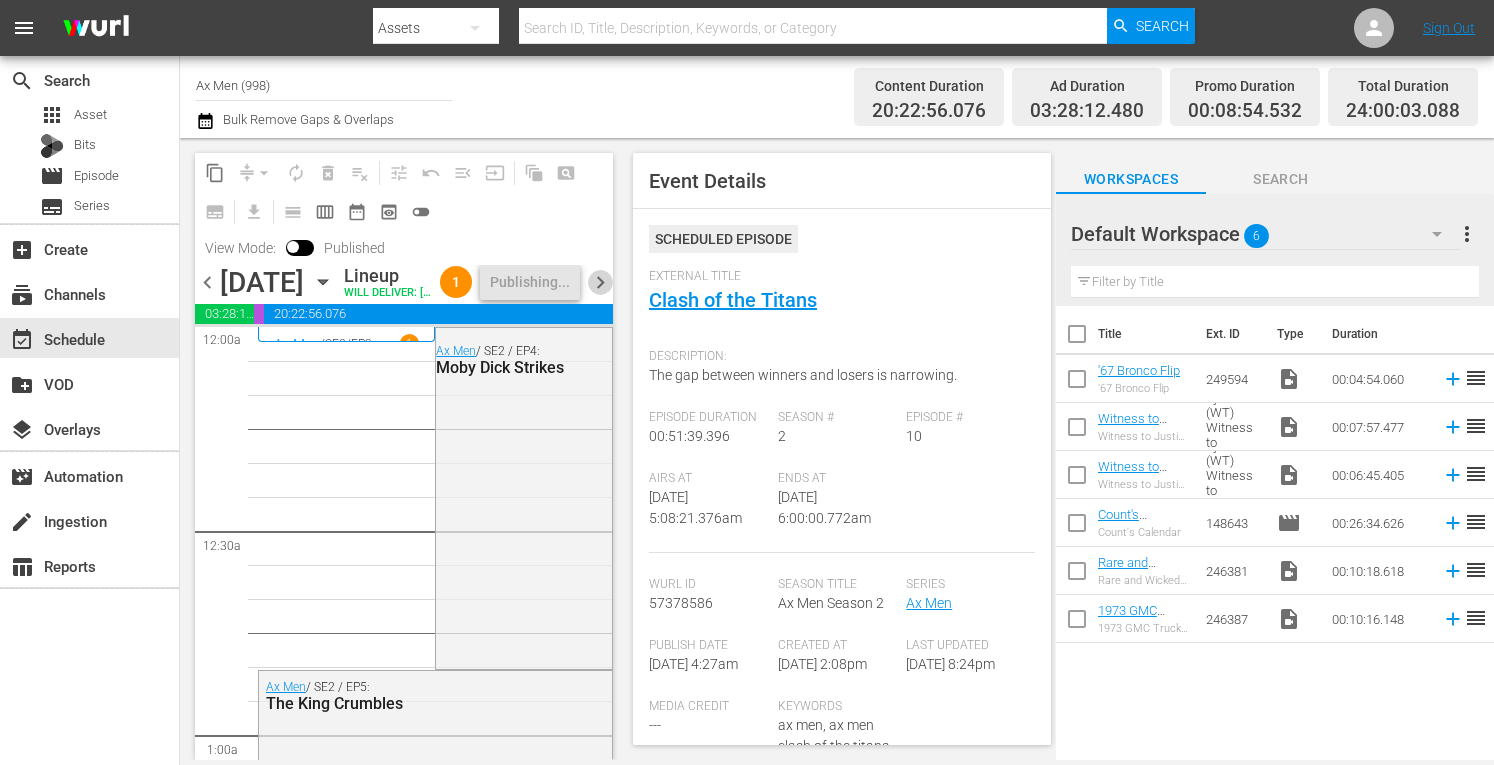 click on "chevron_right" at bounding box center (600, 282) 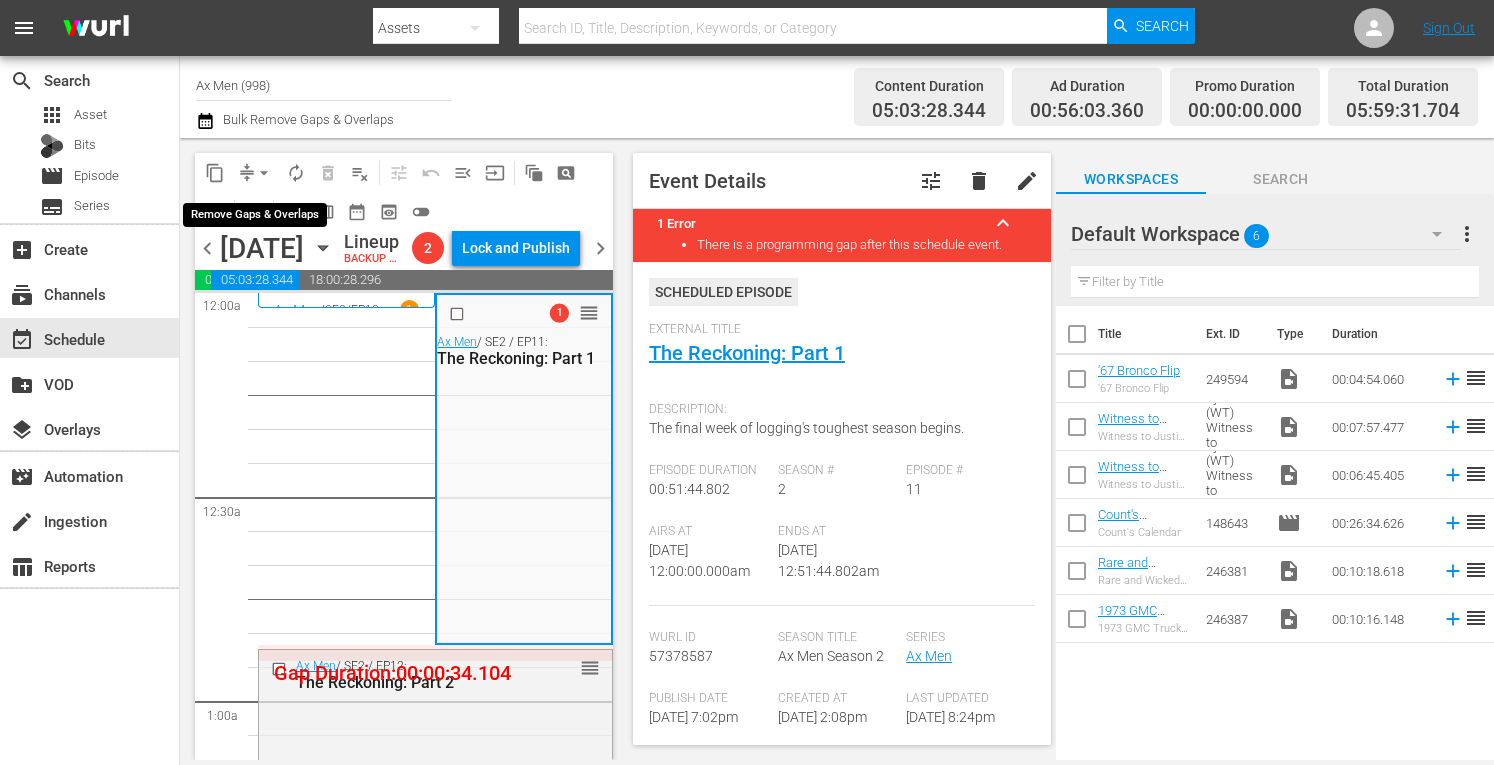 click on "arrow_drop_down" at bounding box center (264, 173) 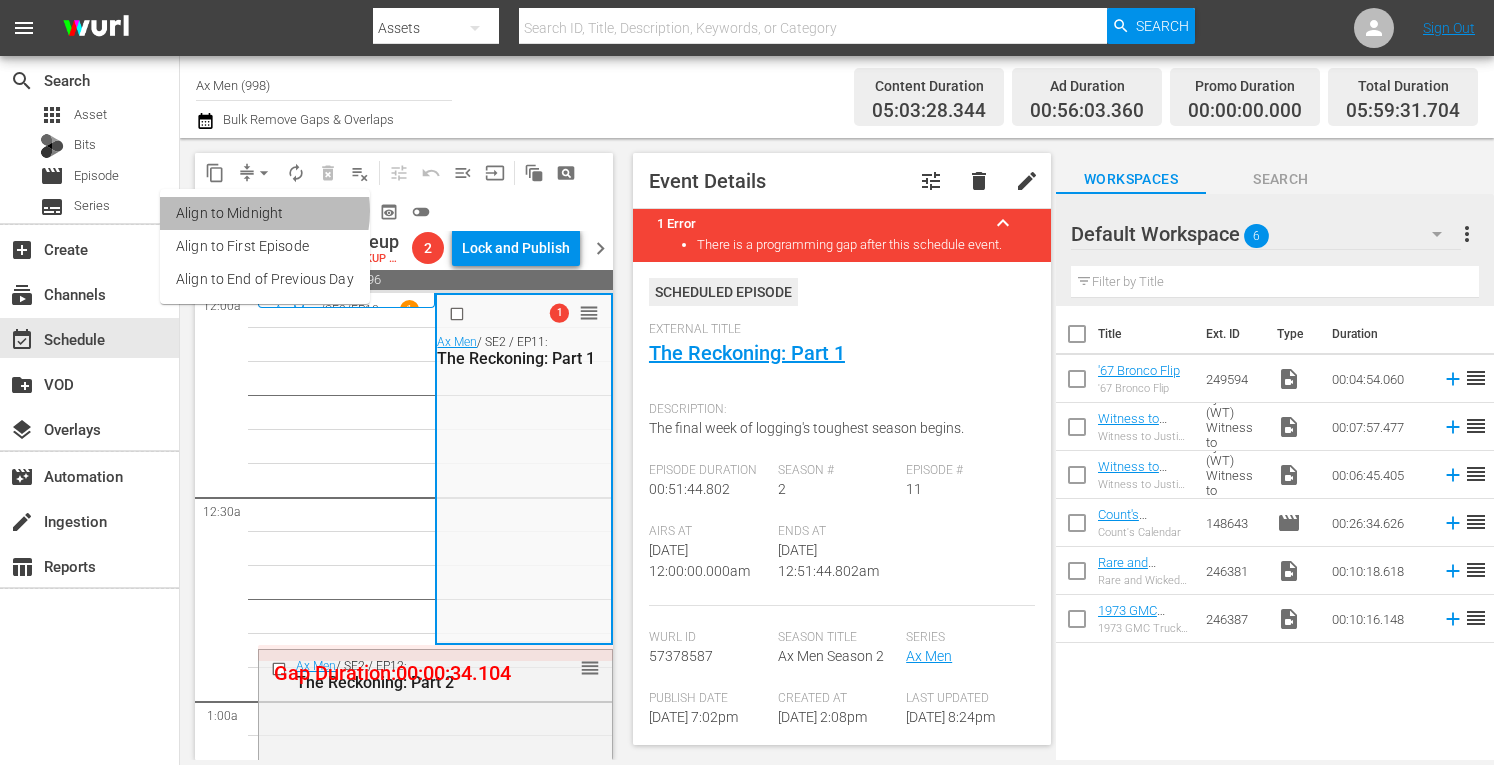 click on "Align to Midnight" at bounding box center (265, 213) 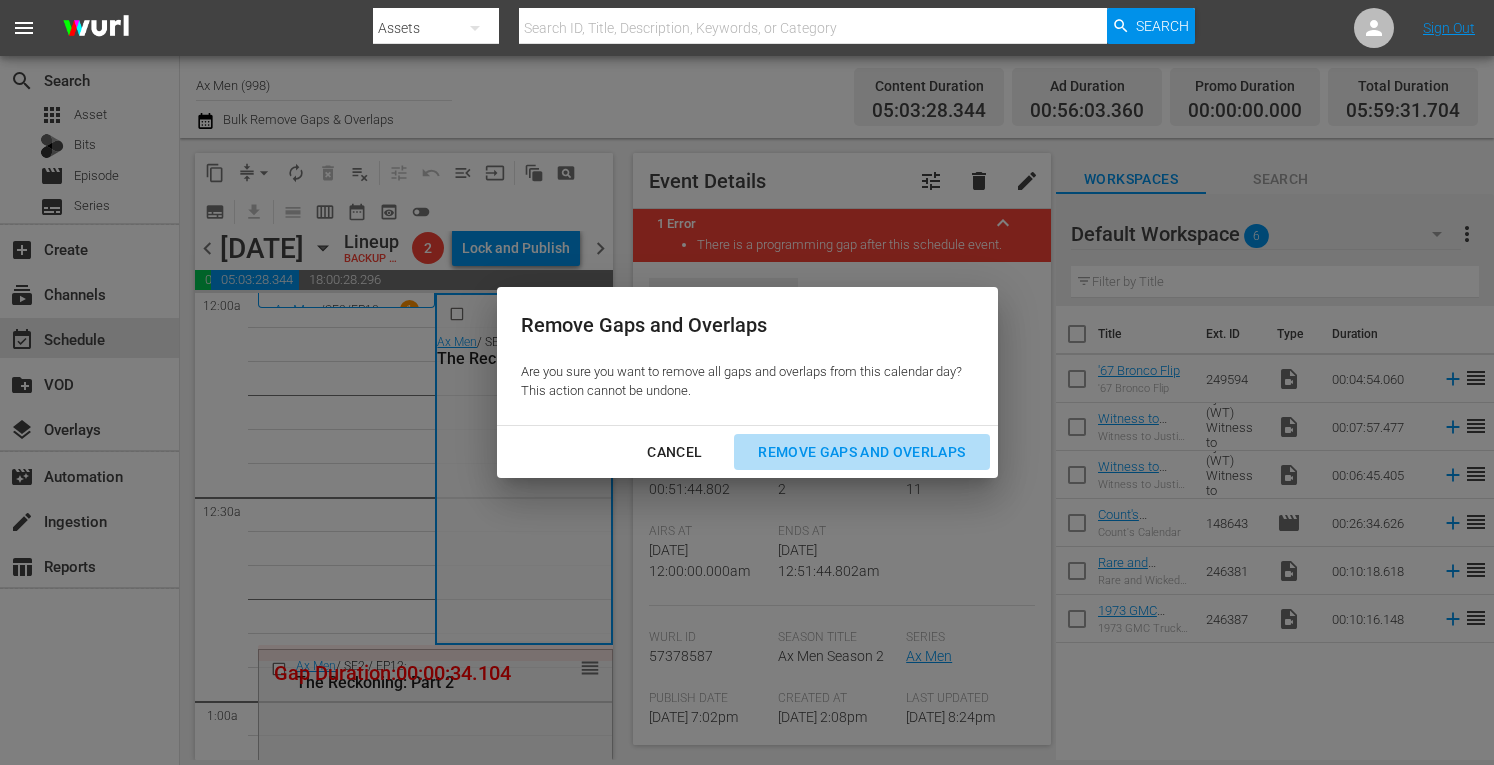 click on "Remove Gaps and Overlaps" at bounding box center [861, 452] 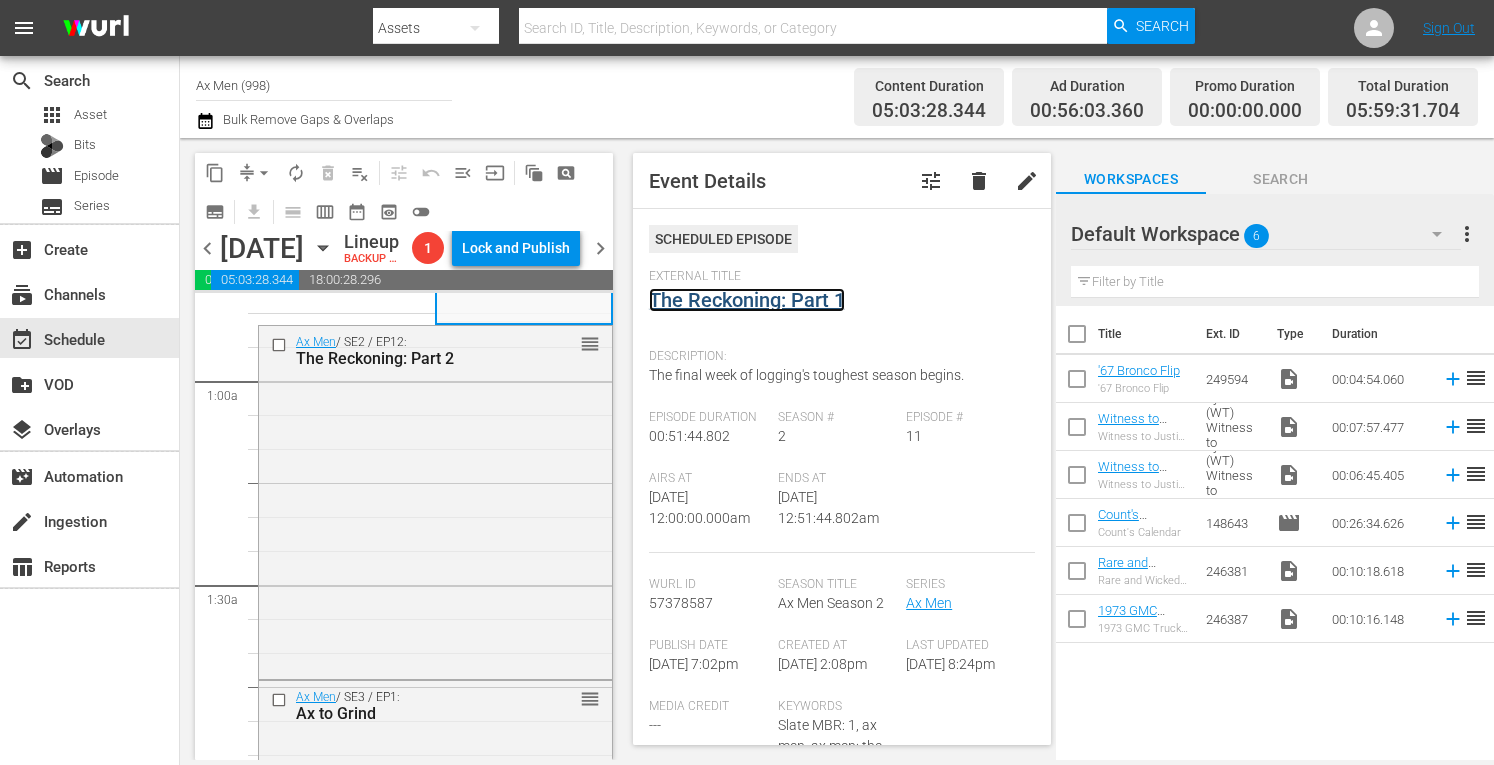 scroll, scrollTop: 413, scrollLeft: 0, axis: vertical 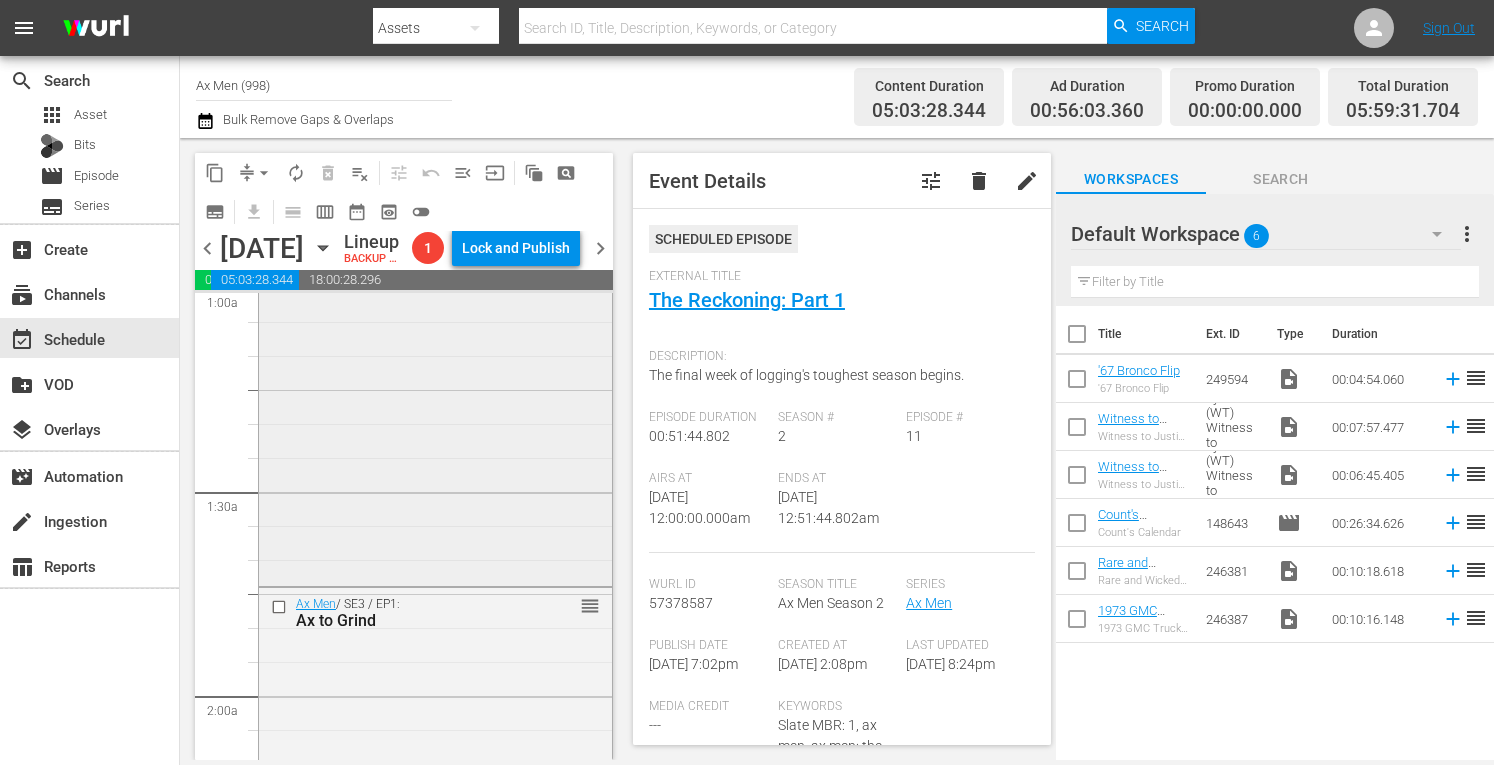 click on "Ax Men  / SE2 / EP12:
The Reckoning: Part 2 reorder" at bounding box center (435, 407) 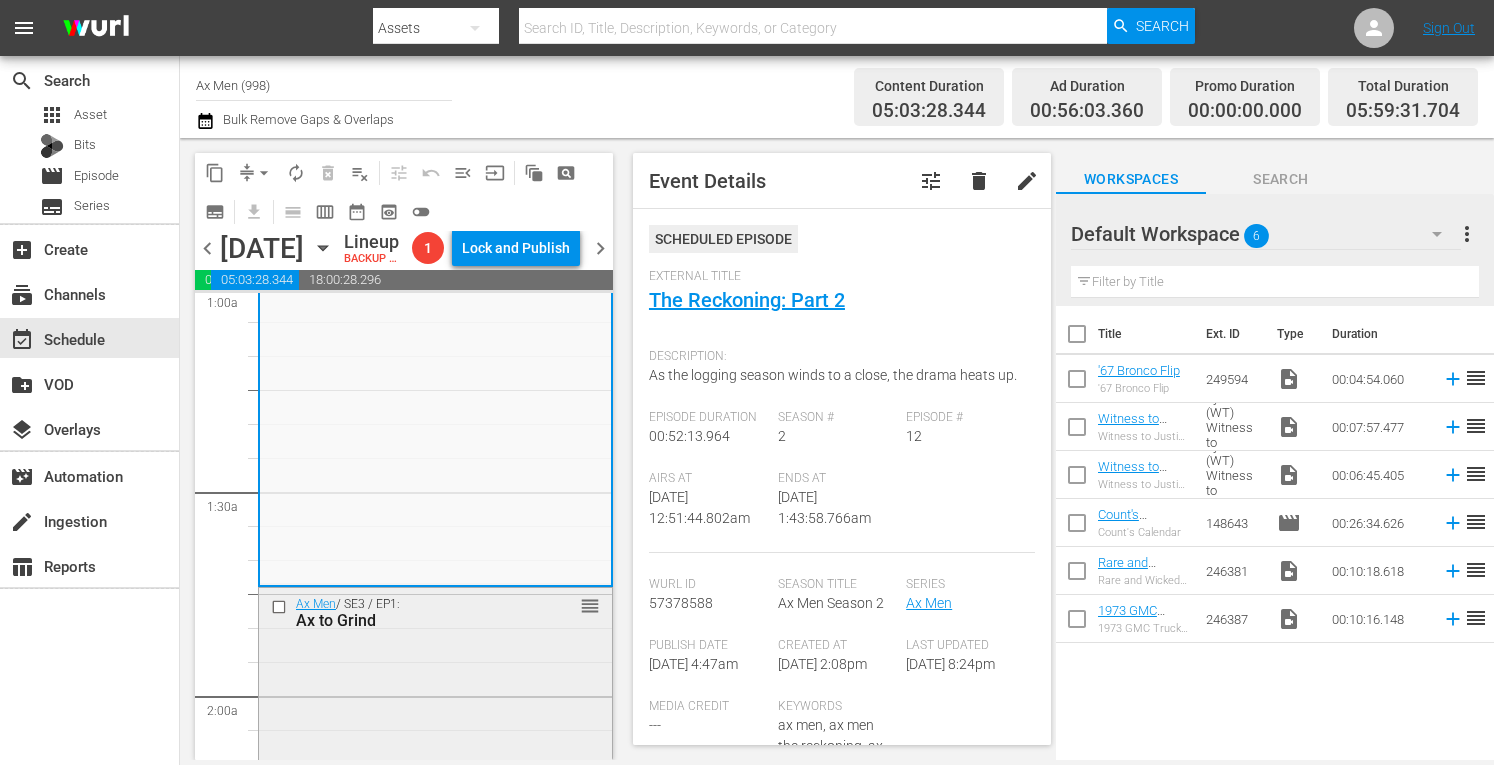 click on "Ax Men  / SE3 / EP1:
Ax to Grind reorder" at bounding box center (435, 756) 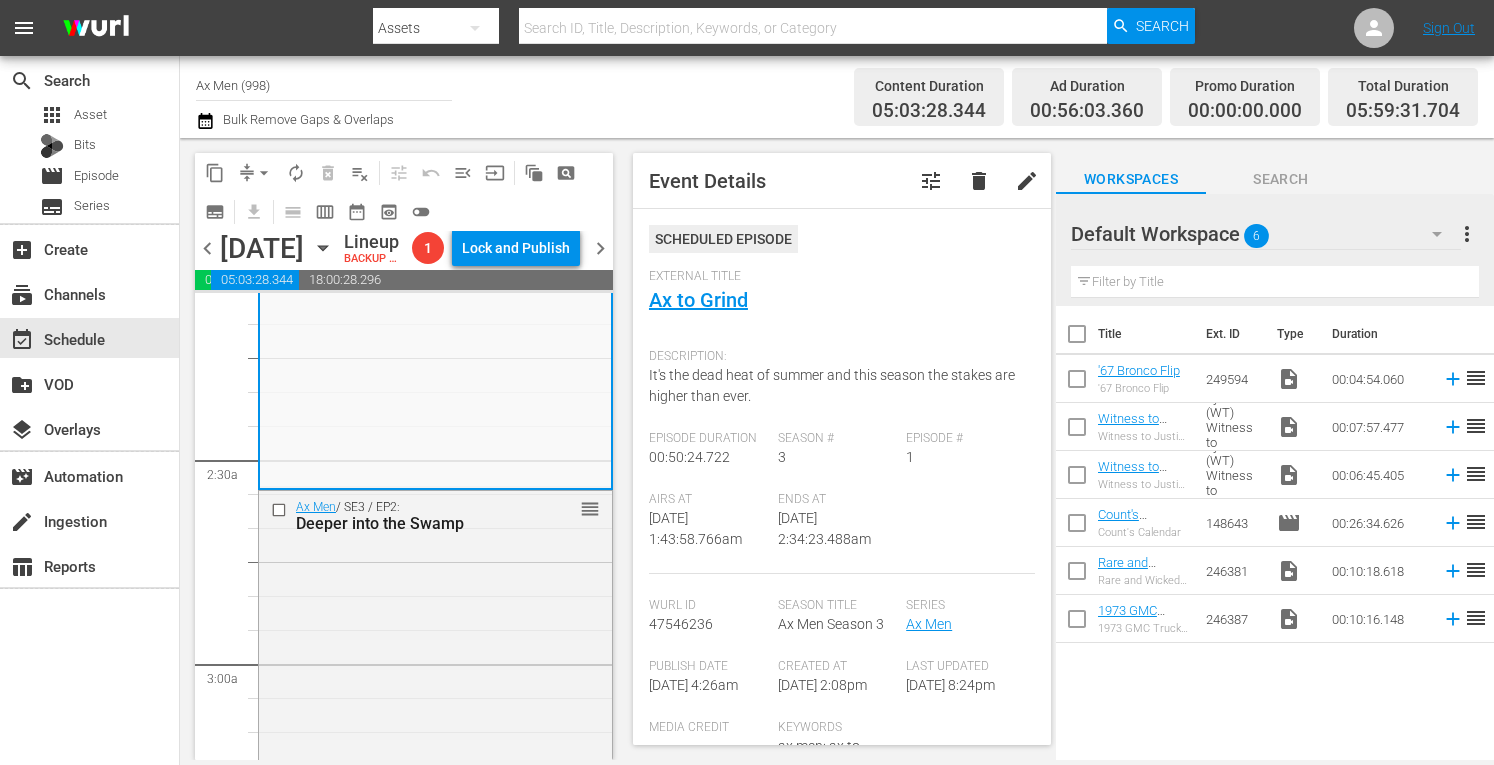 scroll, scrollTop: 920, scrollLeft: 0, axis: vertical 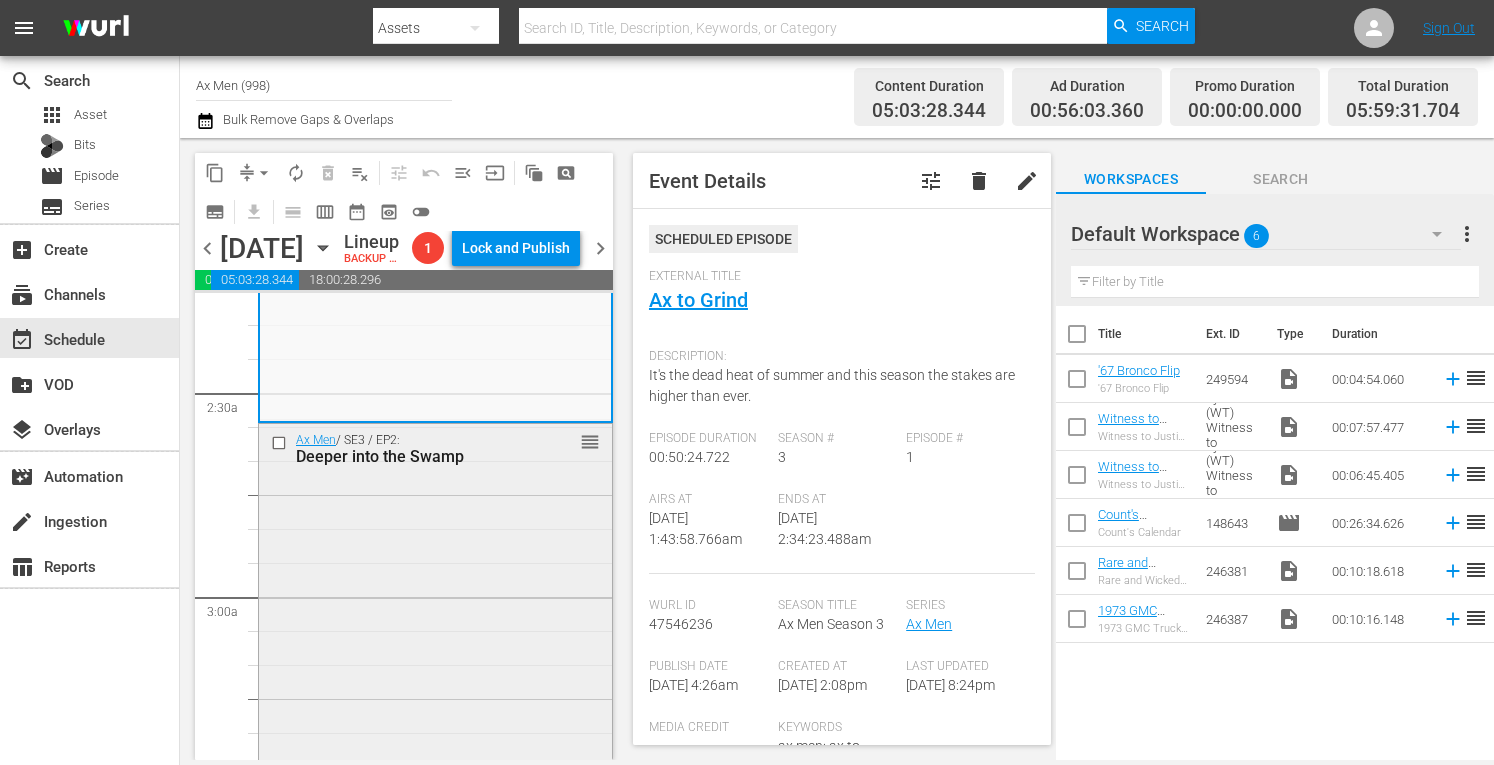 click on "Ax Men  / SE3 / EP2:
Deeper into the Swamp reorder" at bounding box center (435, 595) 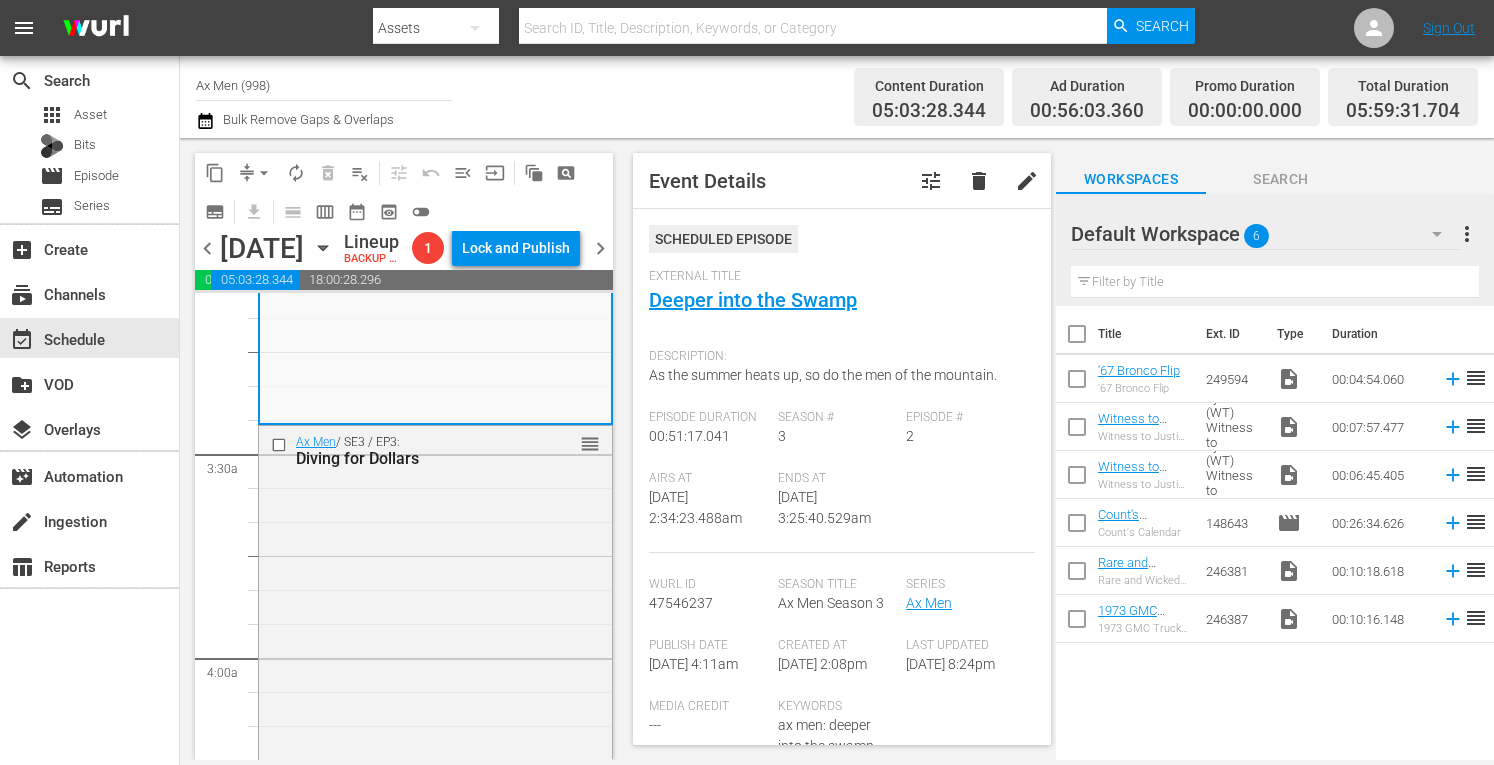 scroll, scrollTop: 1360, scrollLeft: 0, axis: vertical 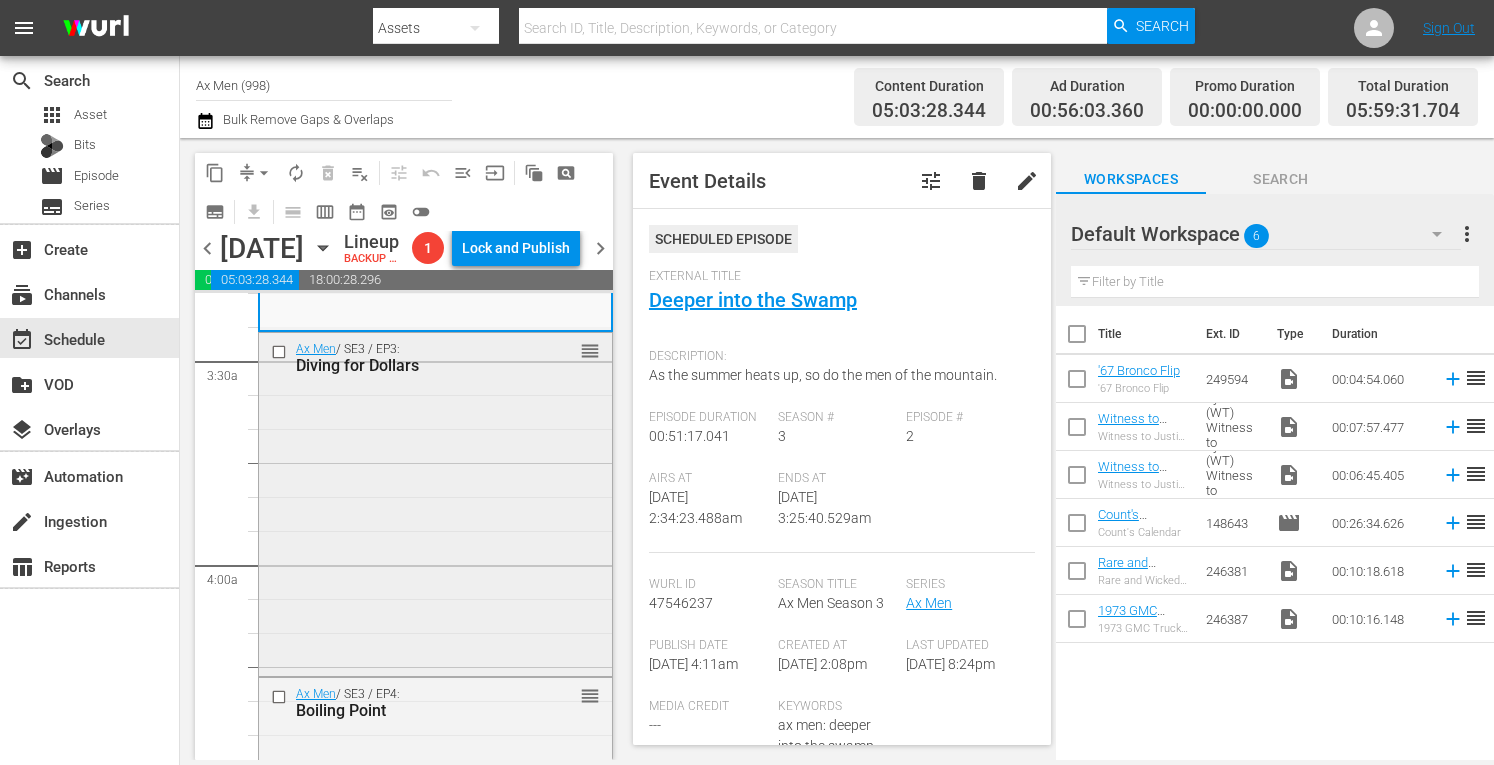 click on "Ax Men  / SE3 / EP3:
Diving for Dollars reorder" at bounding box center [435, 503] 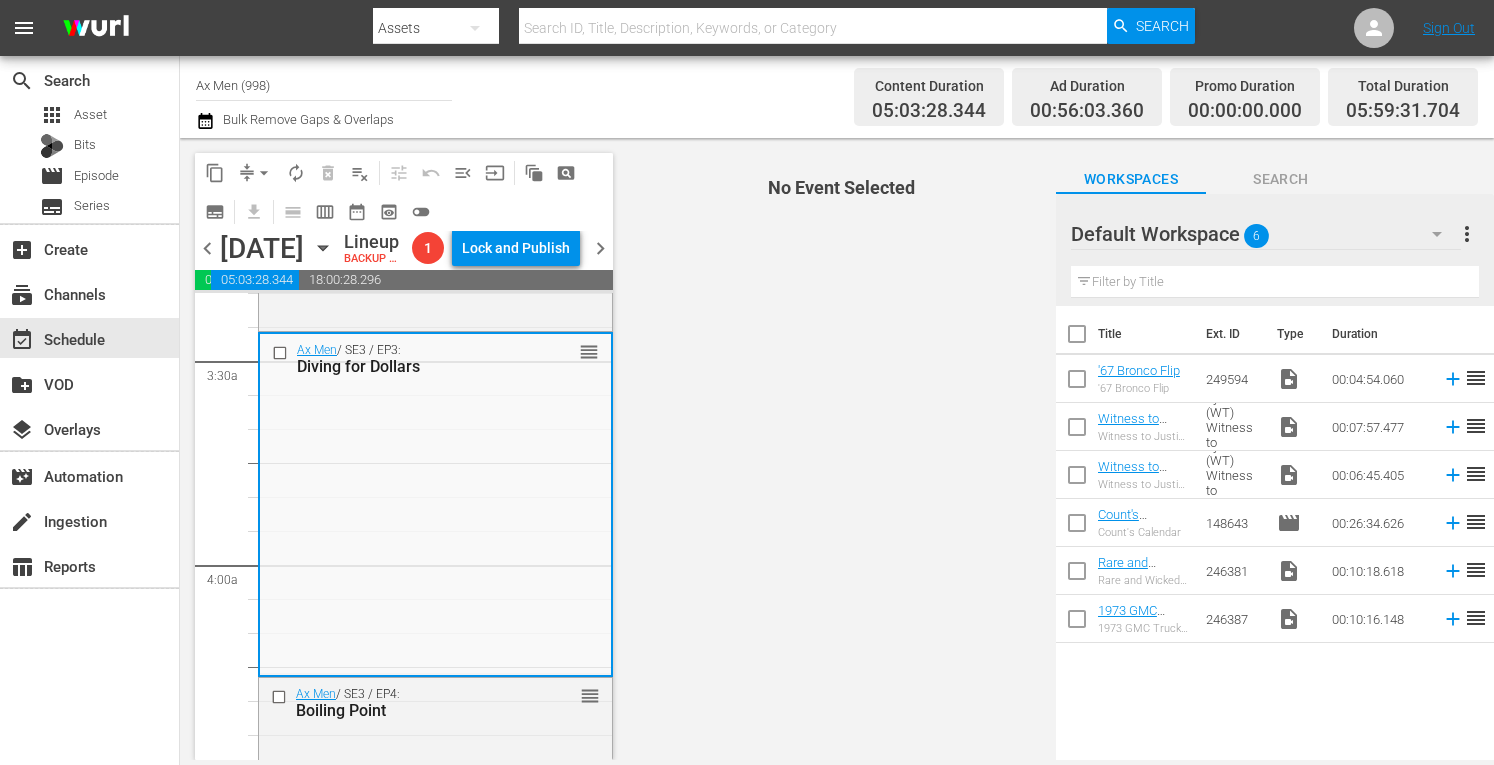 click on "Ax Men  / SE3 / EP3:
Diving for Dollars reorder" at bounding box center [435, 504] 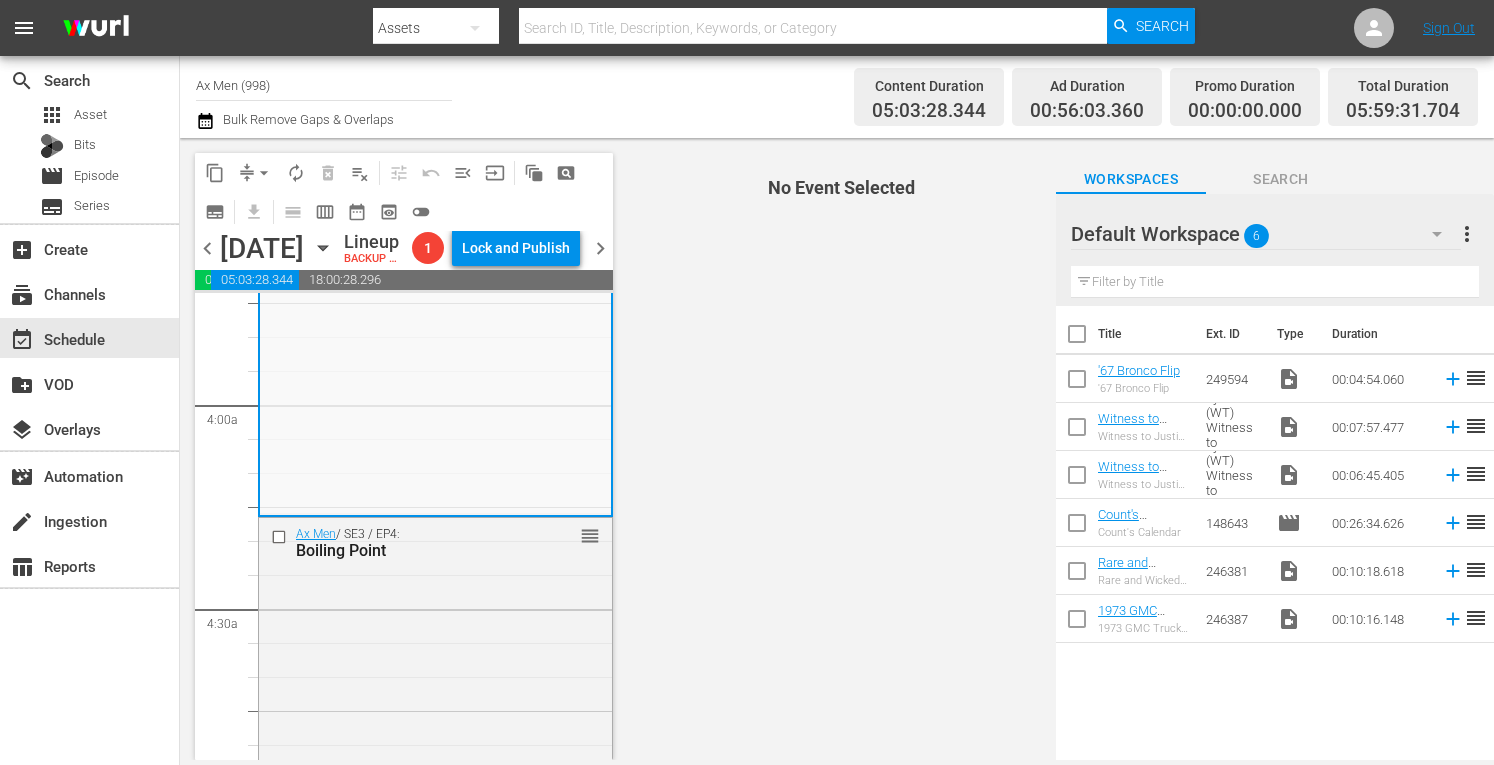 scroll, scrollTop: 1600, scrollLeft: 0, axis: vertical 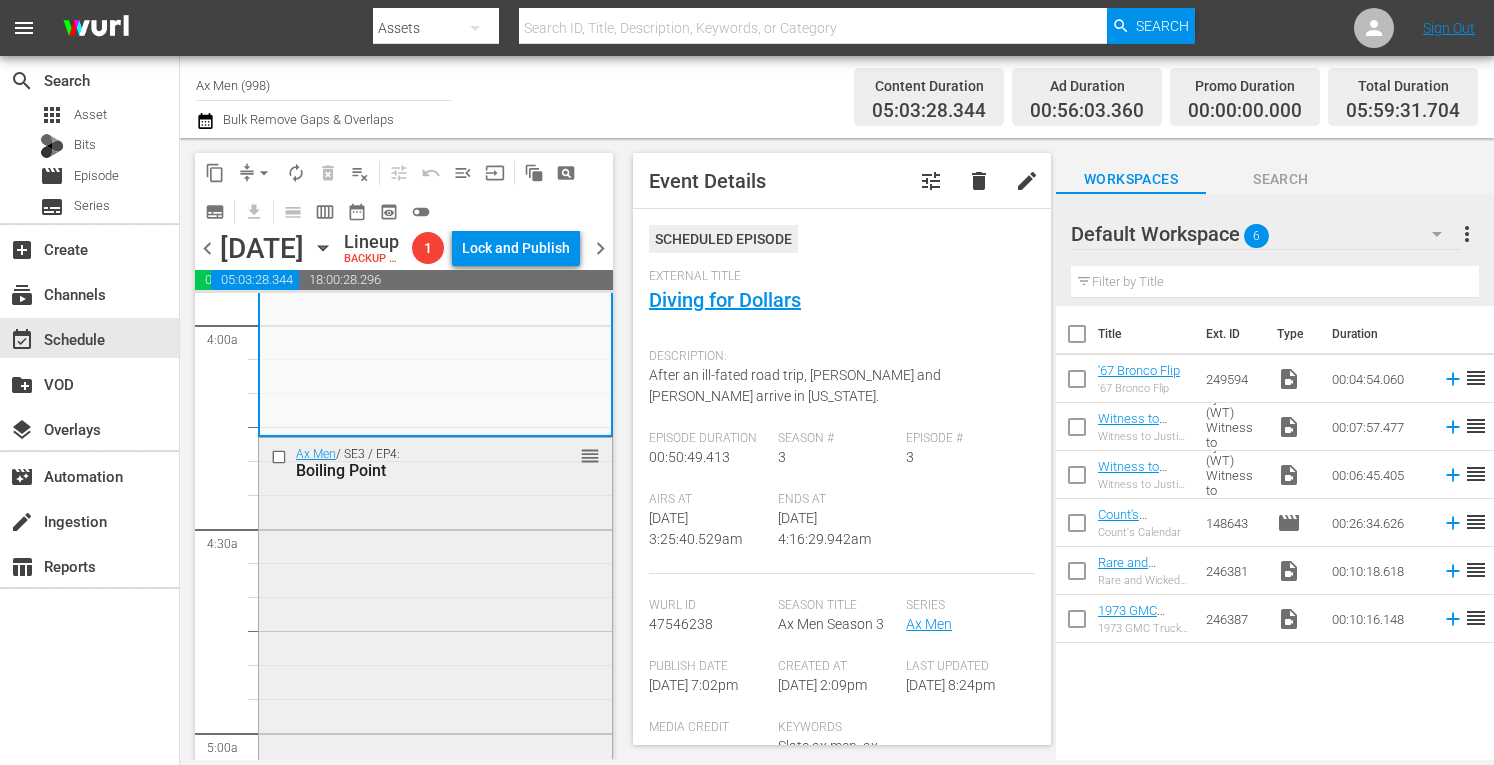 click on "Ax Men  / SE3 / EP4:
Boiling Point reorder" at bounding box center [435, 610] 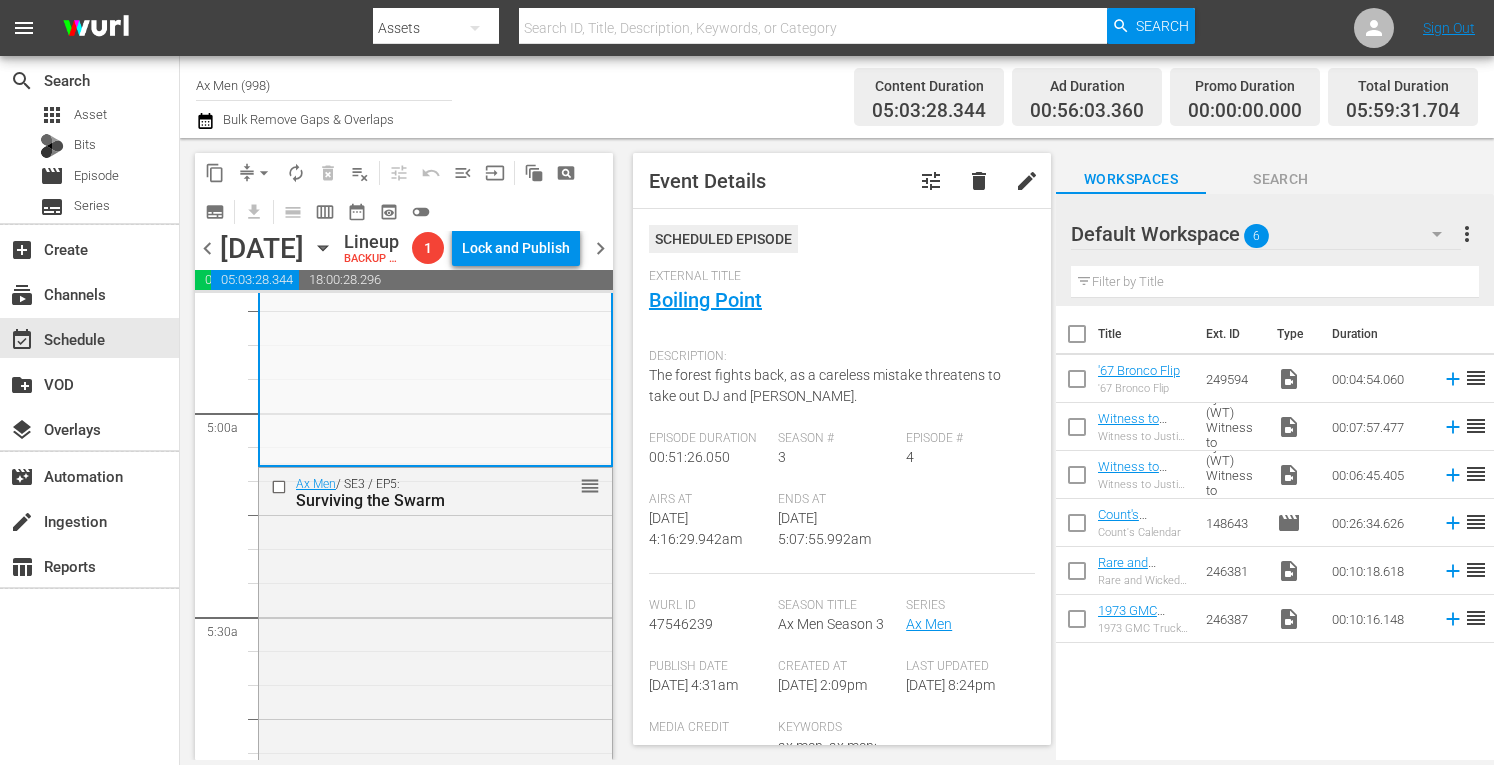 scroll, scrollTop: 1947, scrollLeft: 0, axis: vertical 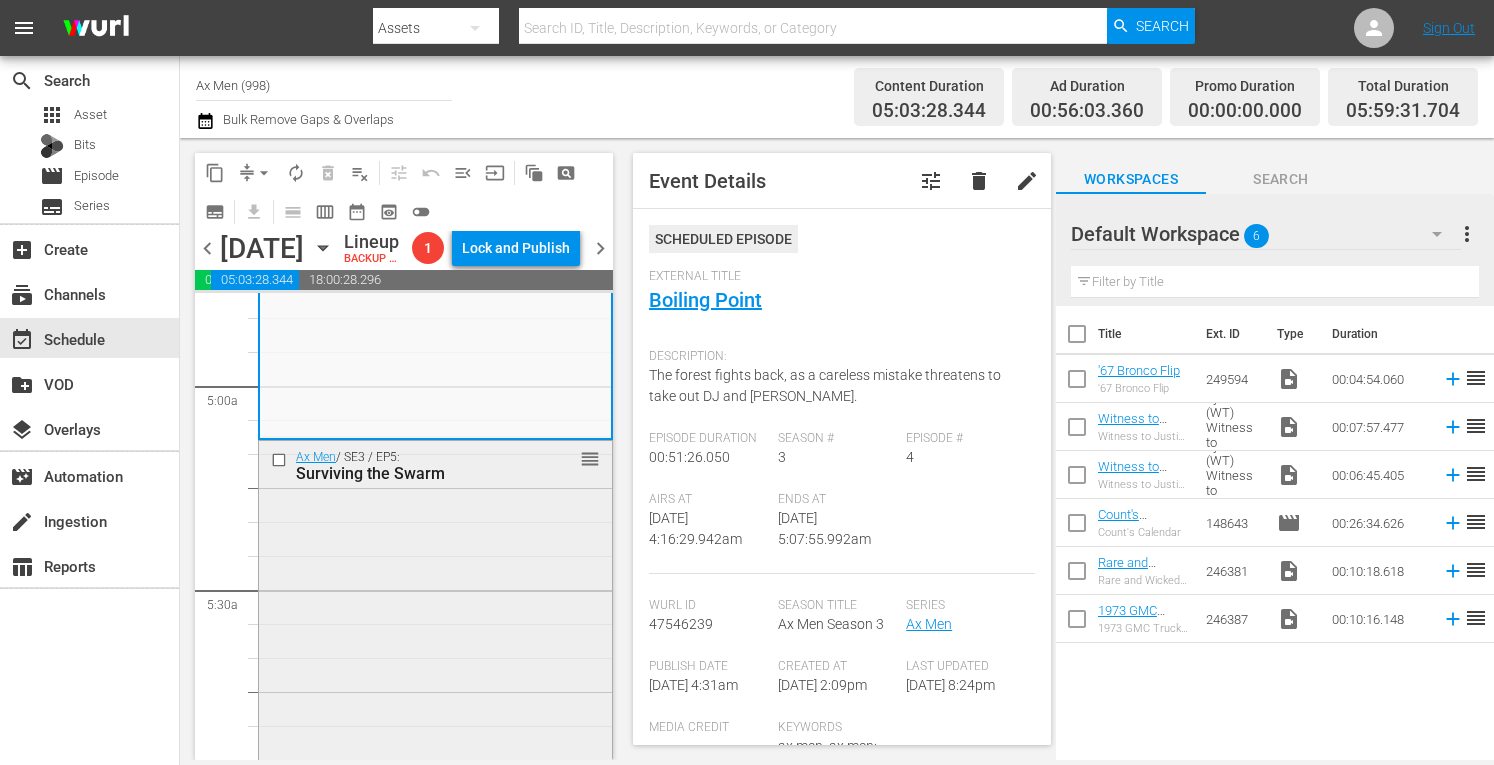 click on "Ax Men  / SE3 / EP5:
Surviving the Swarm reorder" at bounding box center (435, 613) 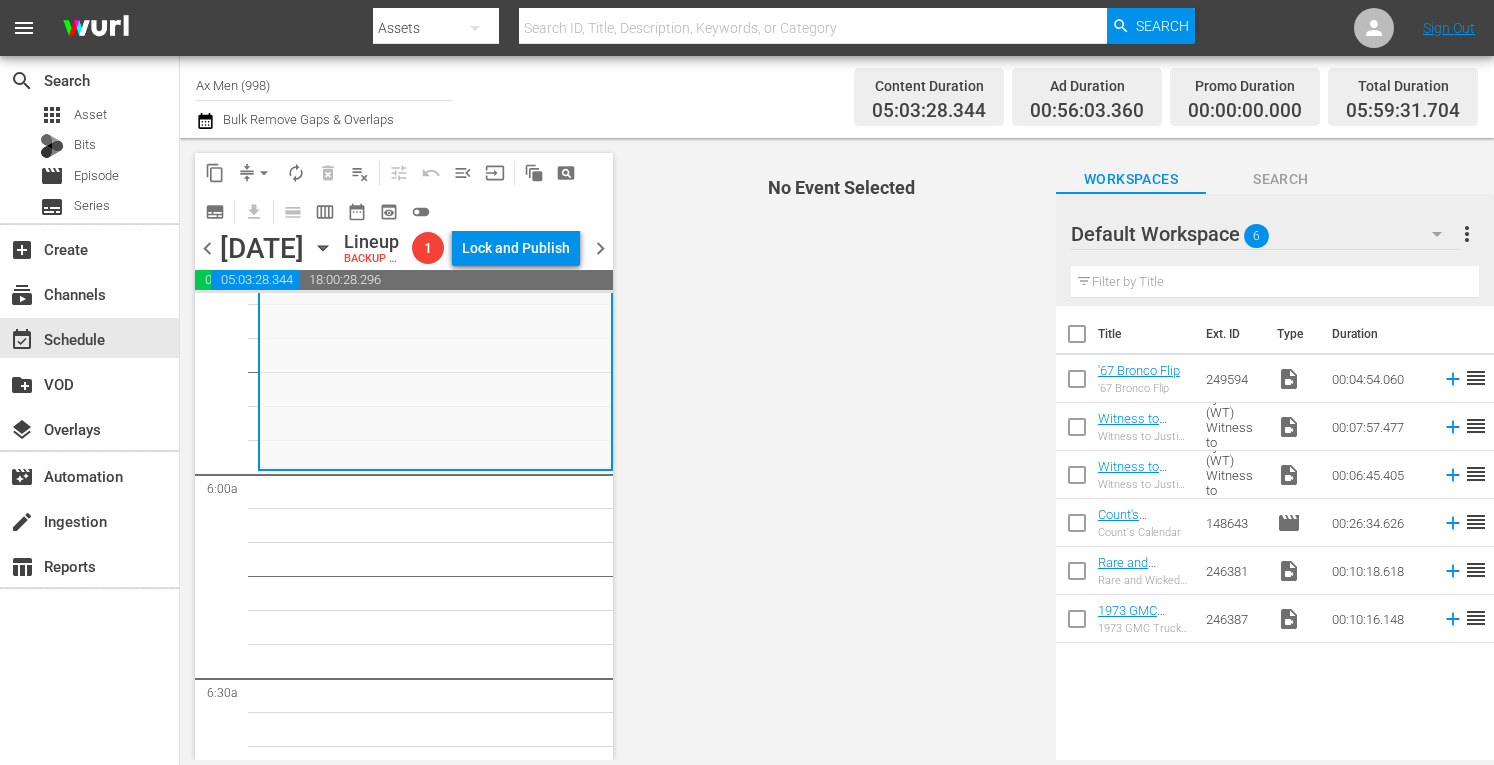 scroll, scrollTop: 2360, scrollLeft: 0, axis: vertical 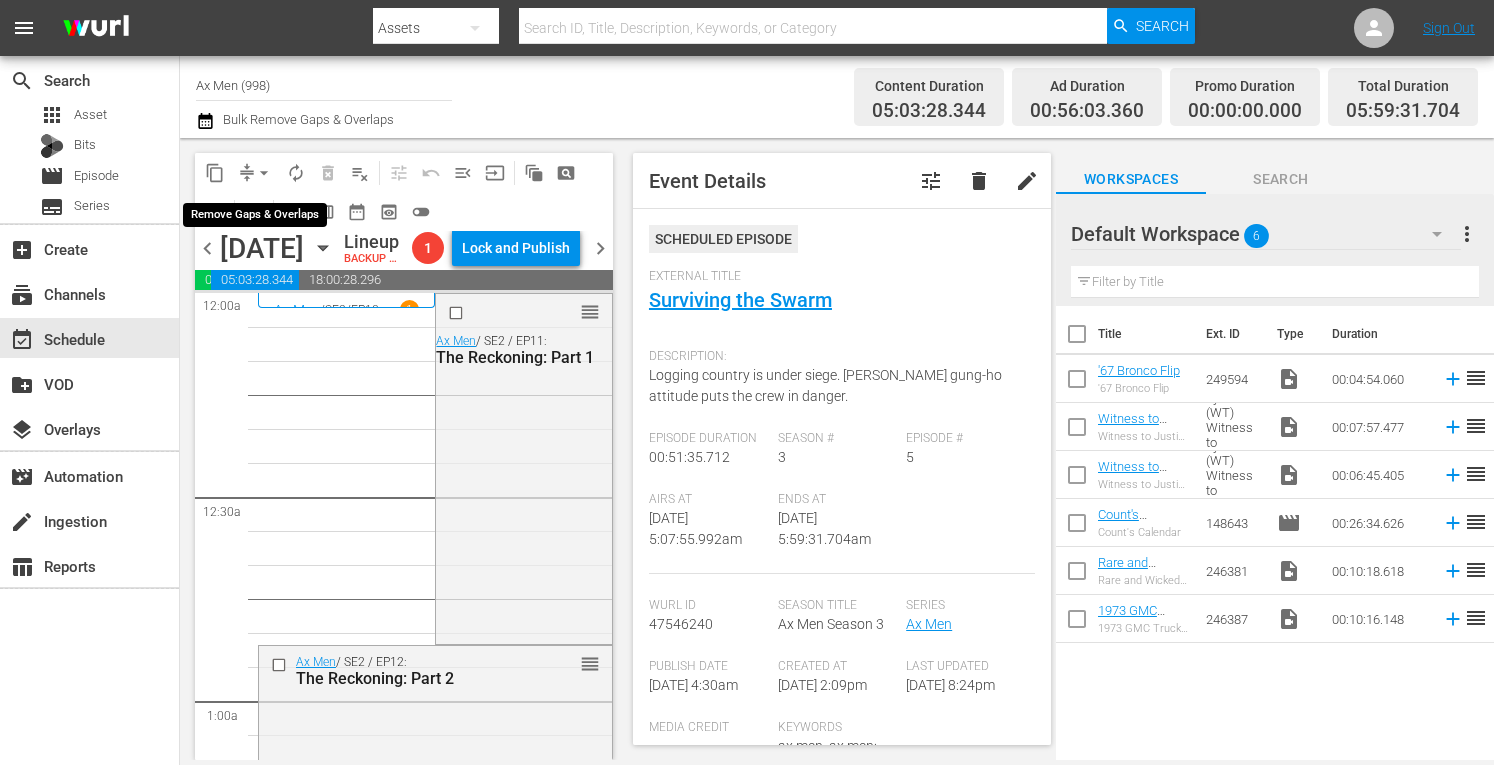 click on "arrow_drop_down" at bounding box center [264, 173] 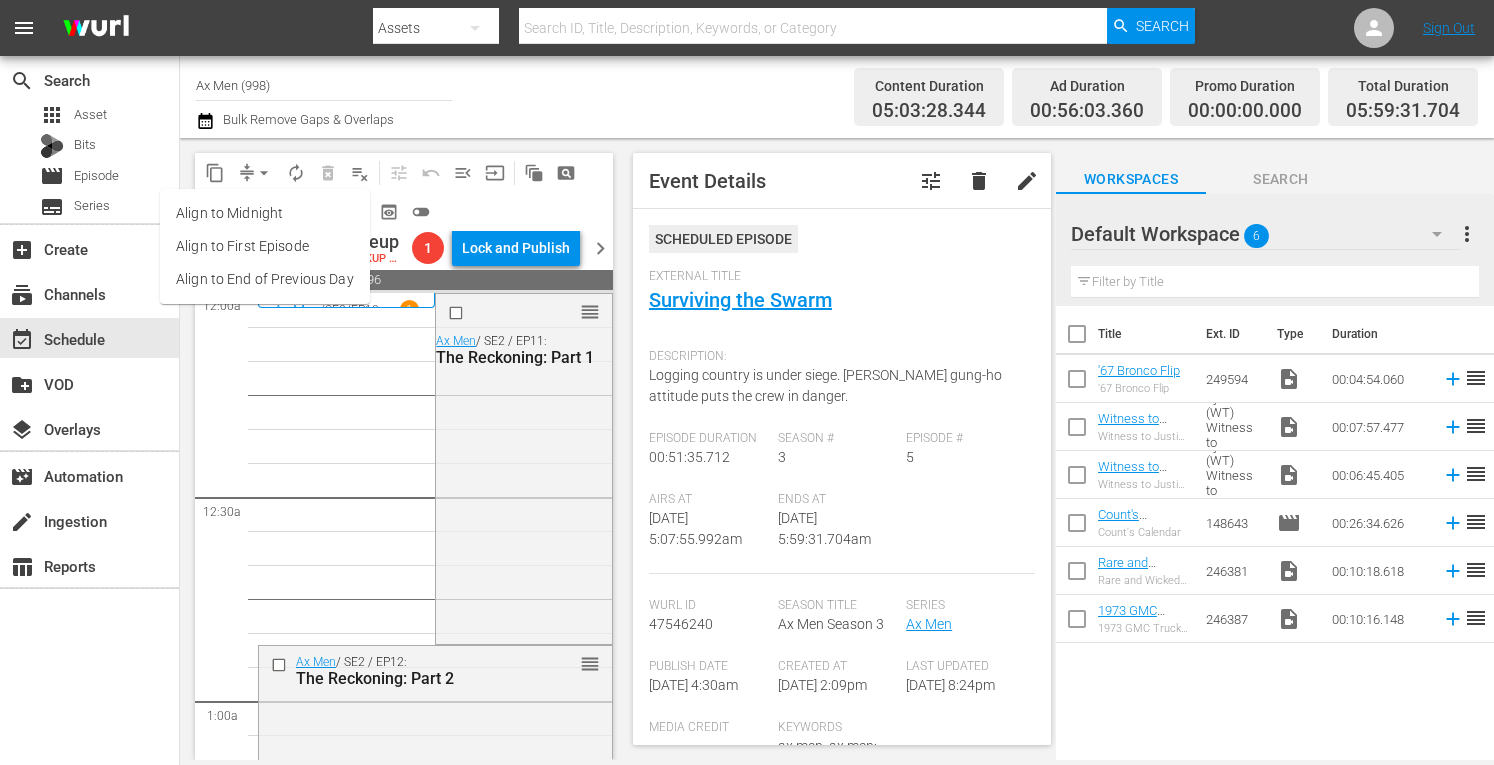 click on "Align to Midnight" at bounding box center (265, 213) 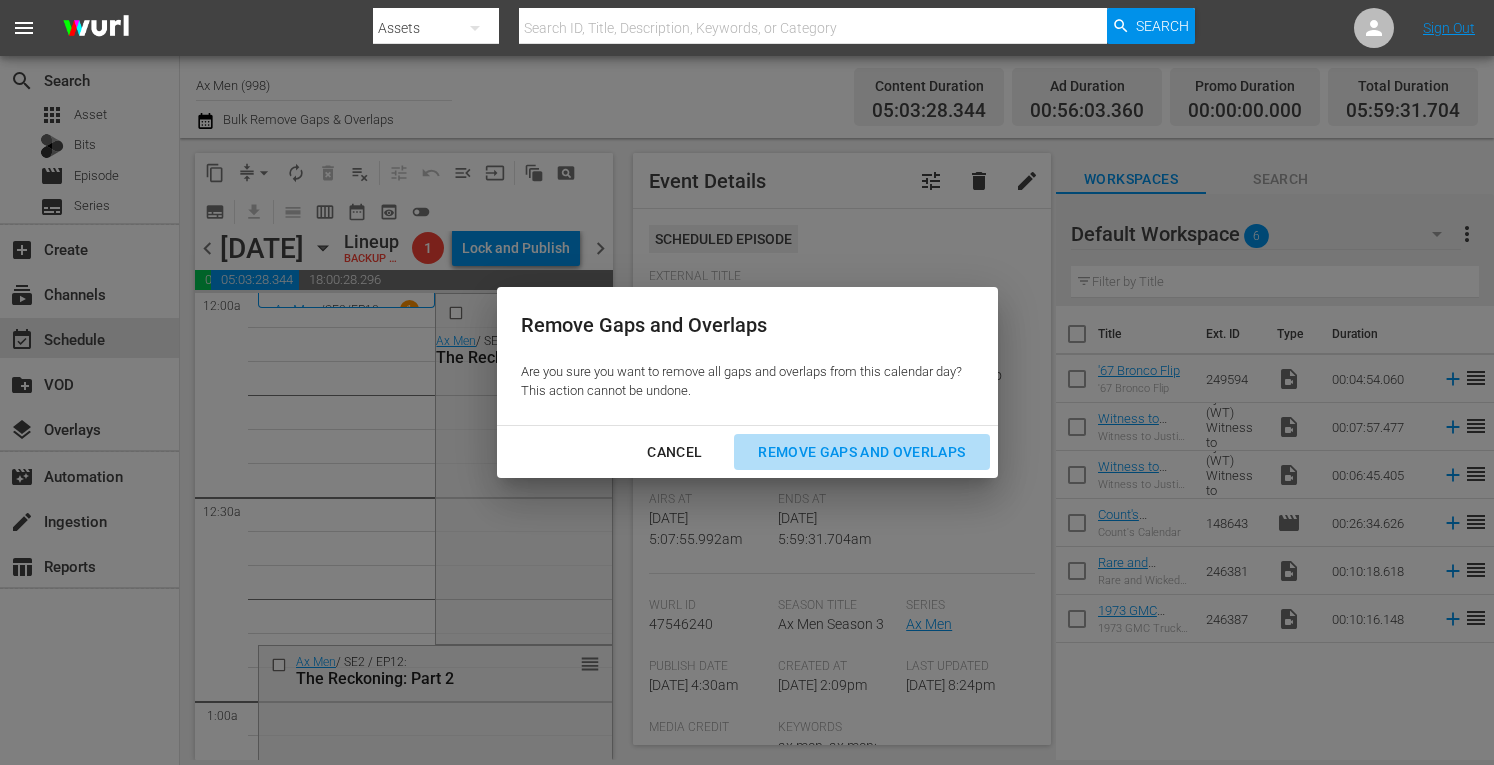 click on "Remove Gaps and Overlaps" at bounding box center (861, 452) 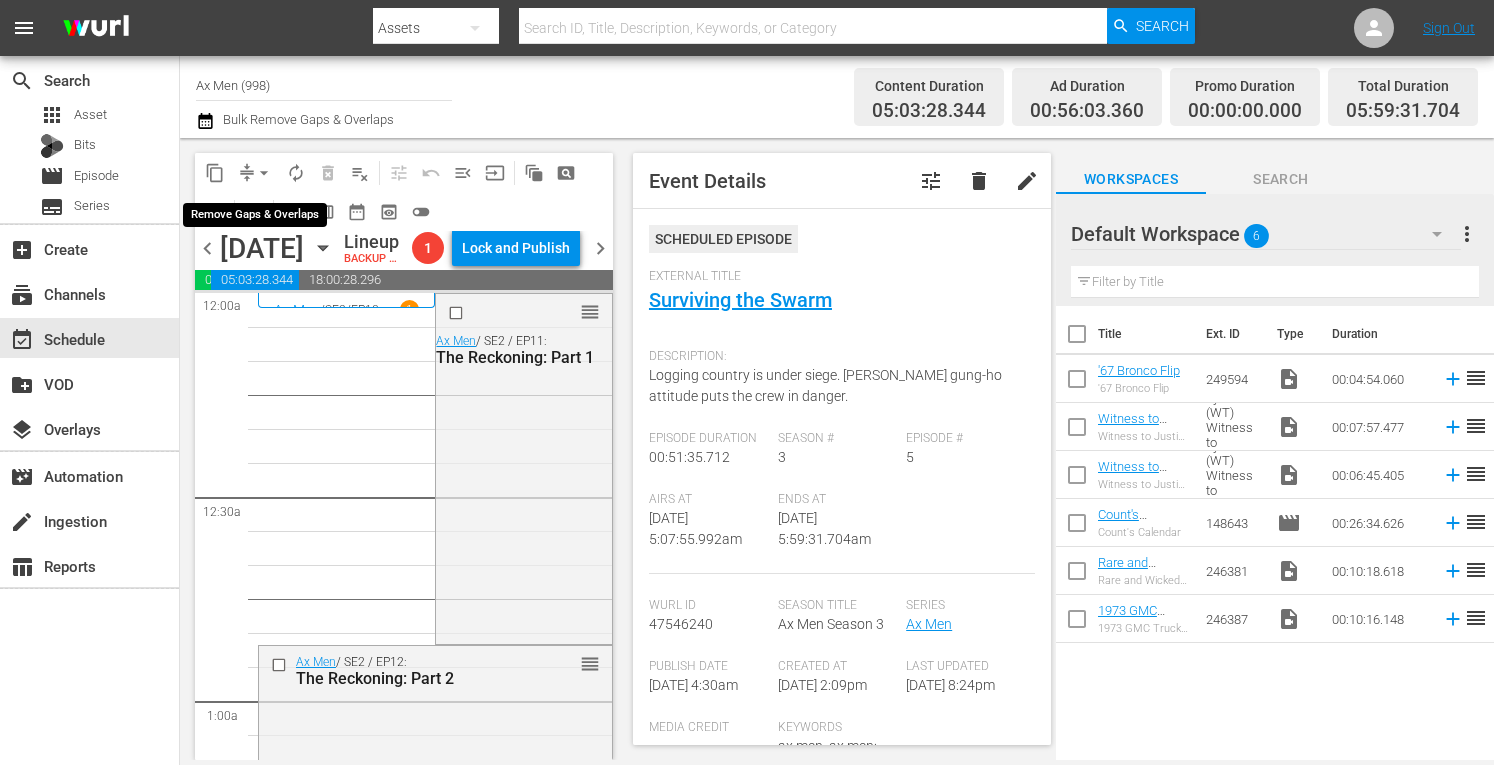 click on "arrow_drop_down" at bounding box center (264, 173) 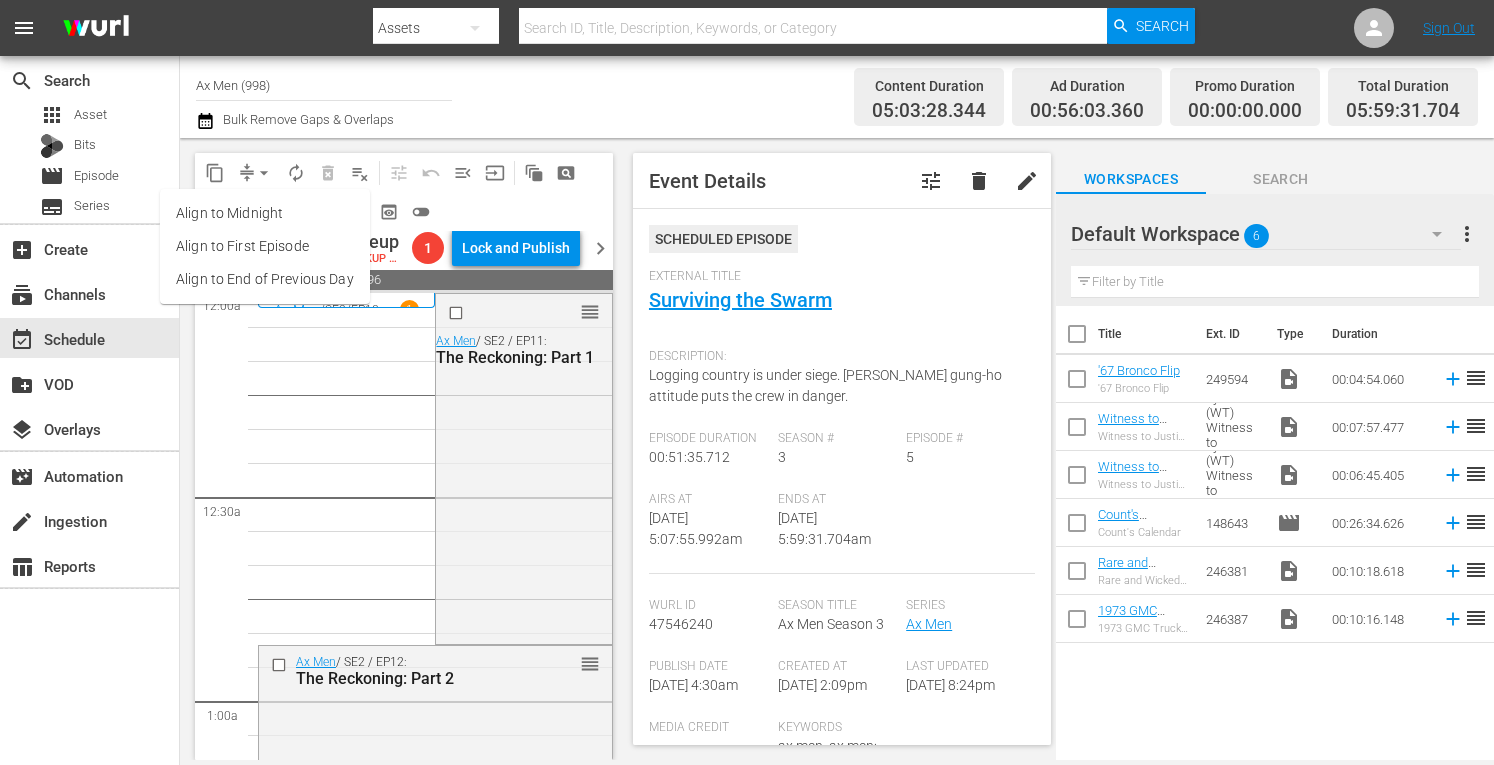 click on "Align to Midnight" at bounding box center [265, 213] 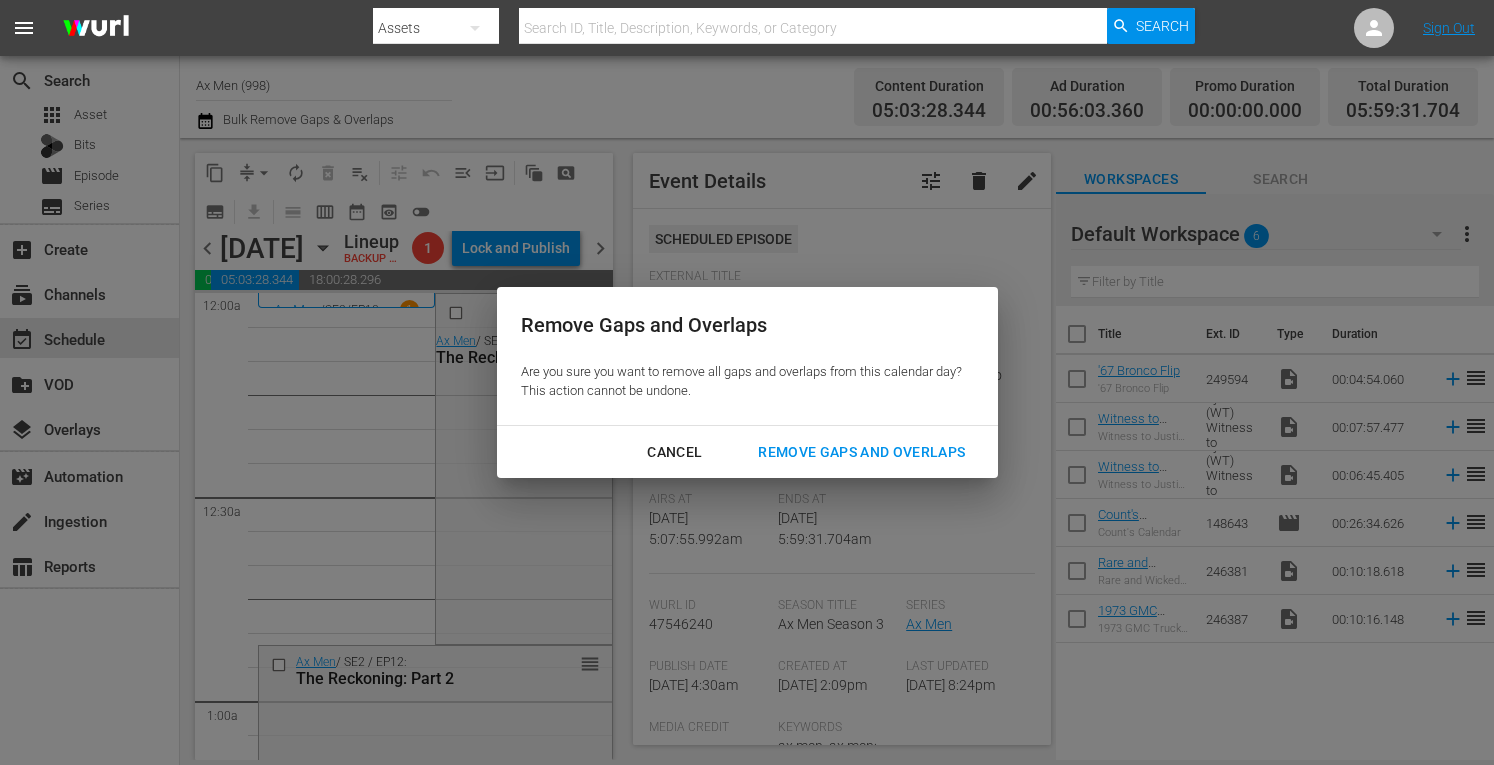 click on "Remove Gaps and Overlaps" at bounding box center [861, 452] 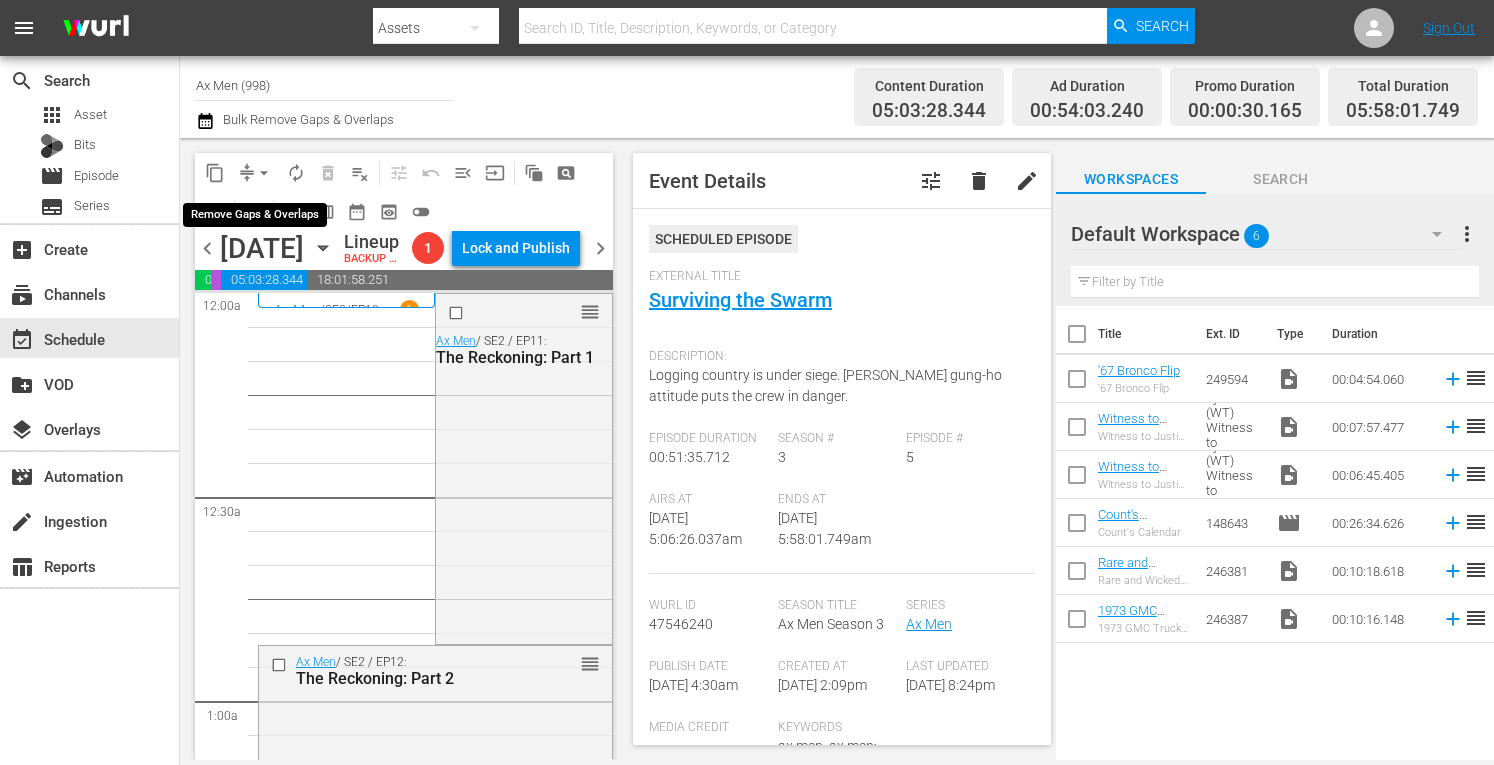 click on "arrow_drop_down" at bounding box center [264, 173] 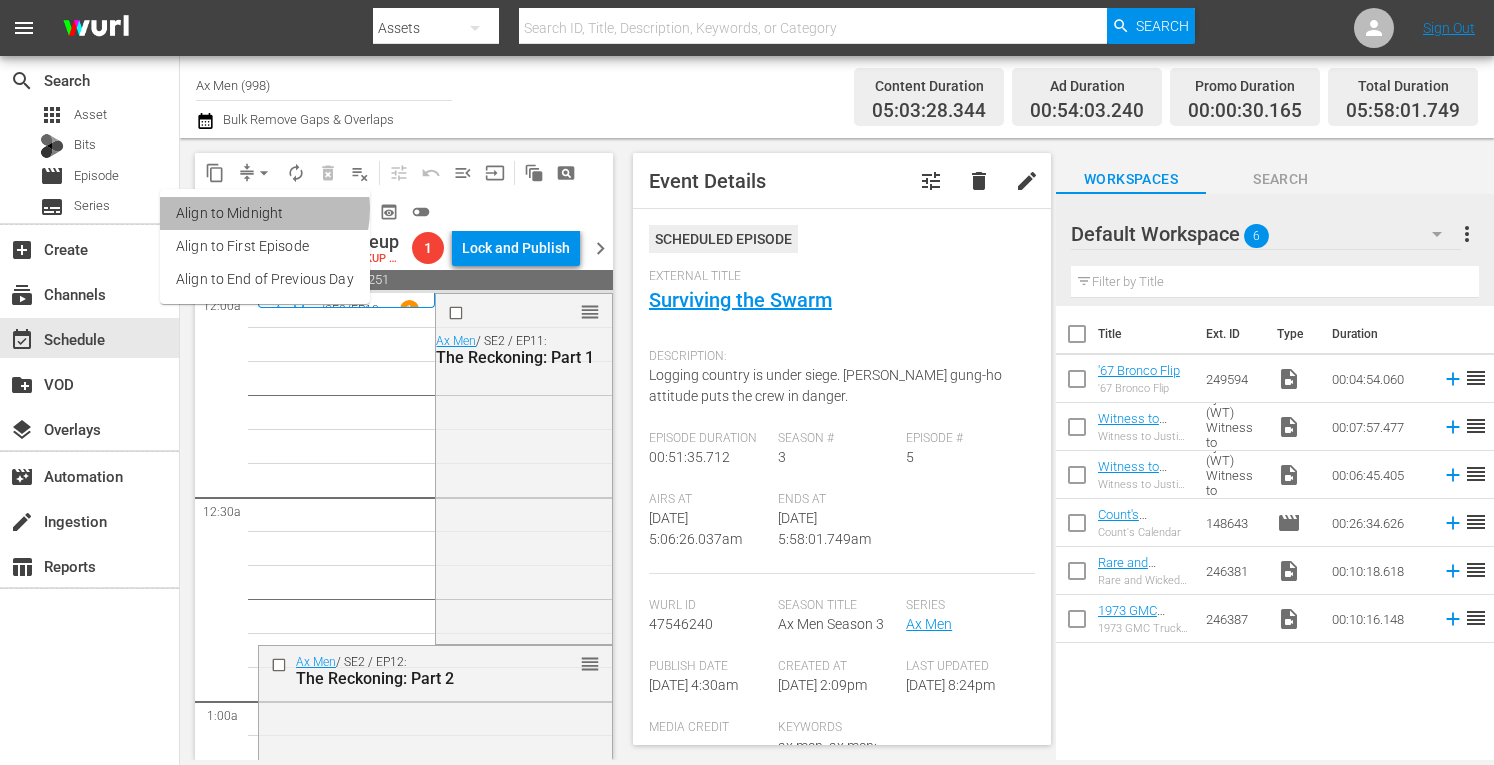 click on "Align to Midnight" at bounding box center [265, 213] 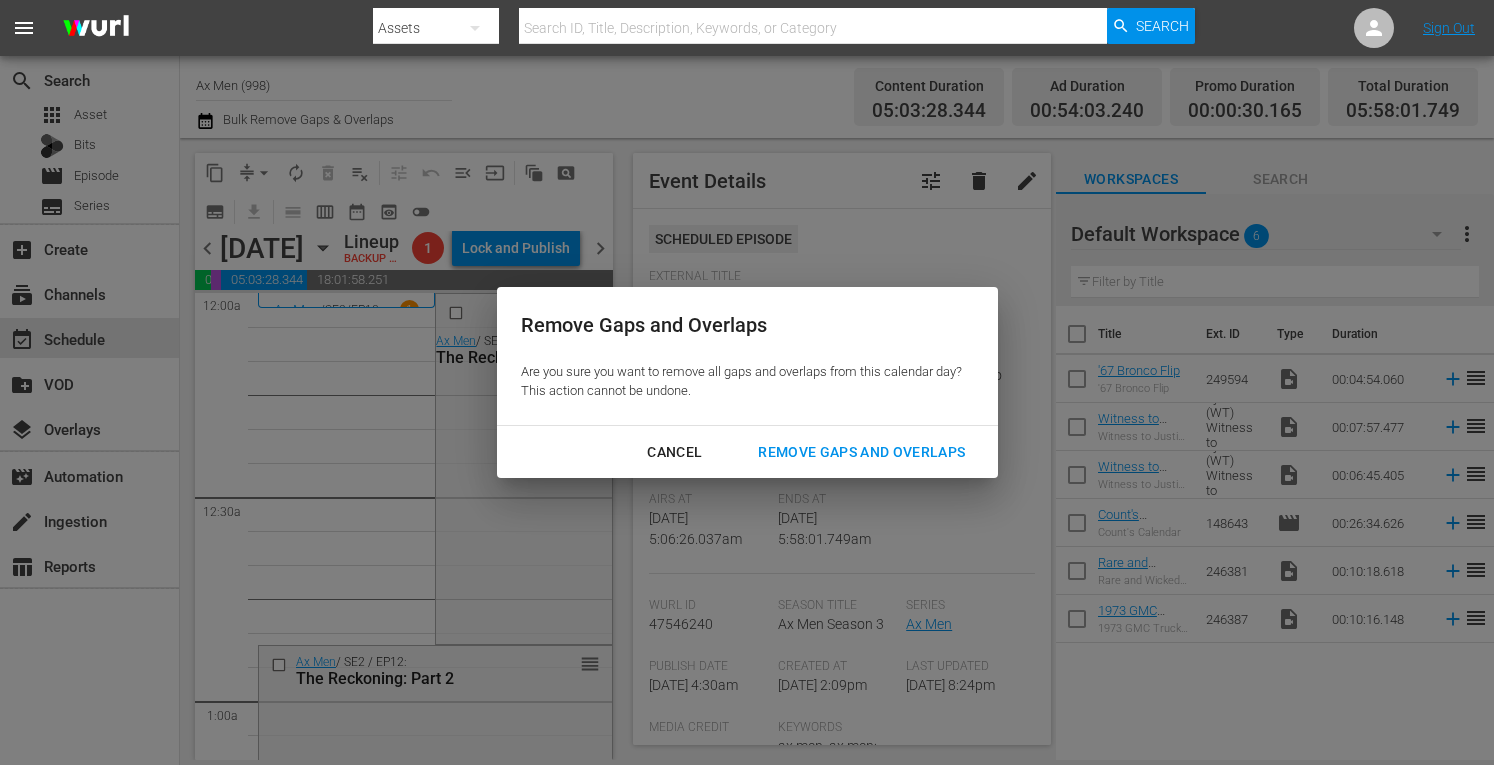 click on "Remove Gaps and Overlaps" at bounding box center (861, 452) 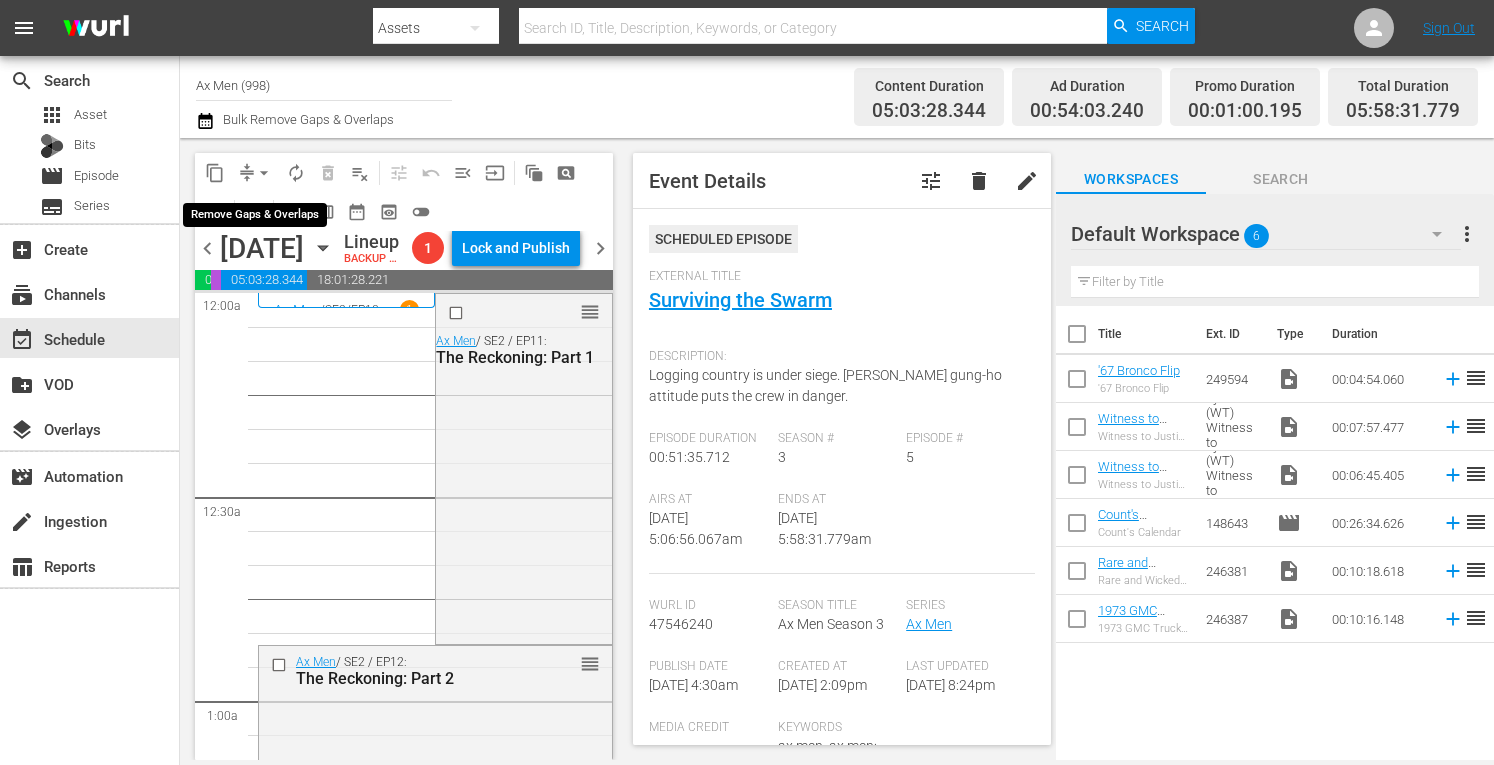 click on "arrow_drop_down" at bounding box center [264, 173] 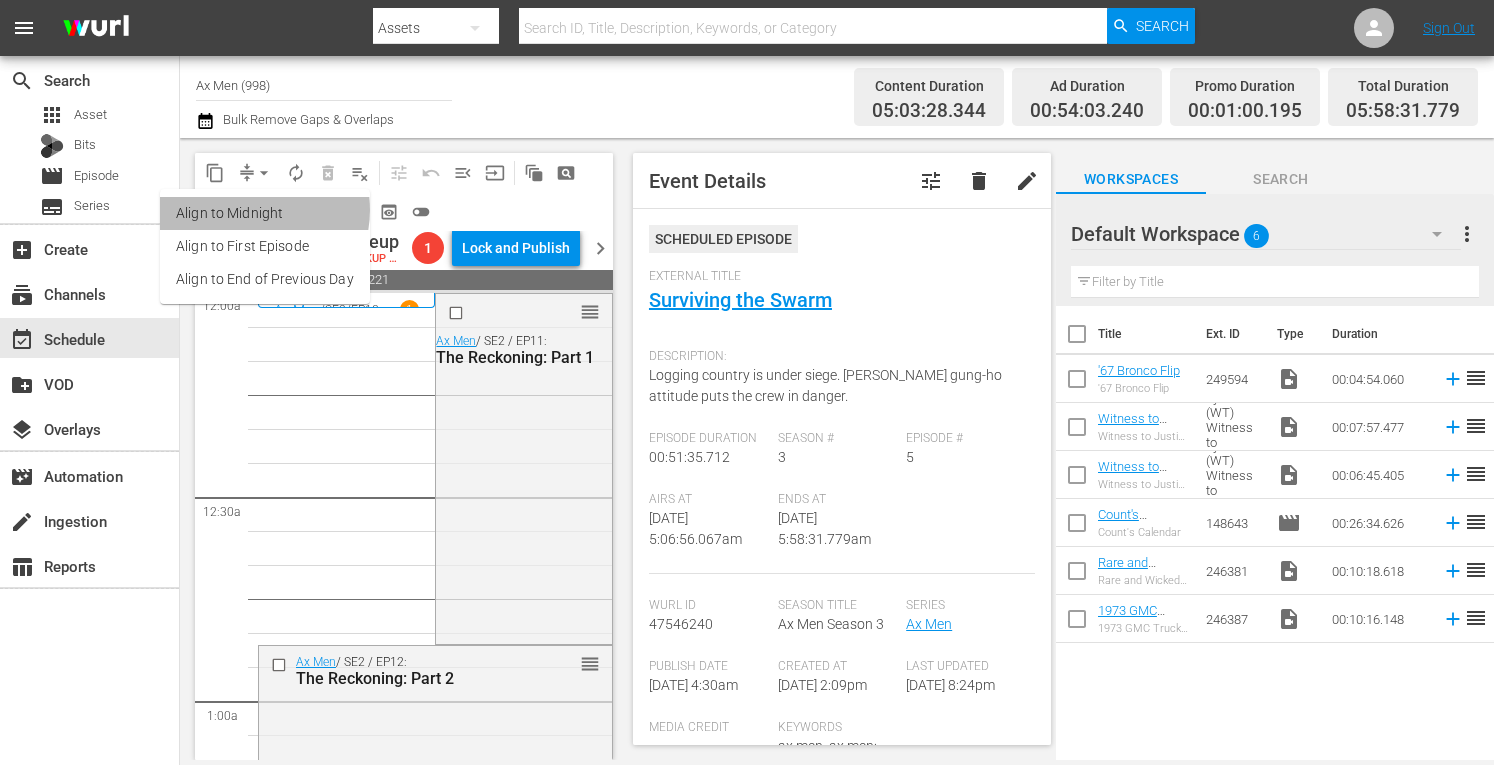 click on "Align to Midnight" at bounding box center (265, 213) 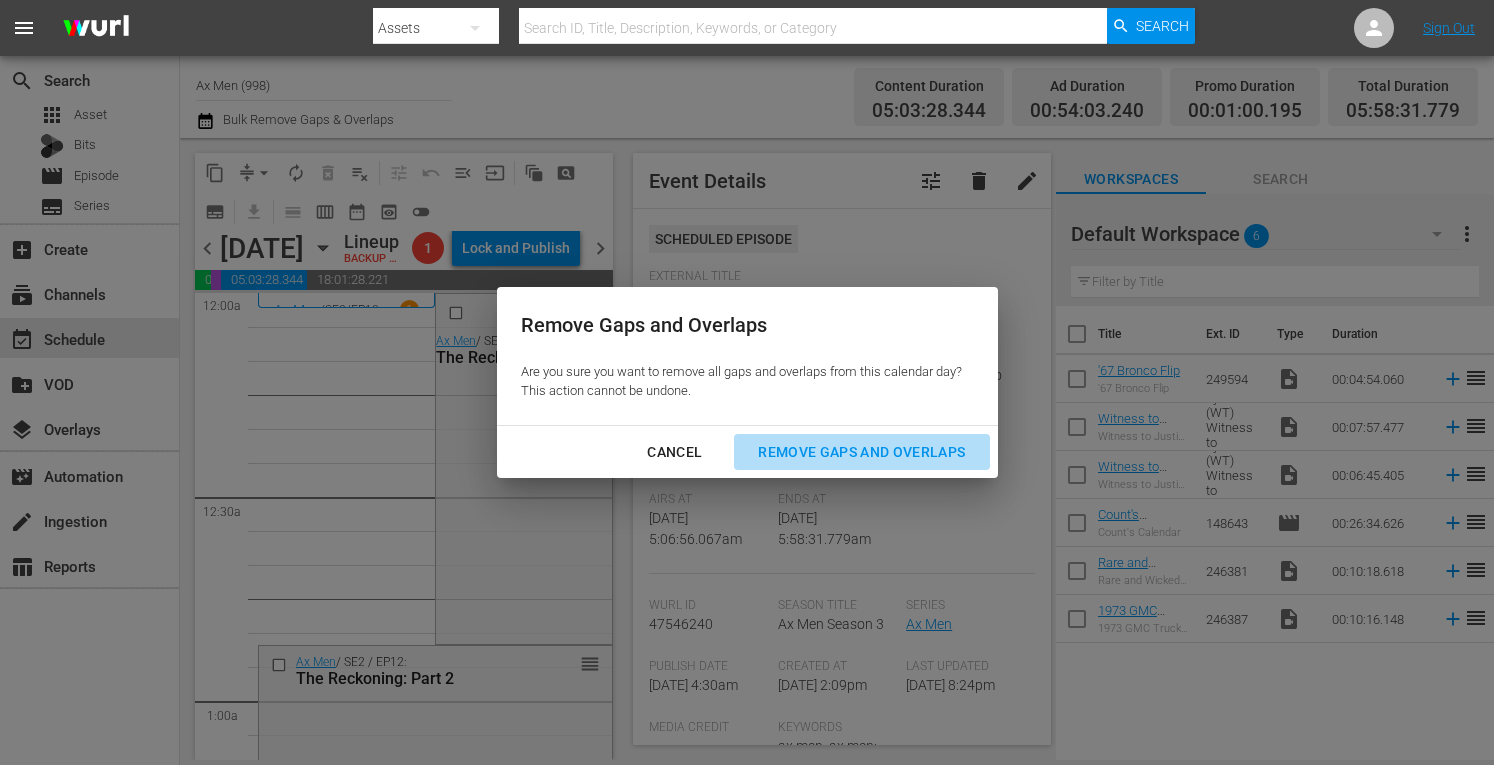 click on "Remove Gaps and Overlaps" at bounding box center [861, 452] 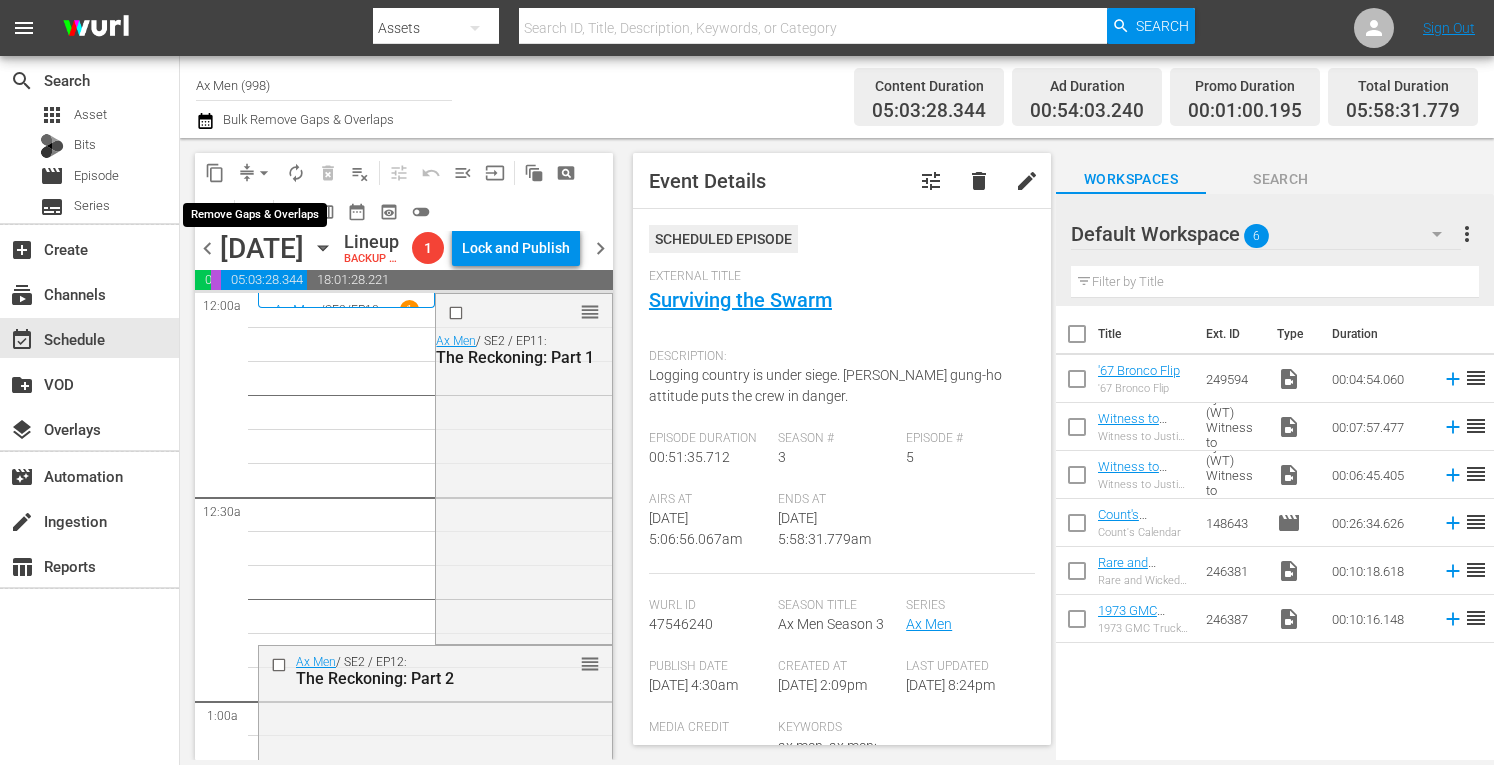 click on "arrow_drop_down" at bounding box center (264, 173) 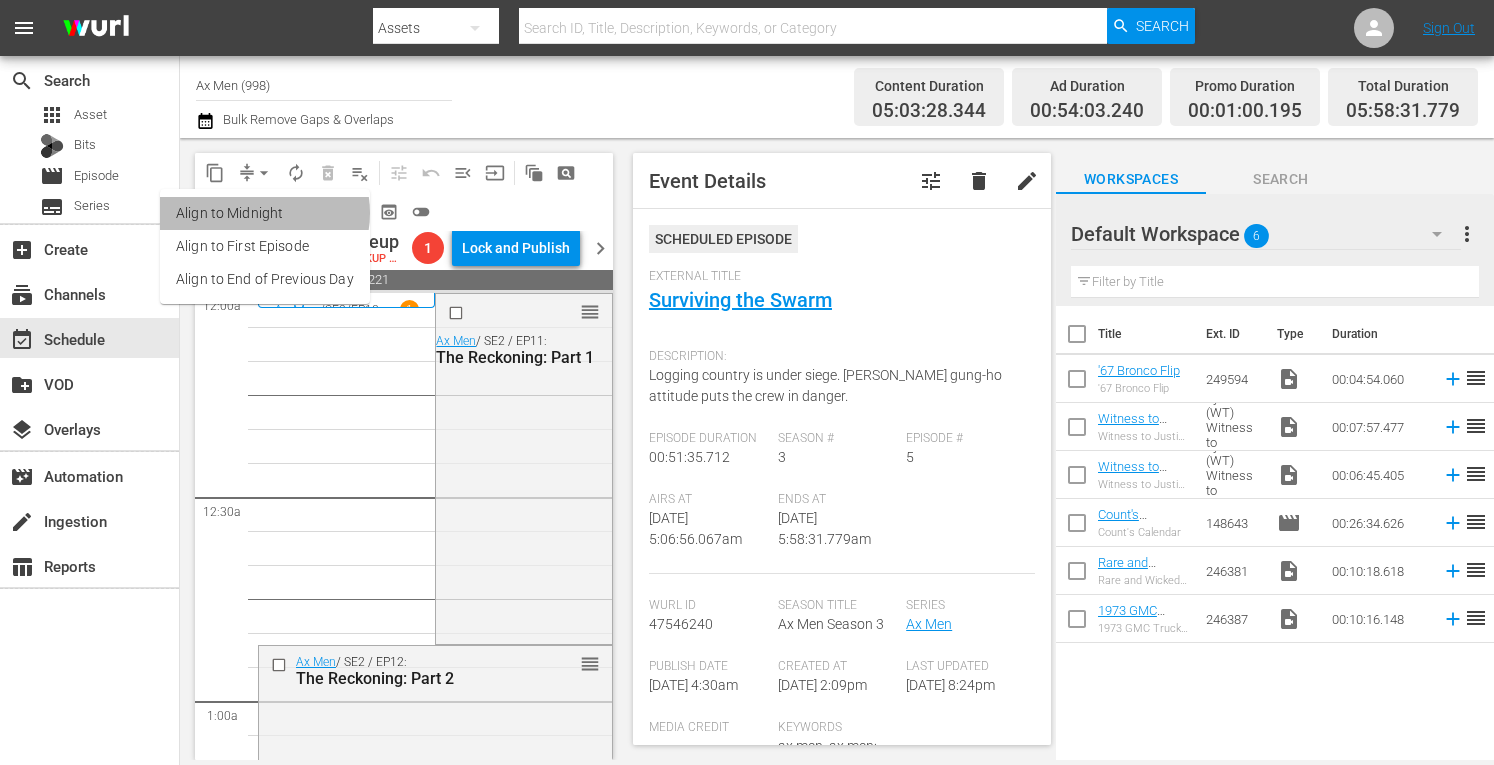 click on "Align to Midnight" at bounding box center [265, 213] 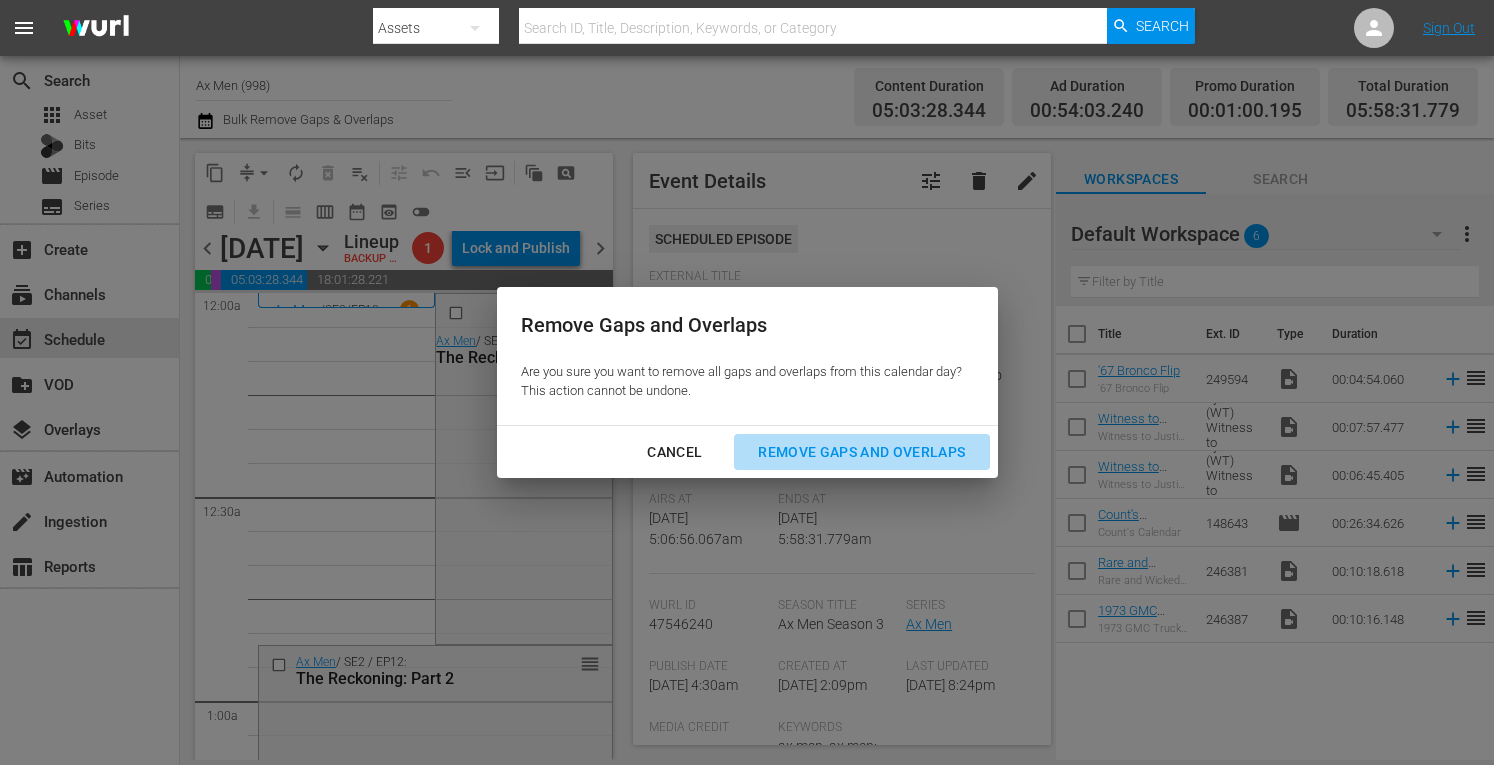 click on "Remove Gaps and Overlaps" at bounding box center [861, 452] 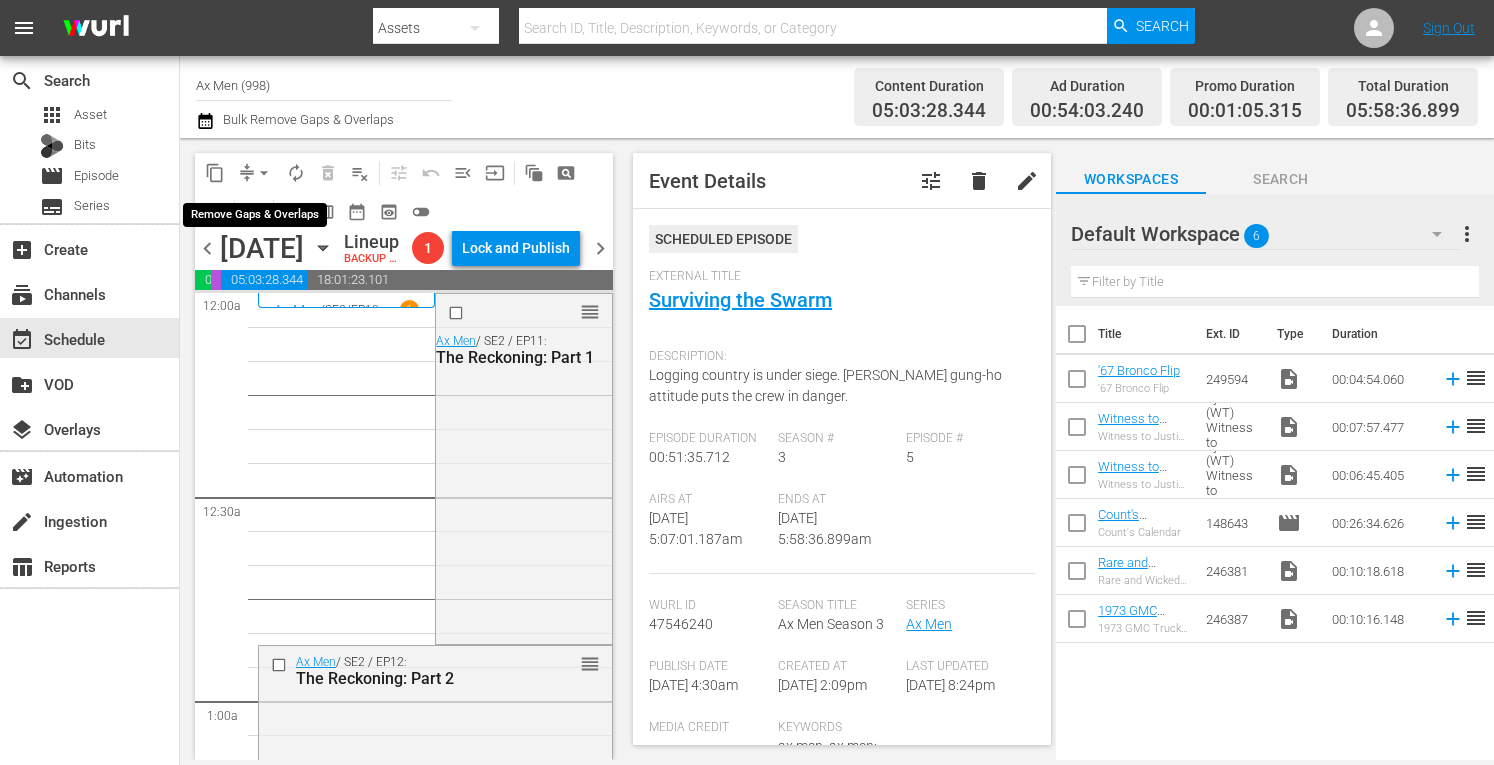 click on "arrow_drop_down" at bounding box center [264, 173] 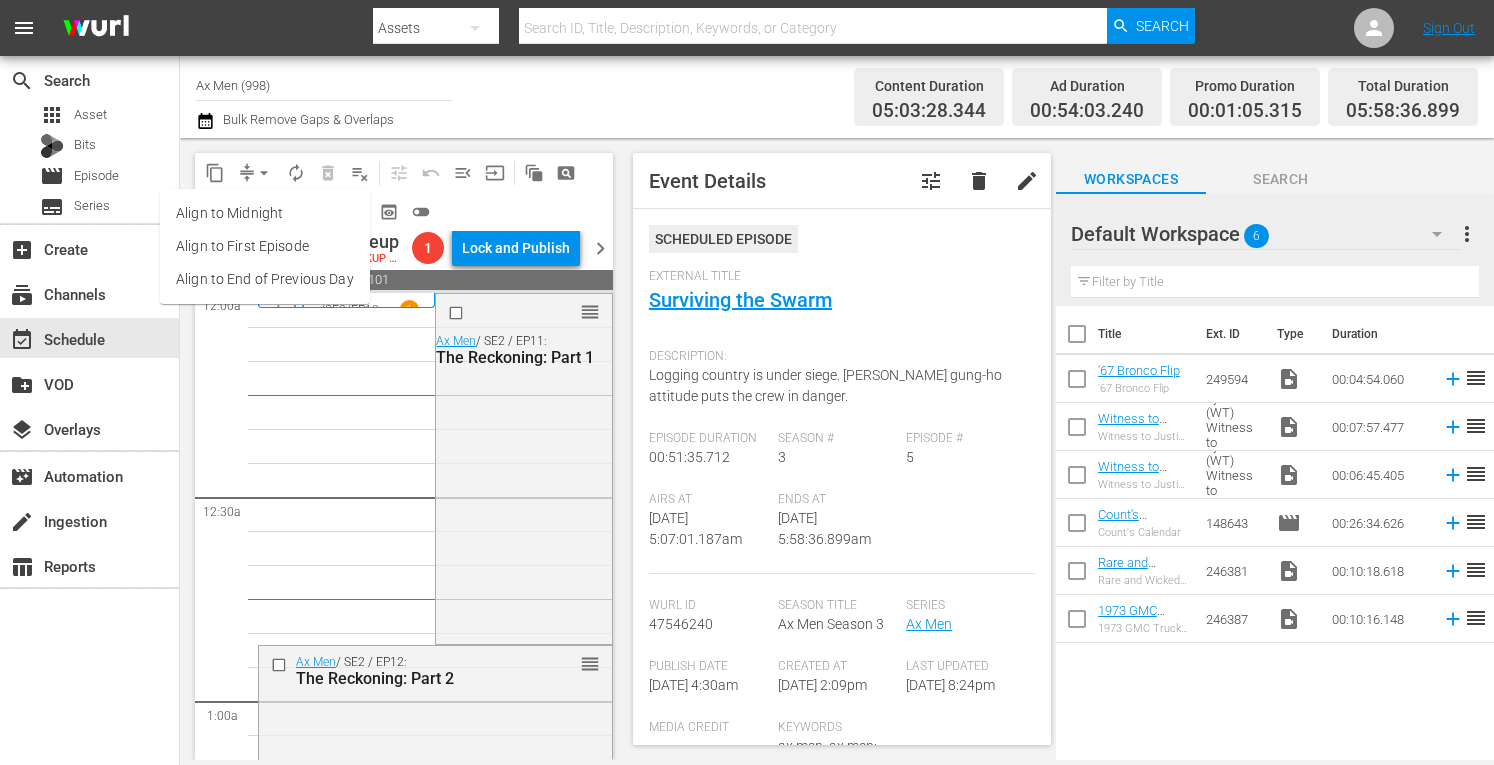 click on "Align to Midnight" at bounding box center (265, 213) 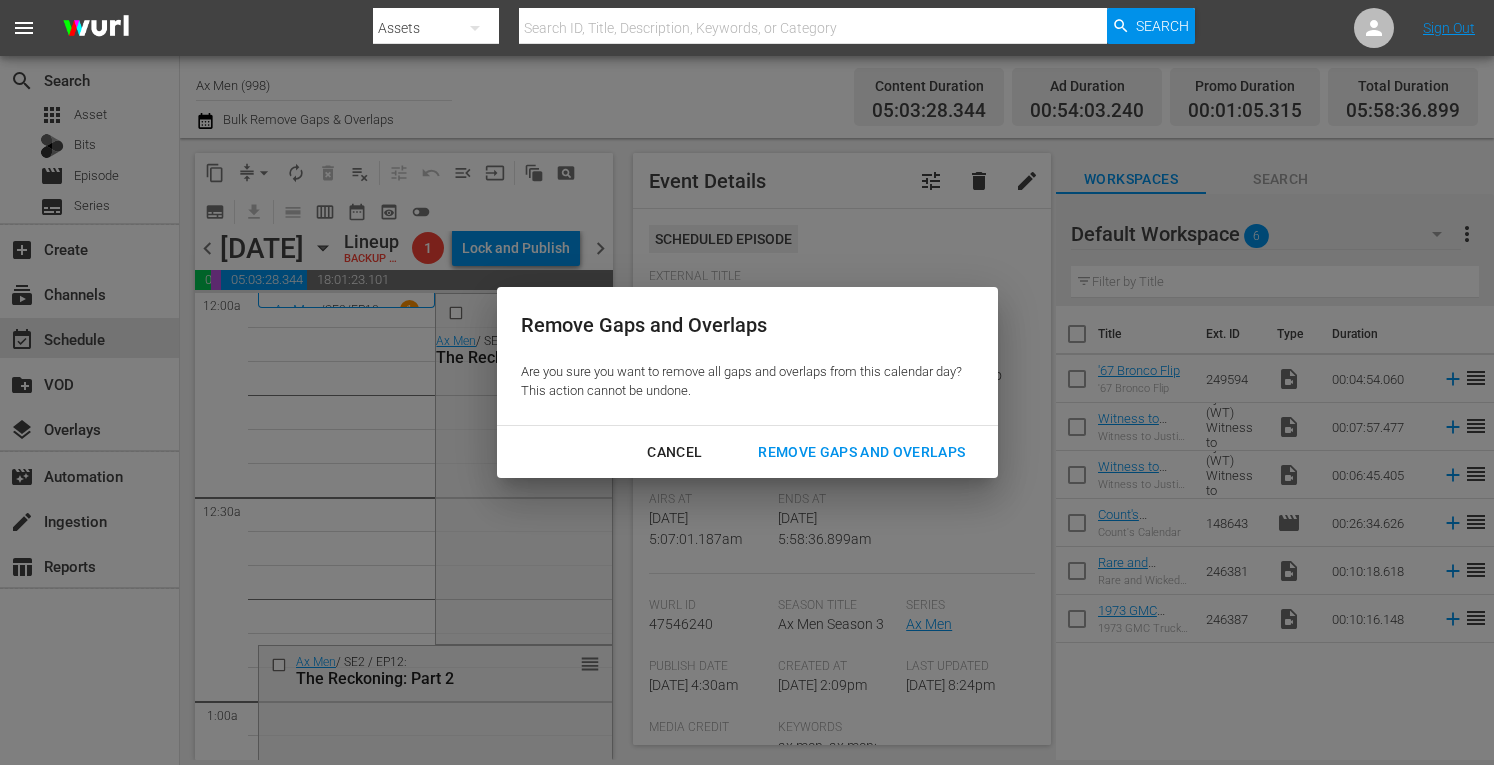click on "Remove Gaps and Overlaps" at bounding box center [861, 452] 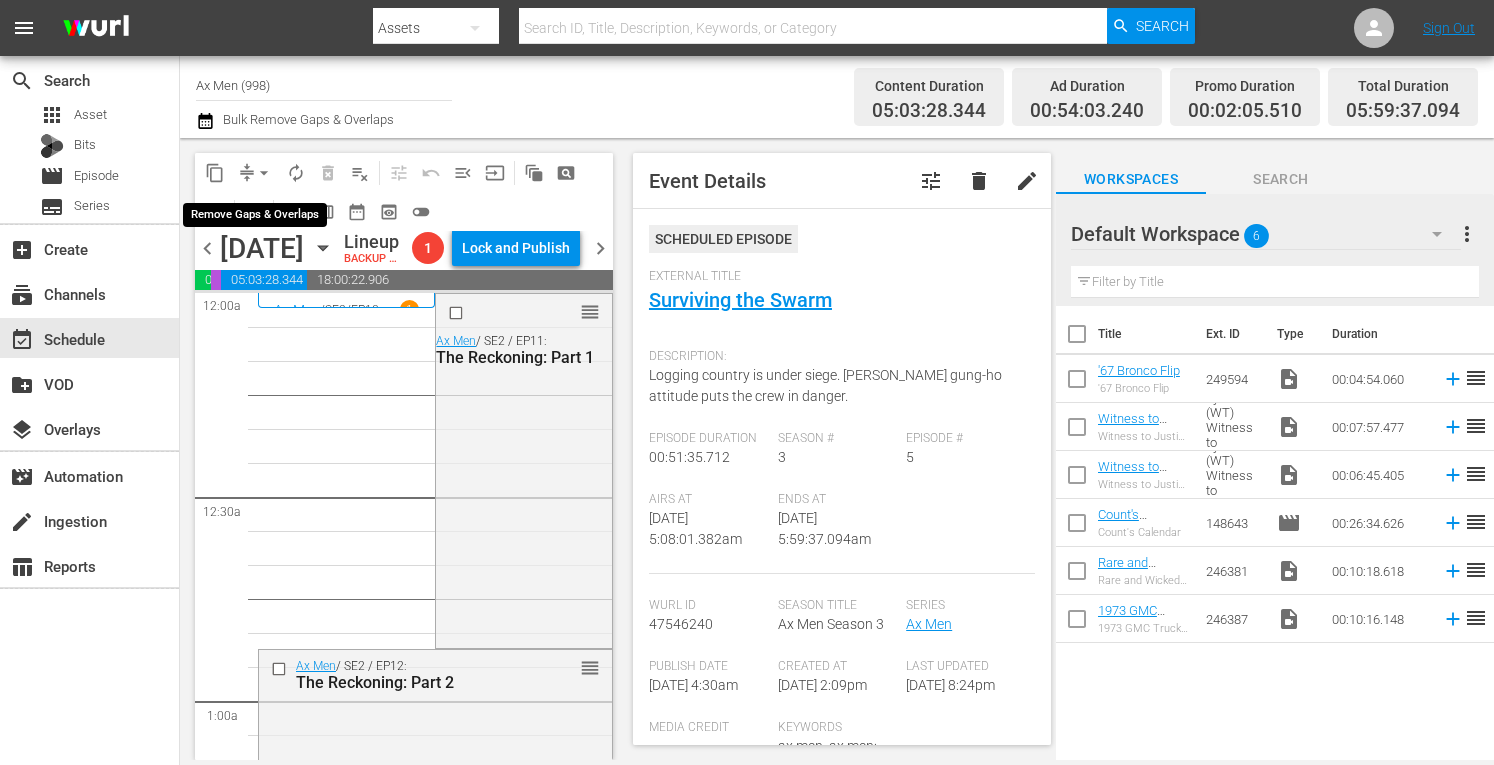 click on "arrow_drop_down" at bounding box center (264, 173) 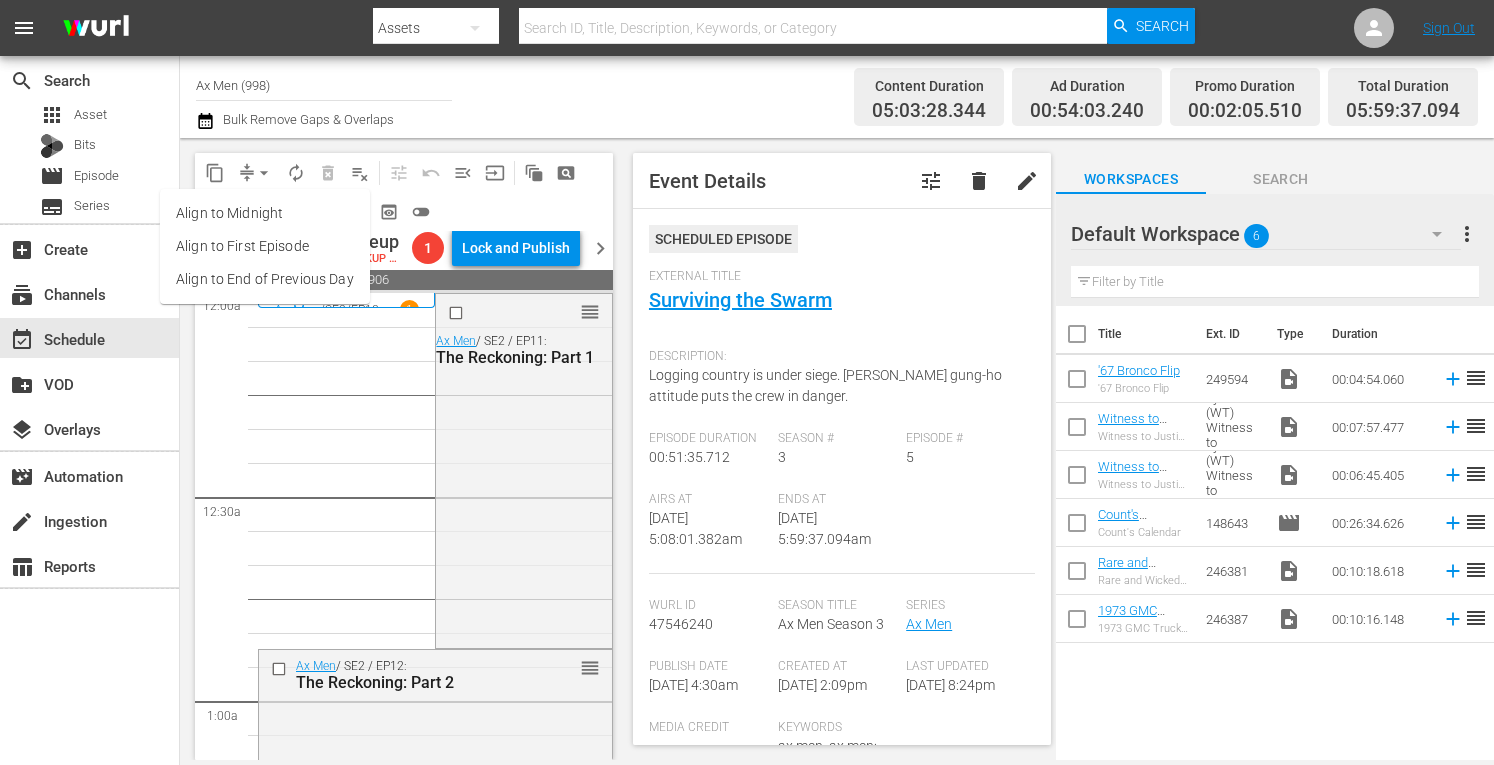 click on "Align to Midnight" at bounding box center [265, 213] 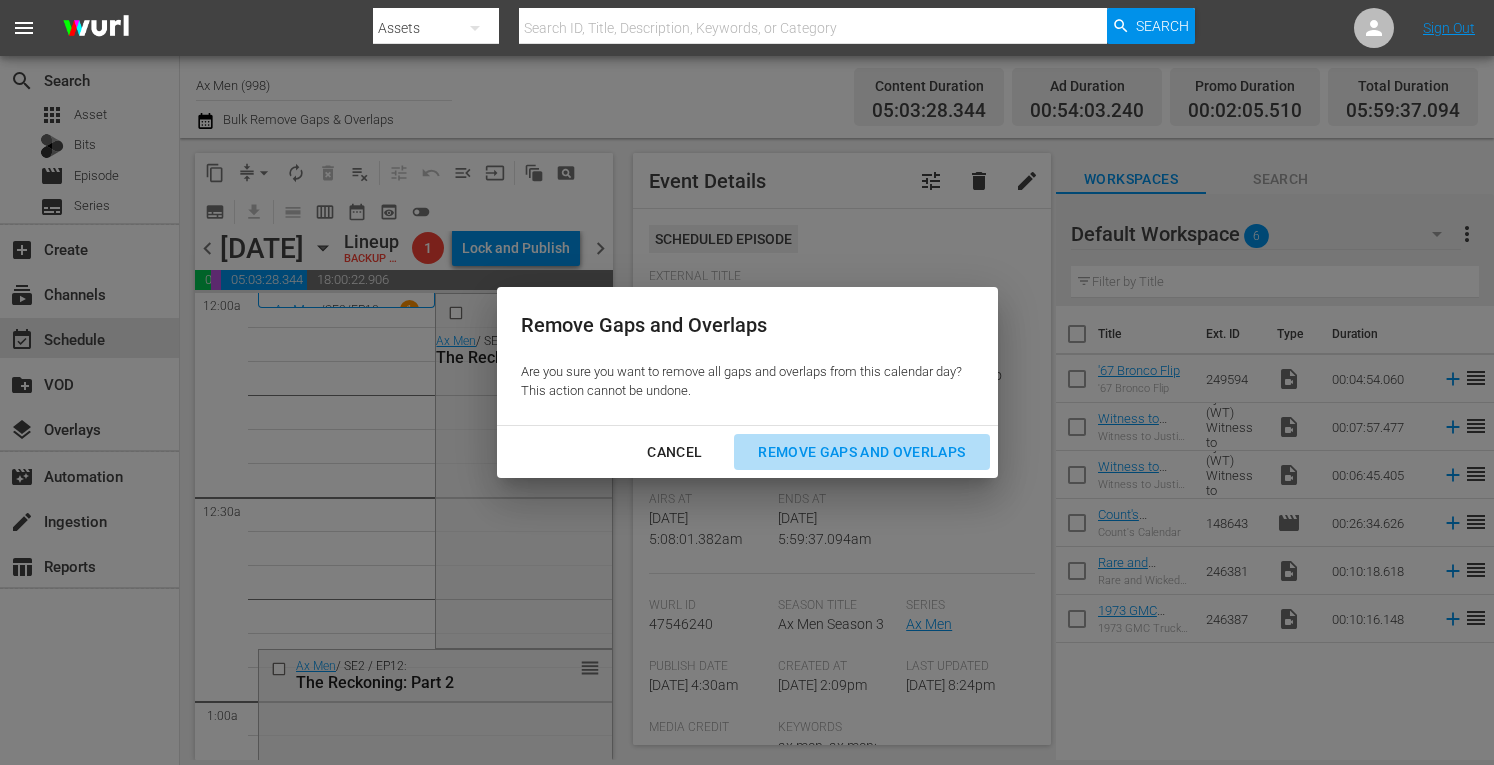 click on "Remove Gaps and Overlaps" at bounding box center (861, 452) 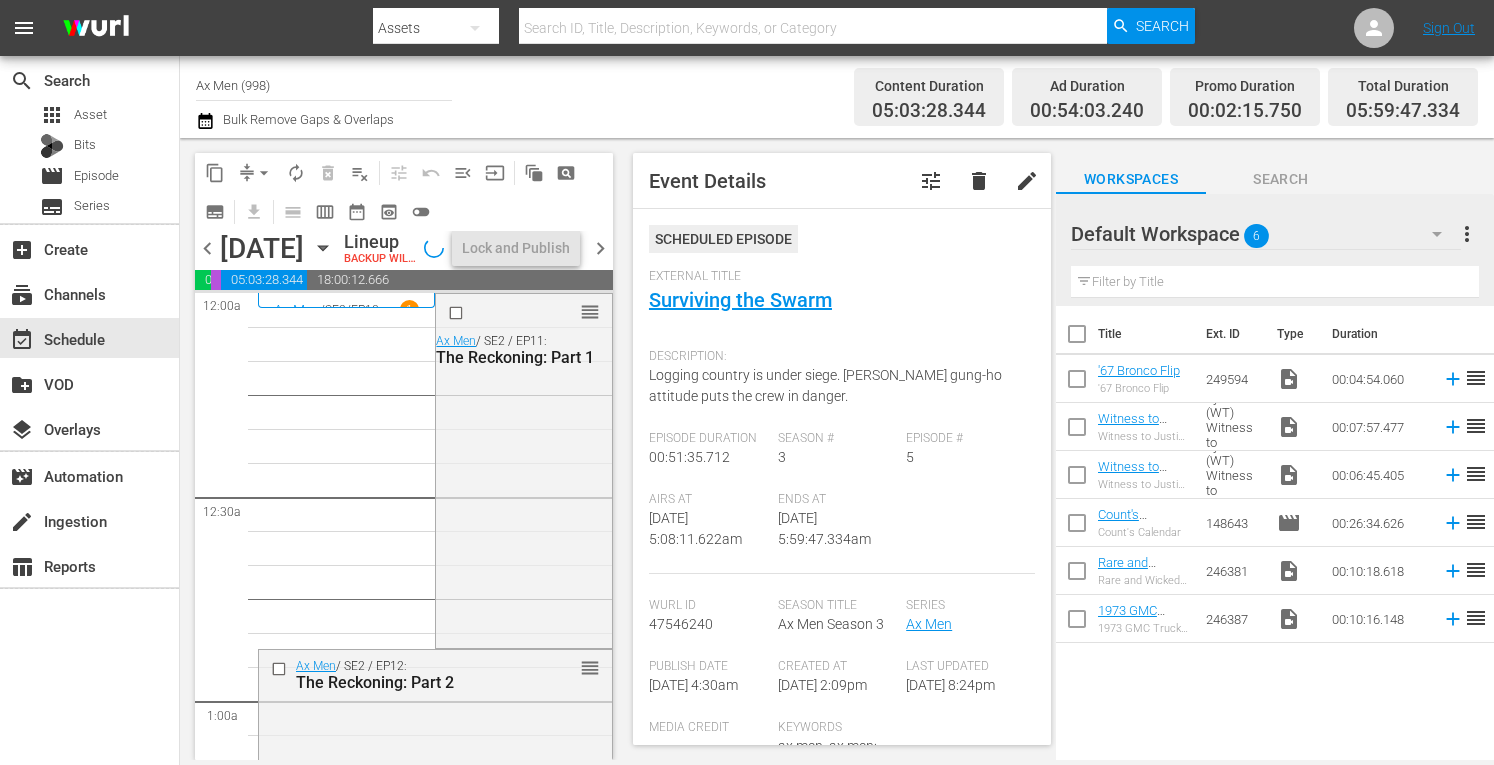 drag, startPoint x: 1260, startPoint y: 697, endPoint x: 1120, endPoint y: 775, distance: 160.26228 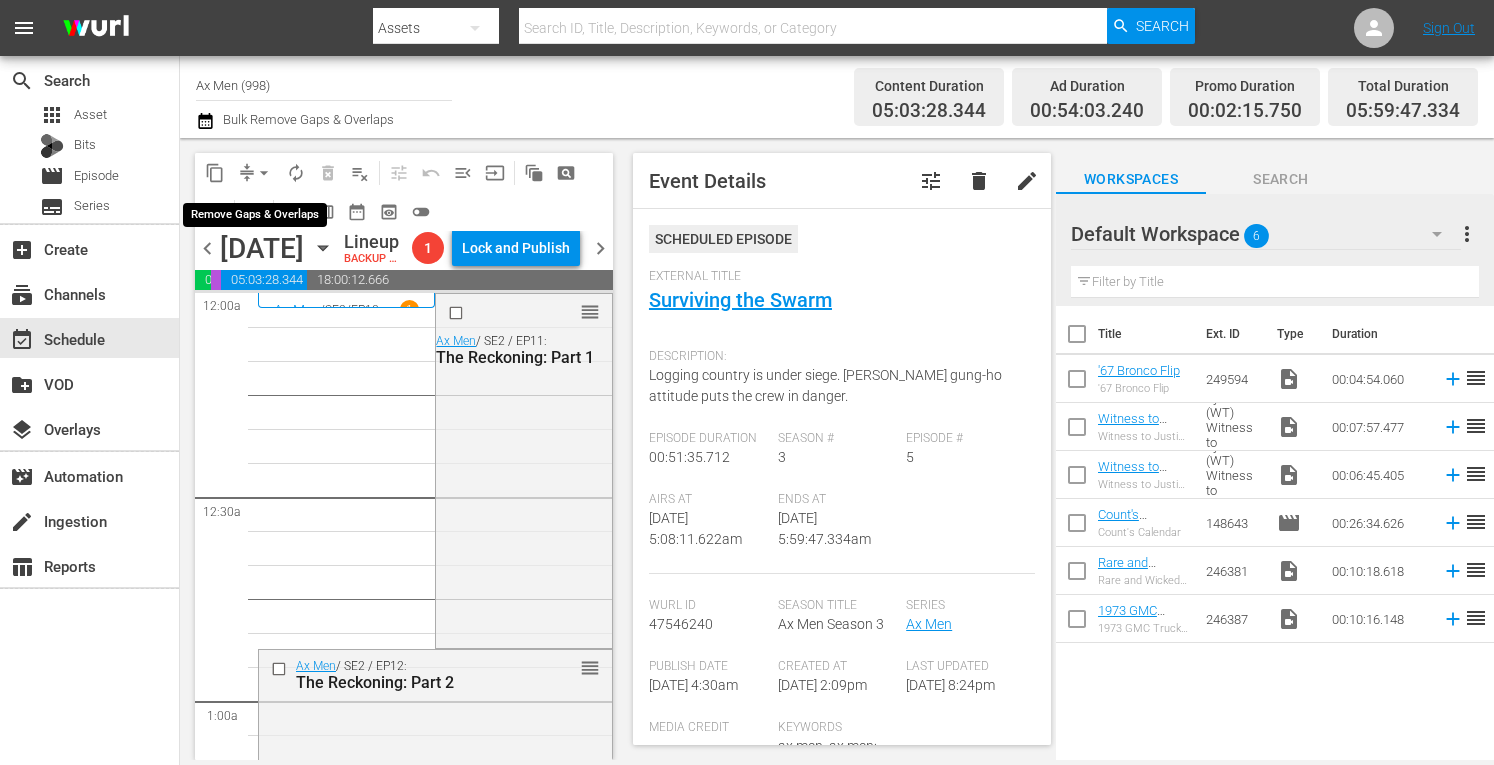 click on "arrow_drop_down" at bounding box center (264, 173) 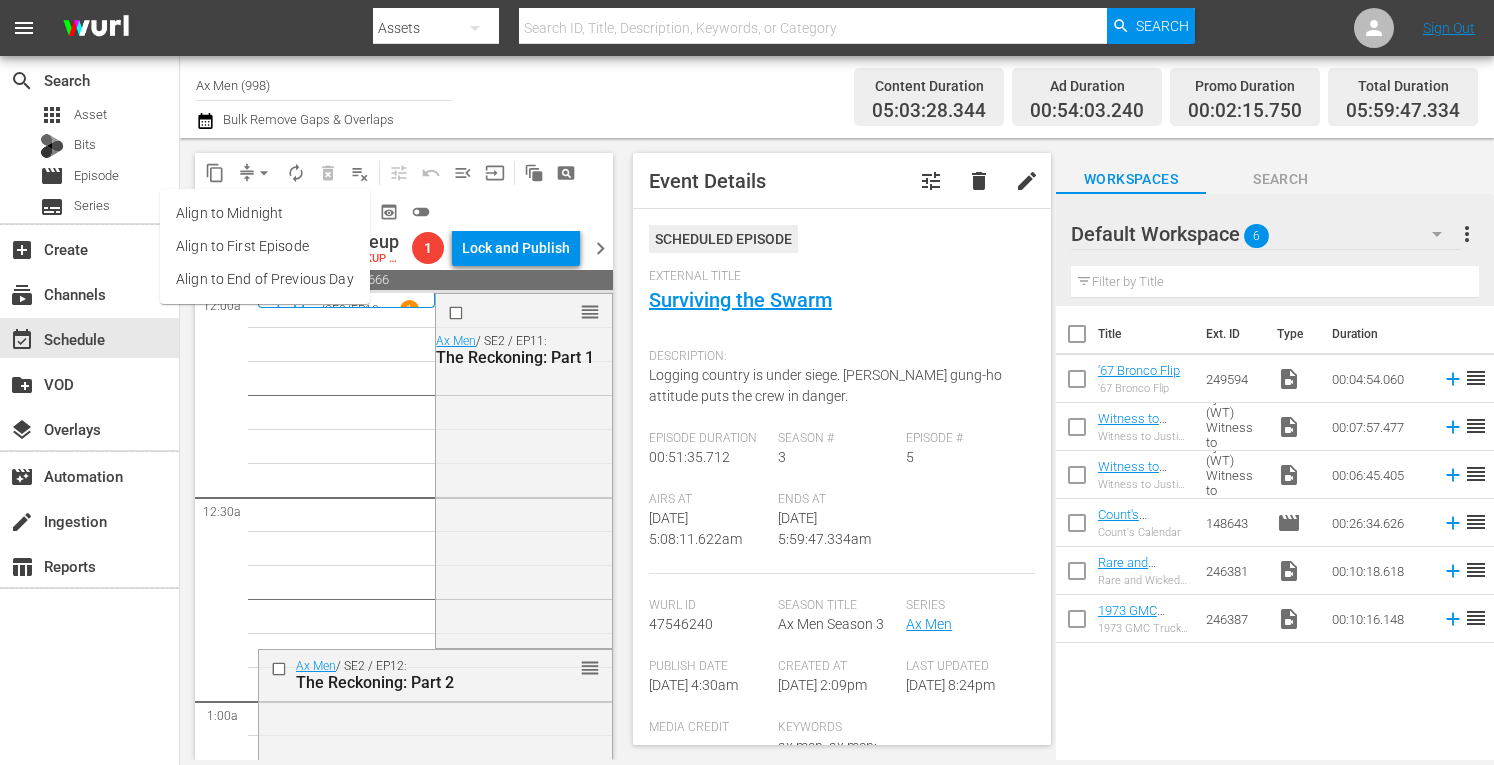 click on "Align to Midnight" at bounding box center [265, 213] 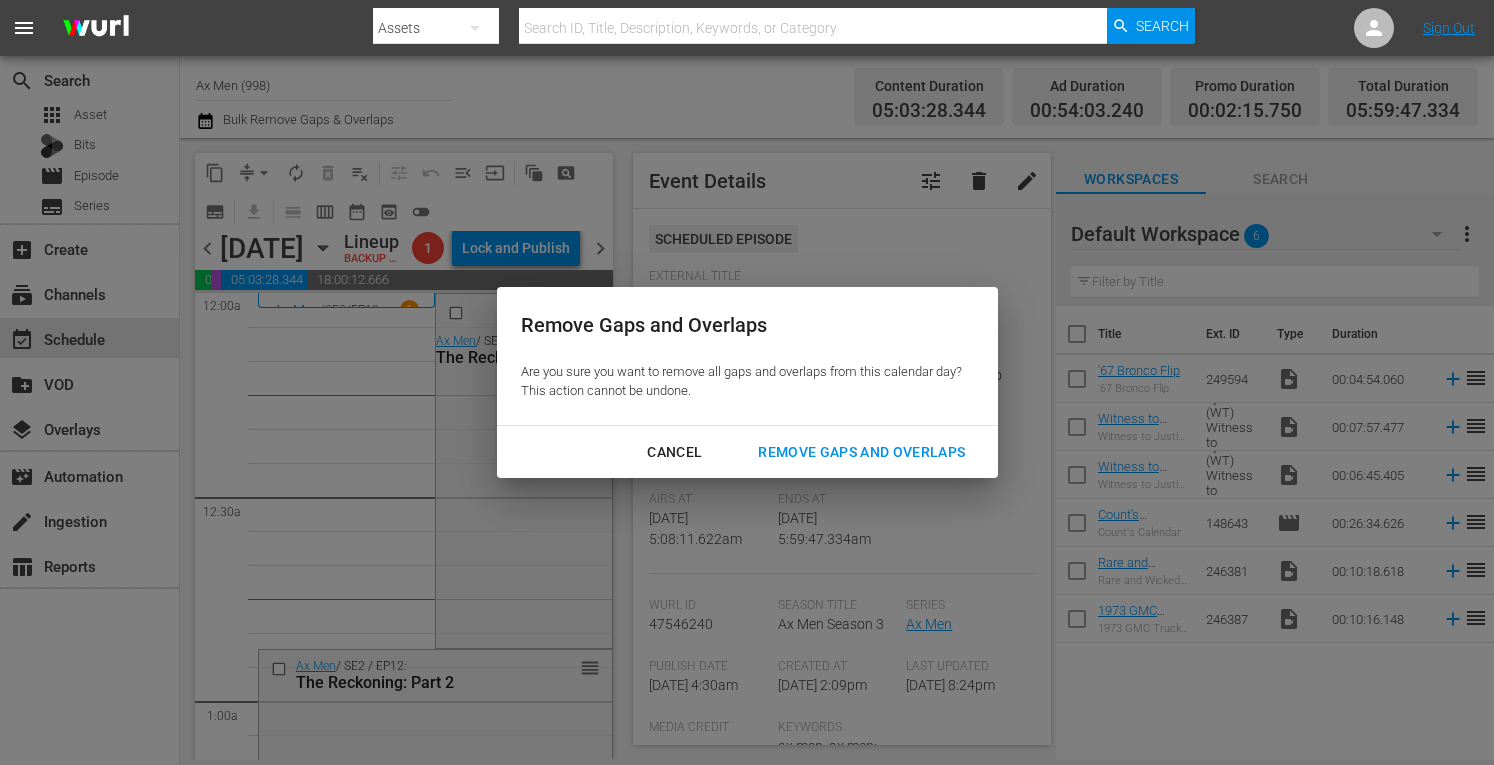 click on "Remove Gaps and Overlaps" at bounding box center (861, 452) 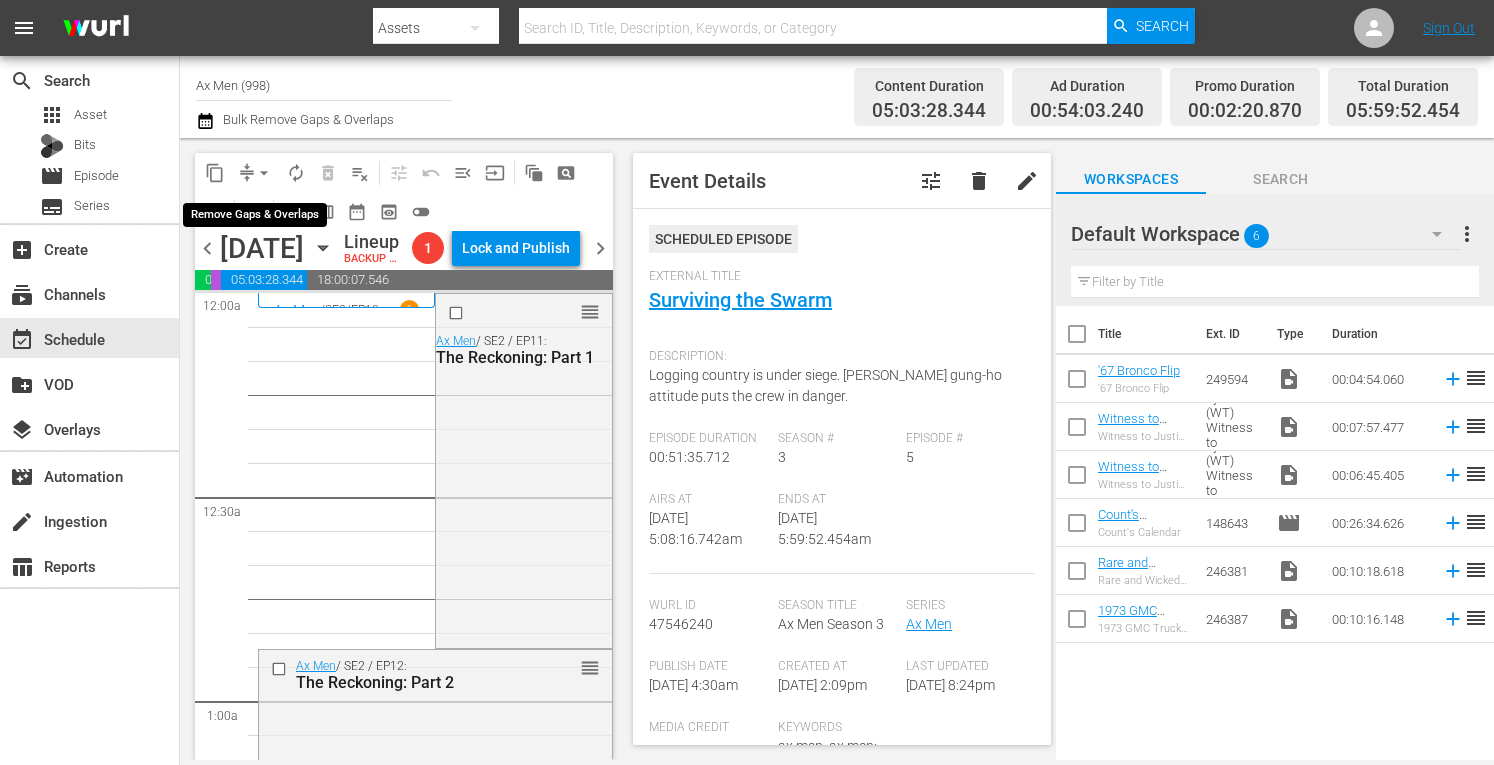 click on "arrow_drop_down" at bounding box center [264, 173] 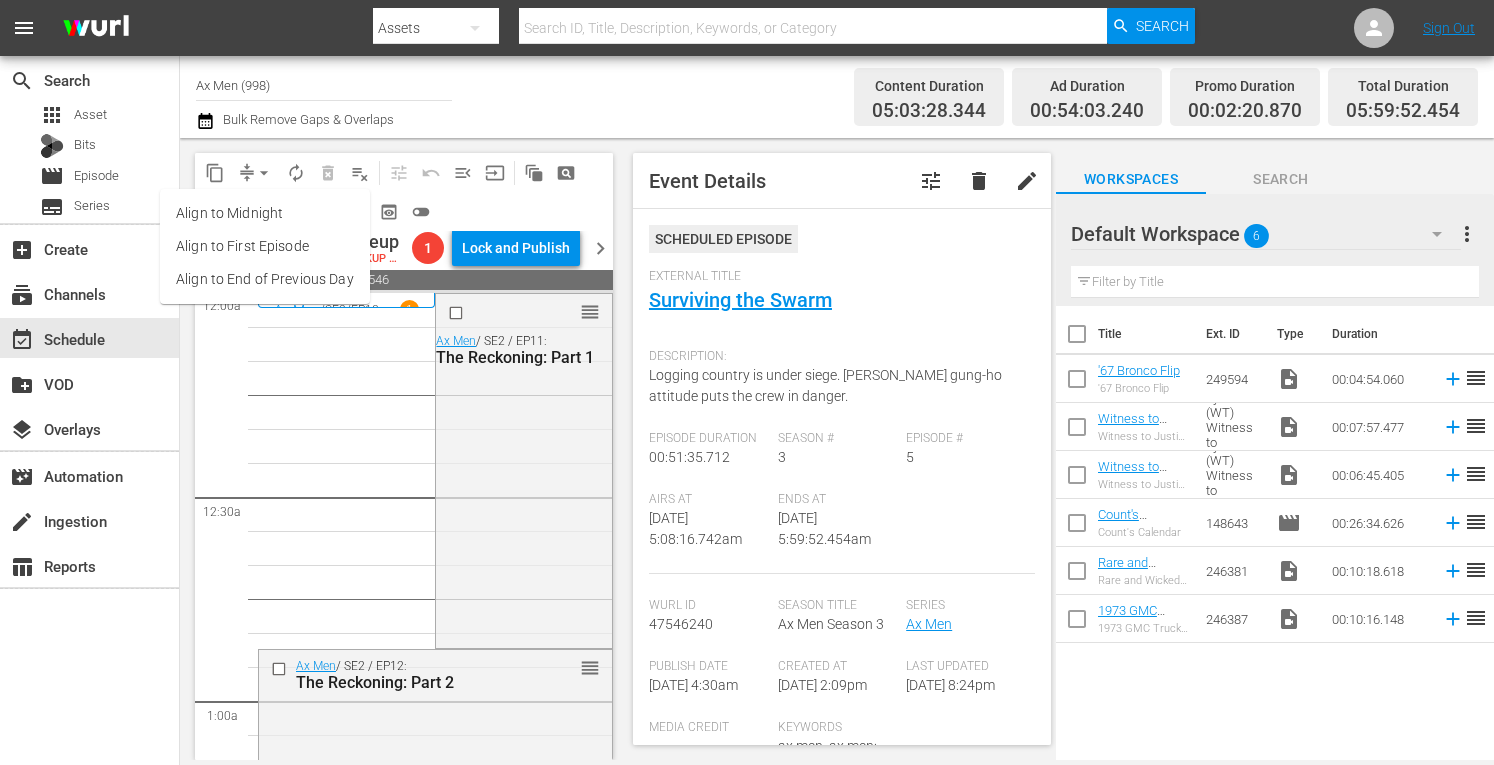 click on "Align to Midnight" at bounding box center (265, 213) 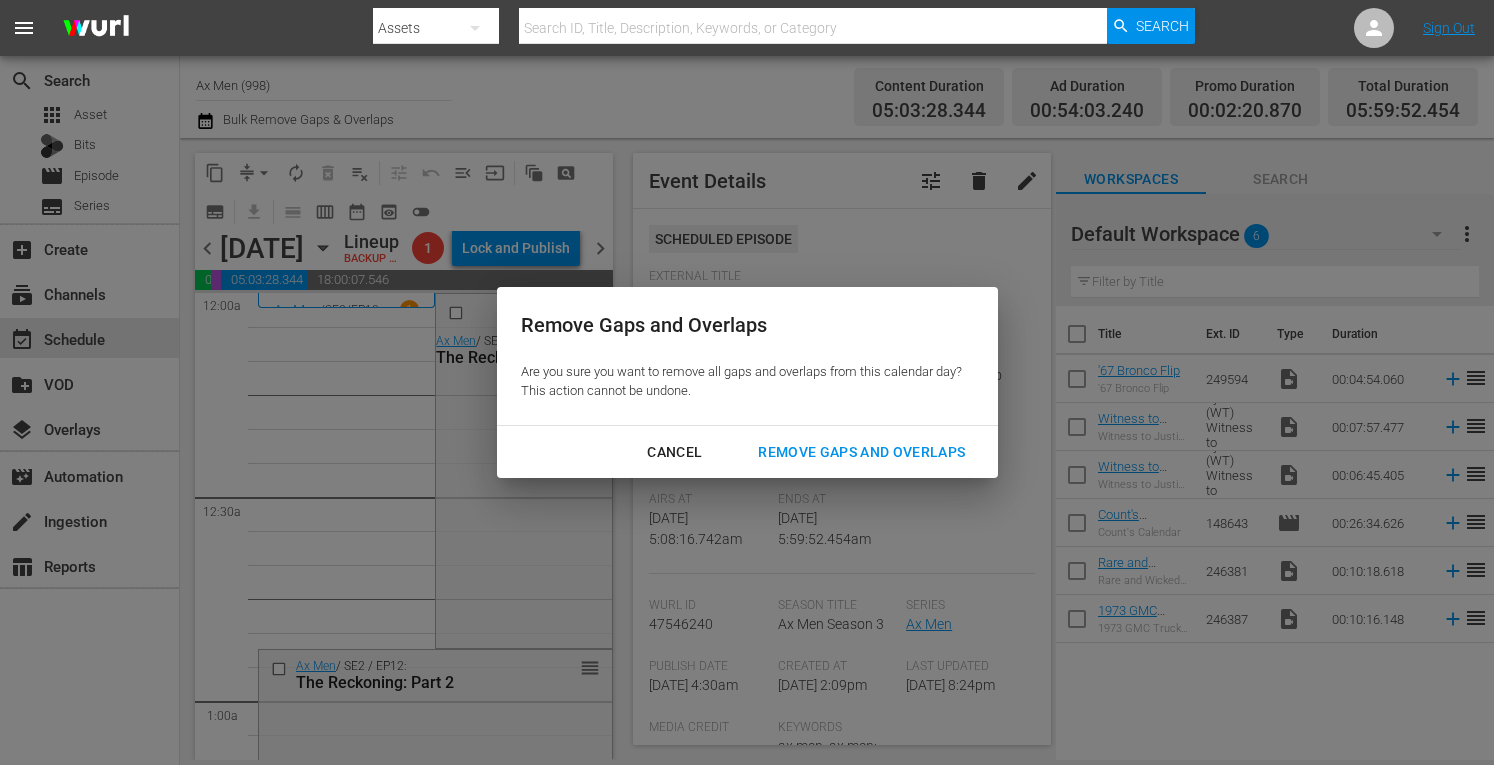 click on "Remove Gaps and Overlaps" at bounding box center (861, 452) 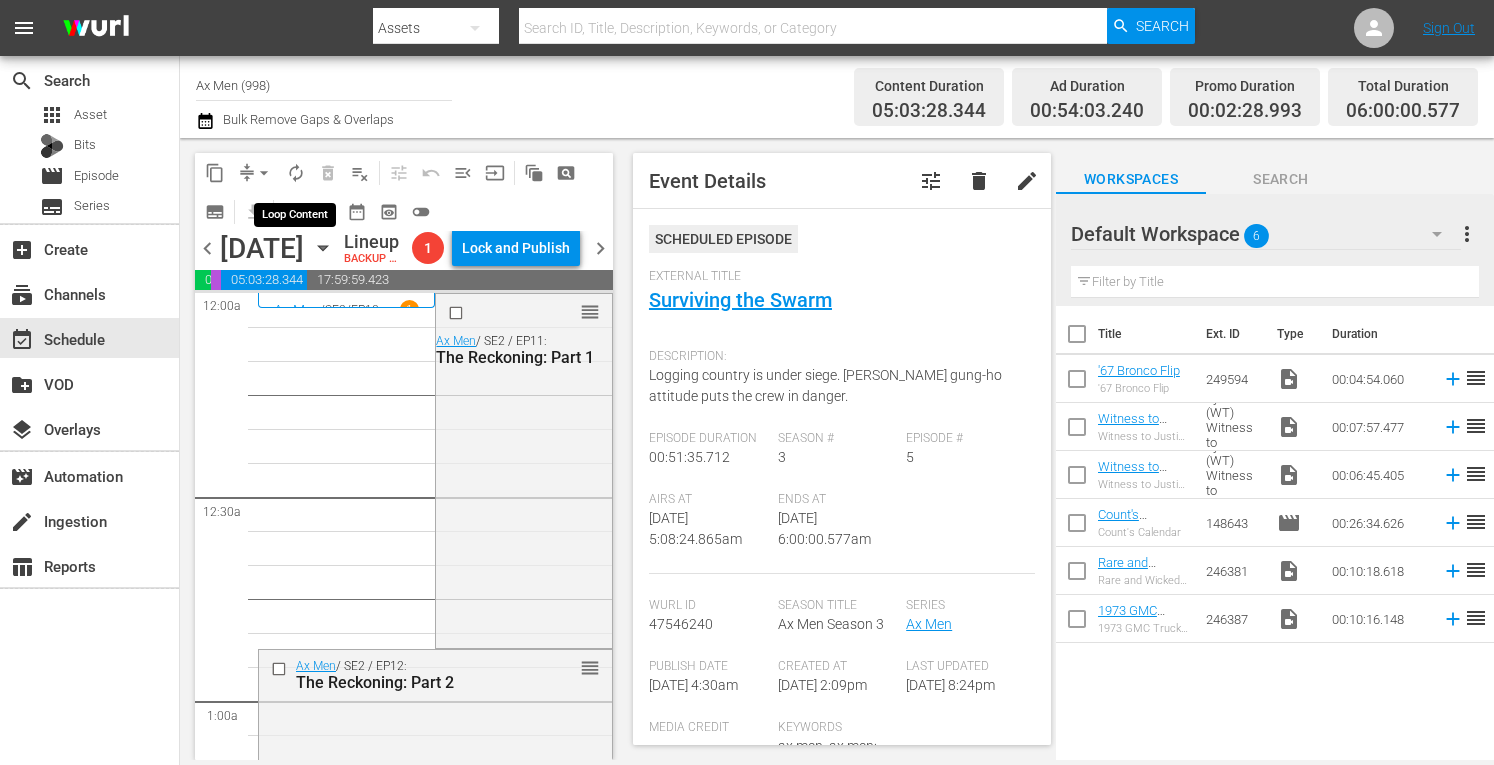 click on "autorenew_outlined" at bounding box center (296, 173) 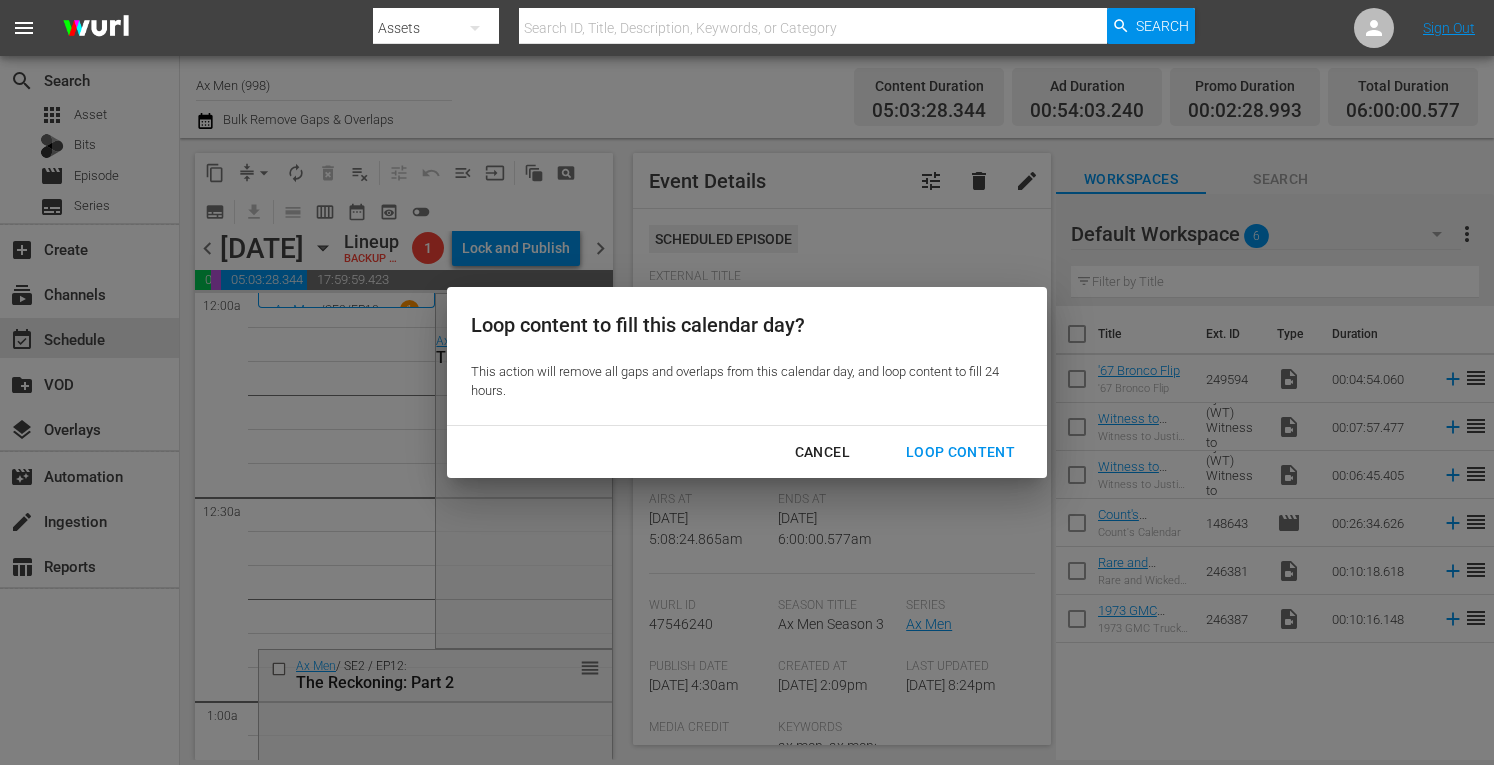 click on "Loop Content" at bounding box center (960, 452) 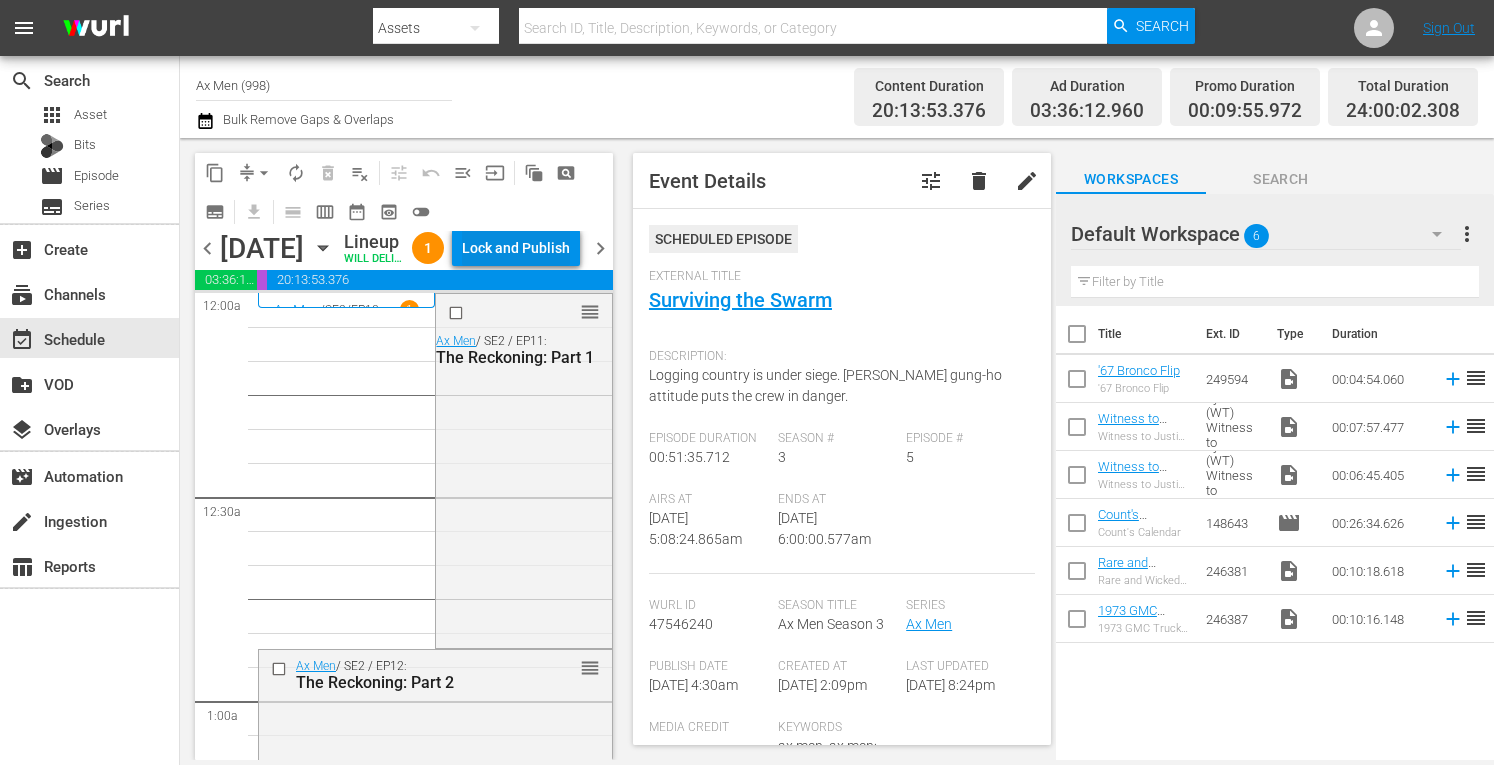 click on "Lock and Publish" at bounding box center [516, 248] 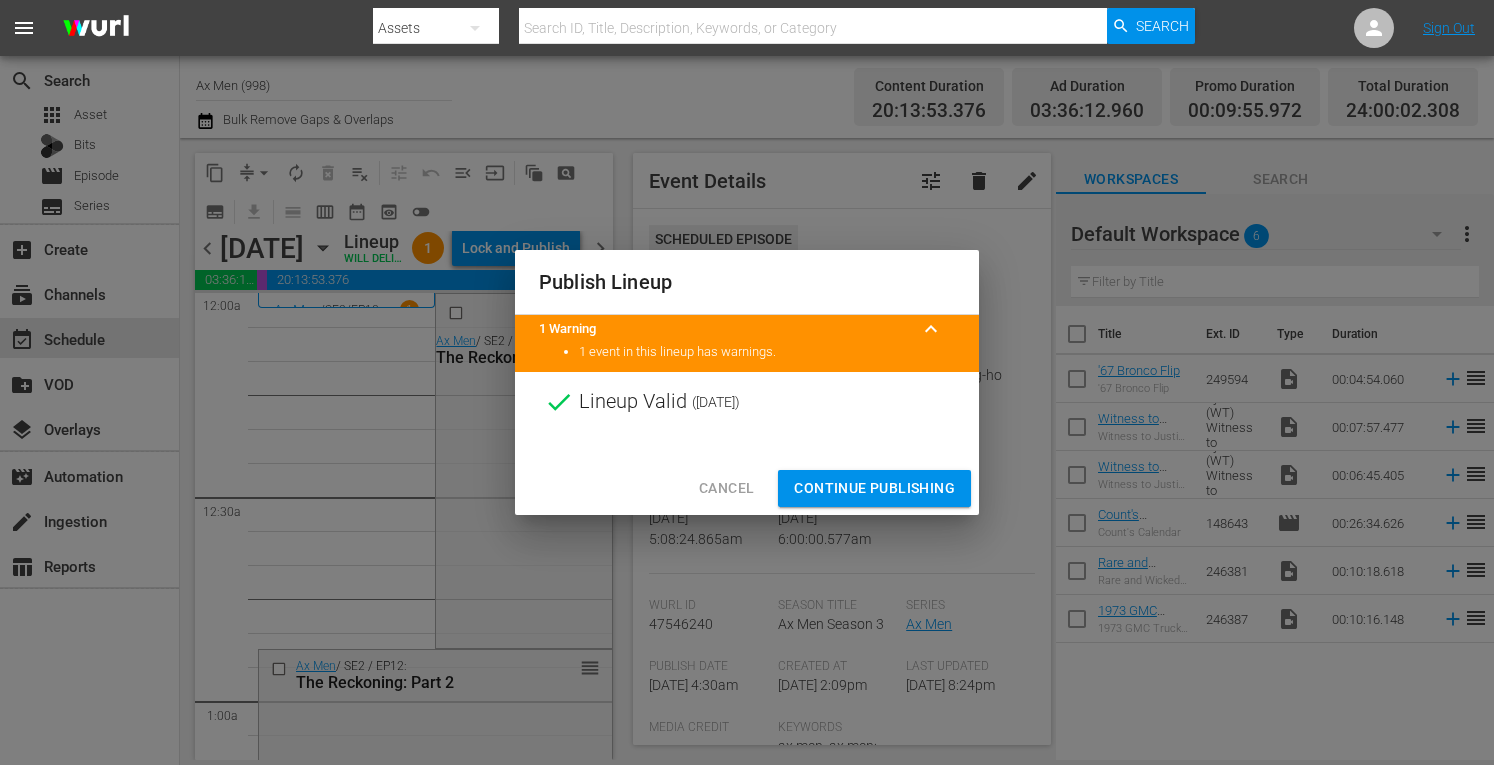 click on "Continue Publishing" at bounding box center [874, 488] 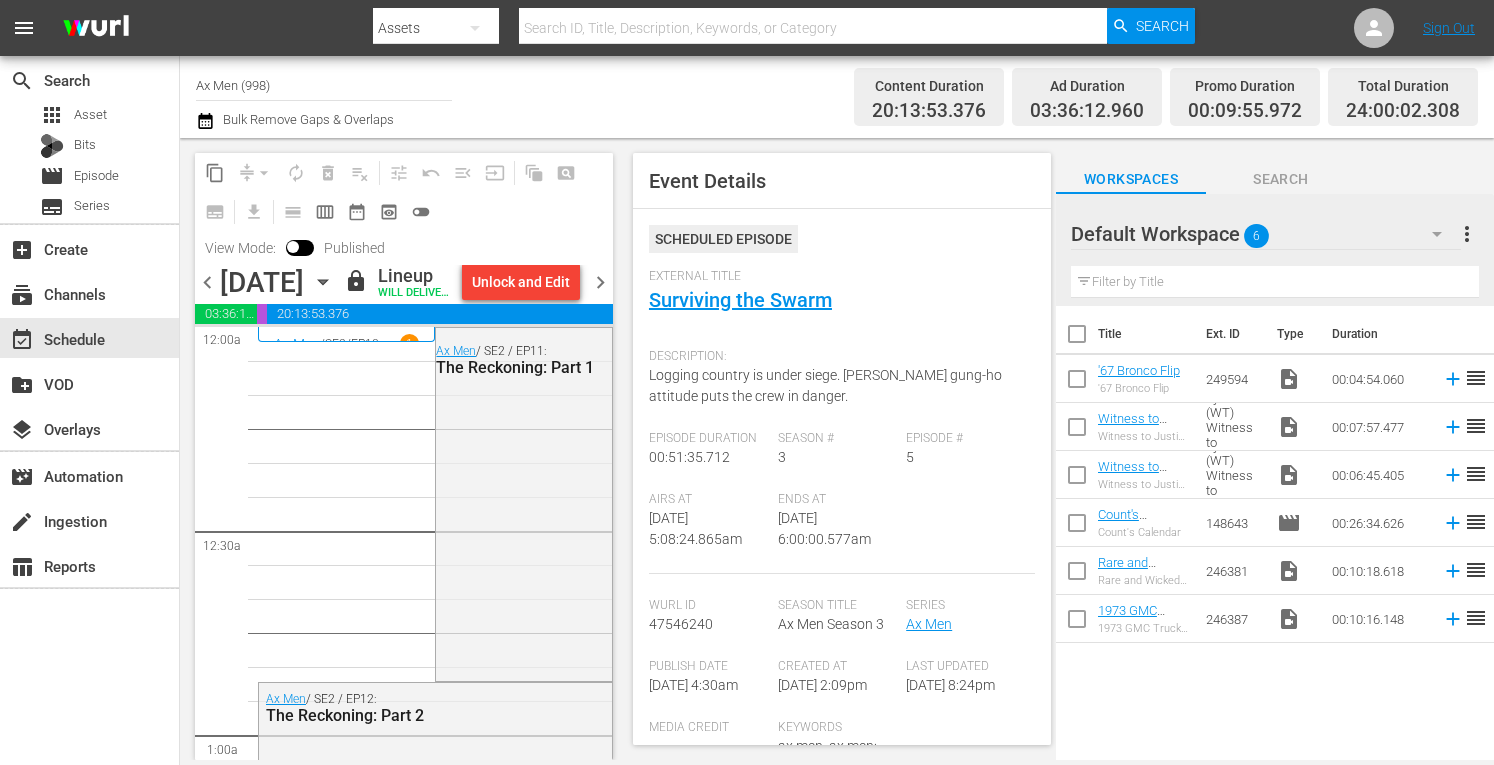 click on "chevron_right" at bounding box center (600, 282) 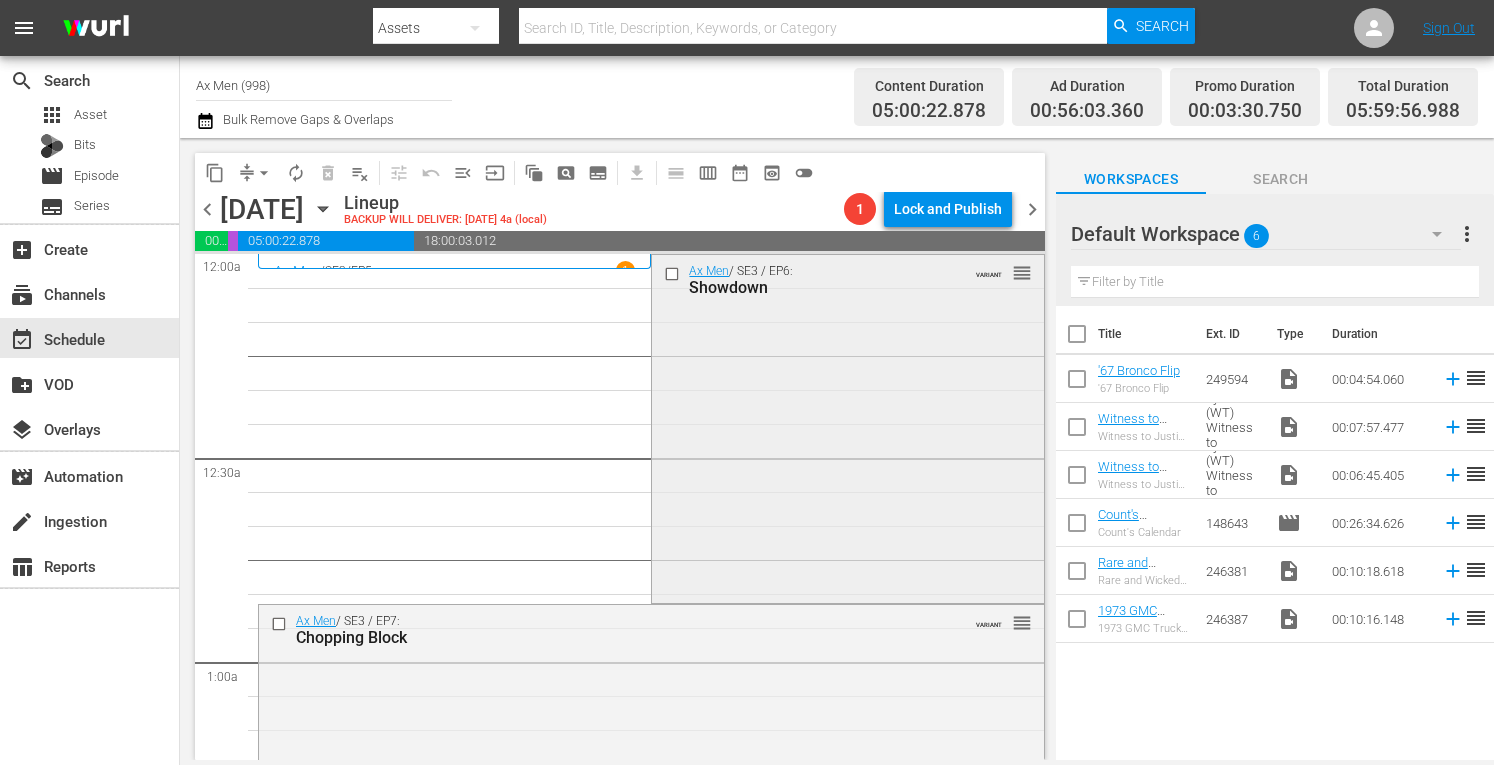 click on "Ax Men  / SE3 / EP6:
Showdown VARIANT reorder" at bounding box center [847, 427] 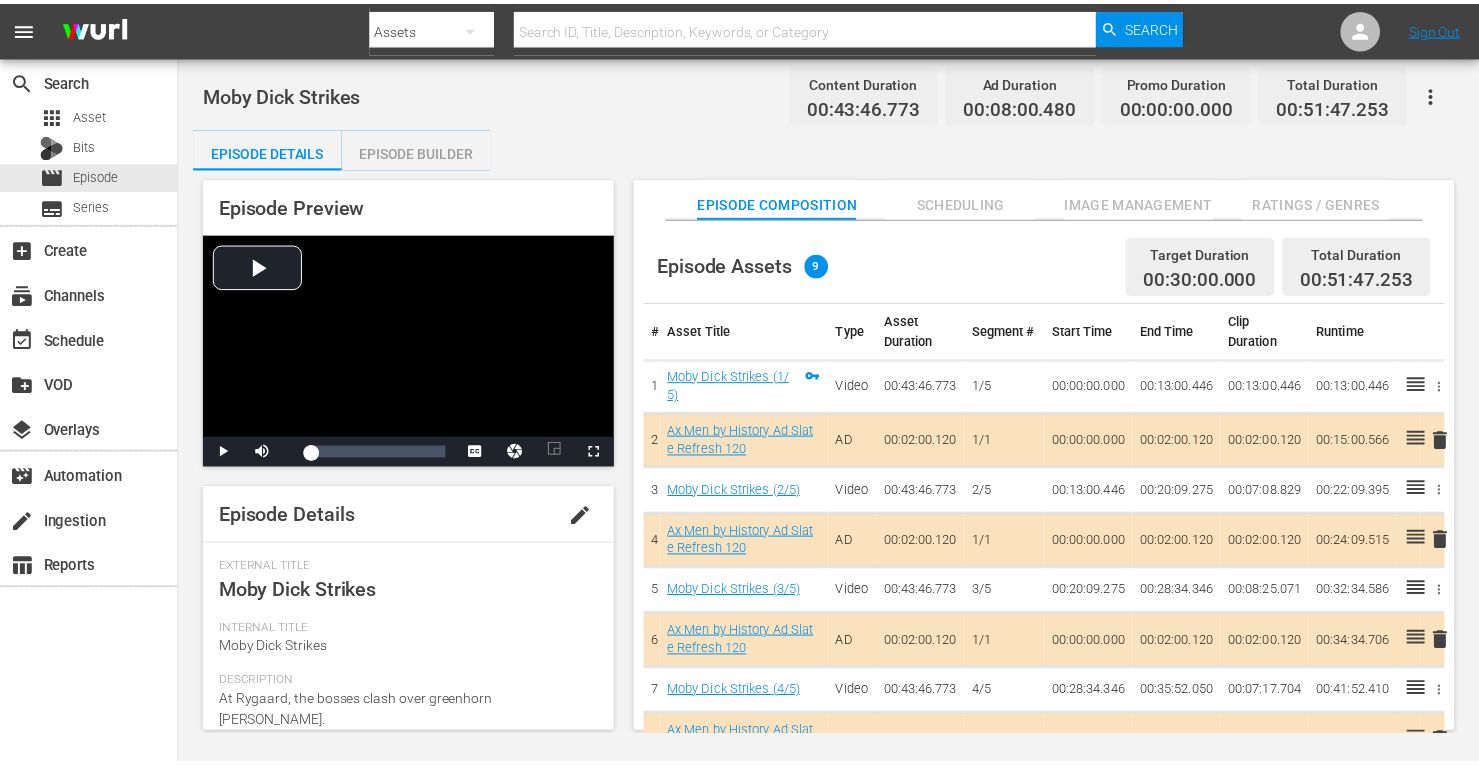 scroll, scrollTop: 0, scrollLeft: 0, axis: both 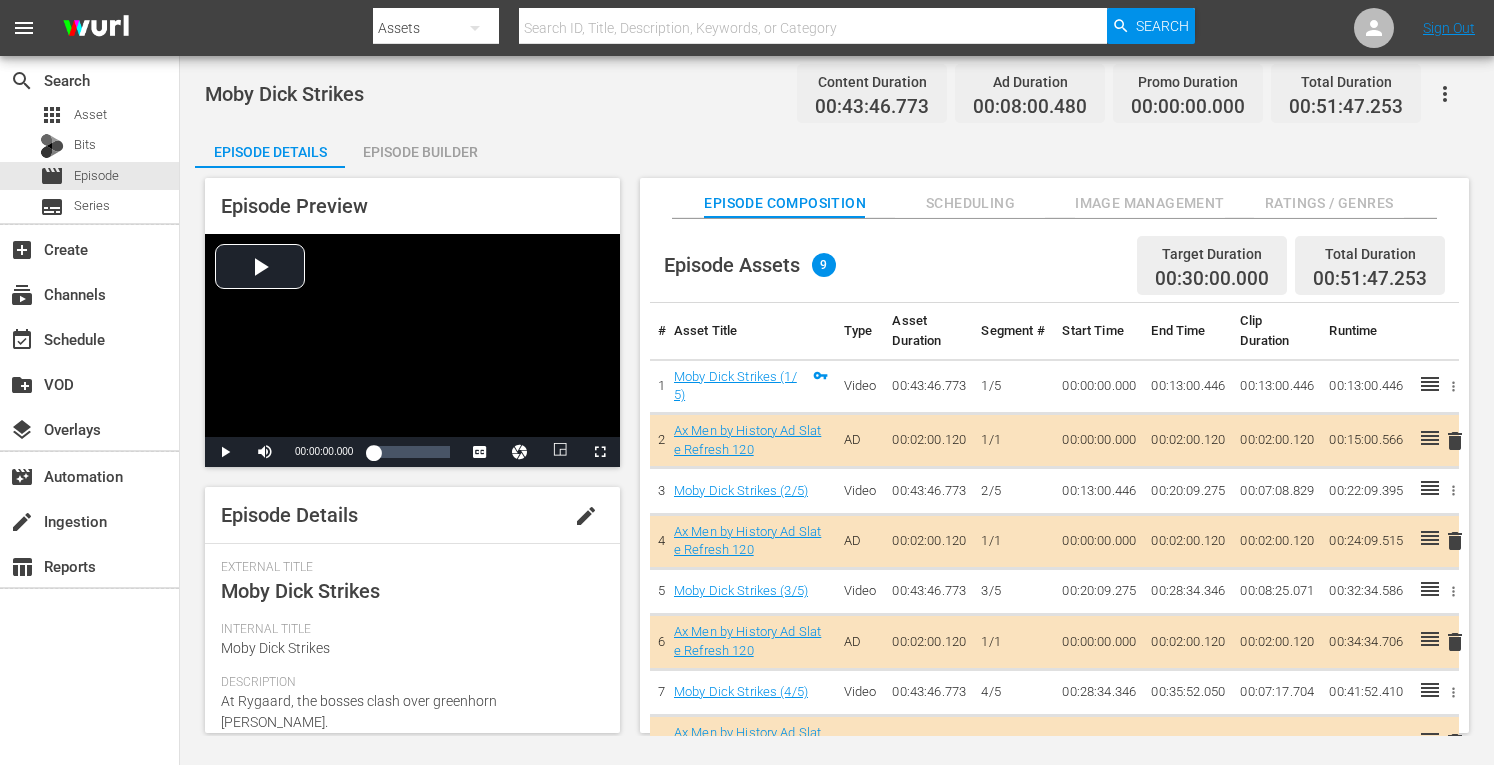 click on "Episode Builder" at bounding box center (420, 152) 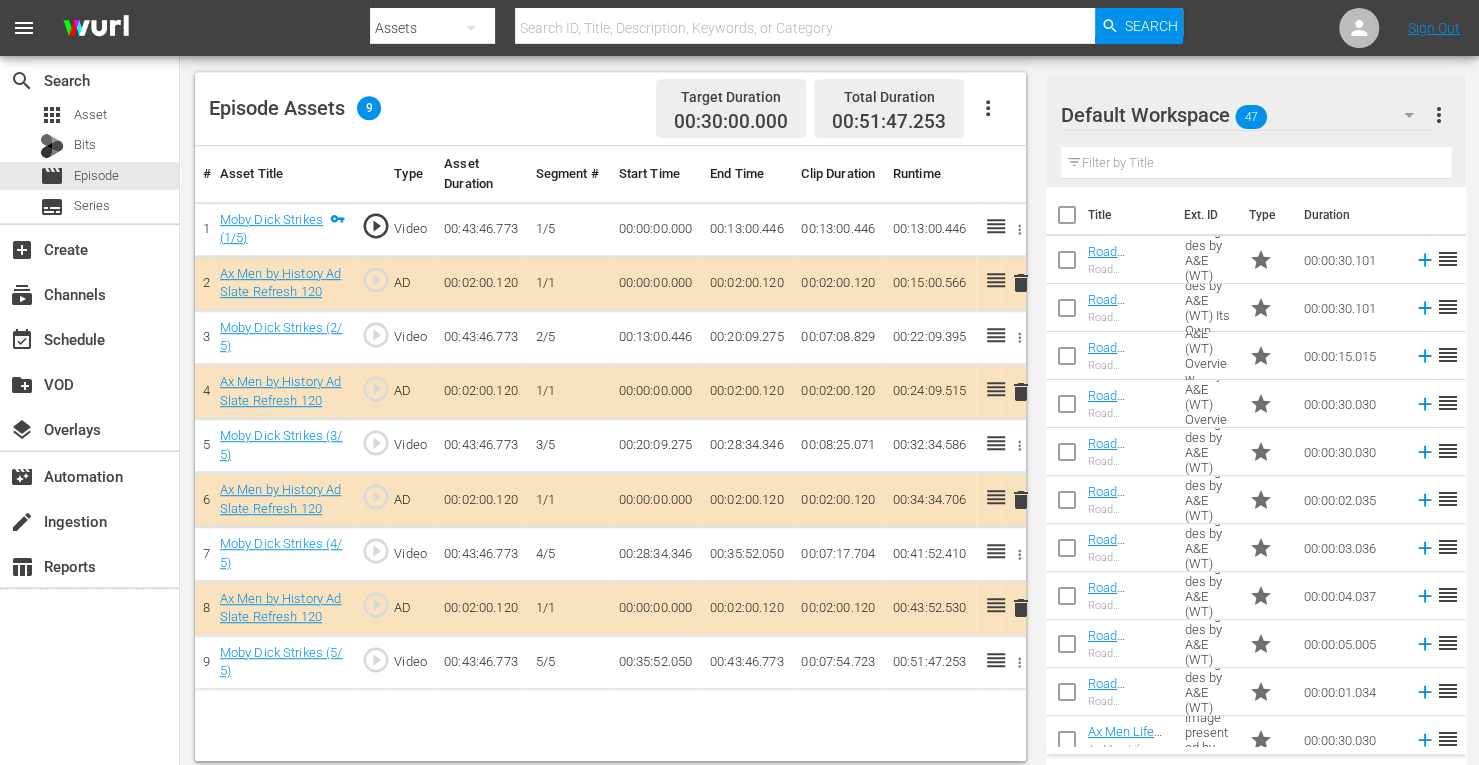 scroll, scrollTop: 520, scrollLeft: 0, axis: vertical 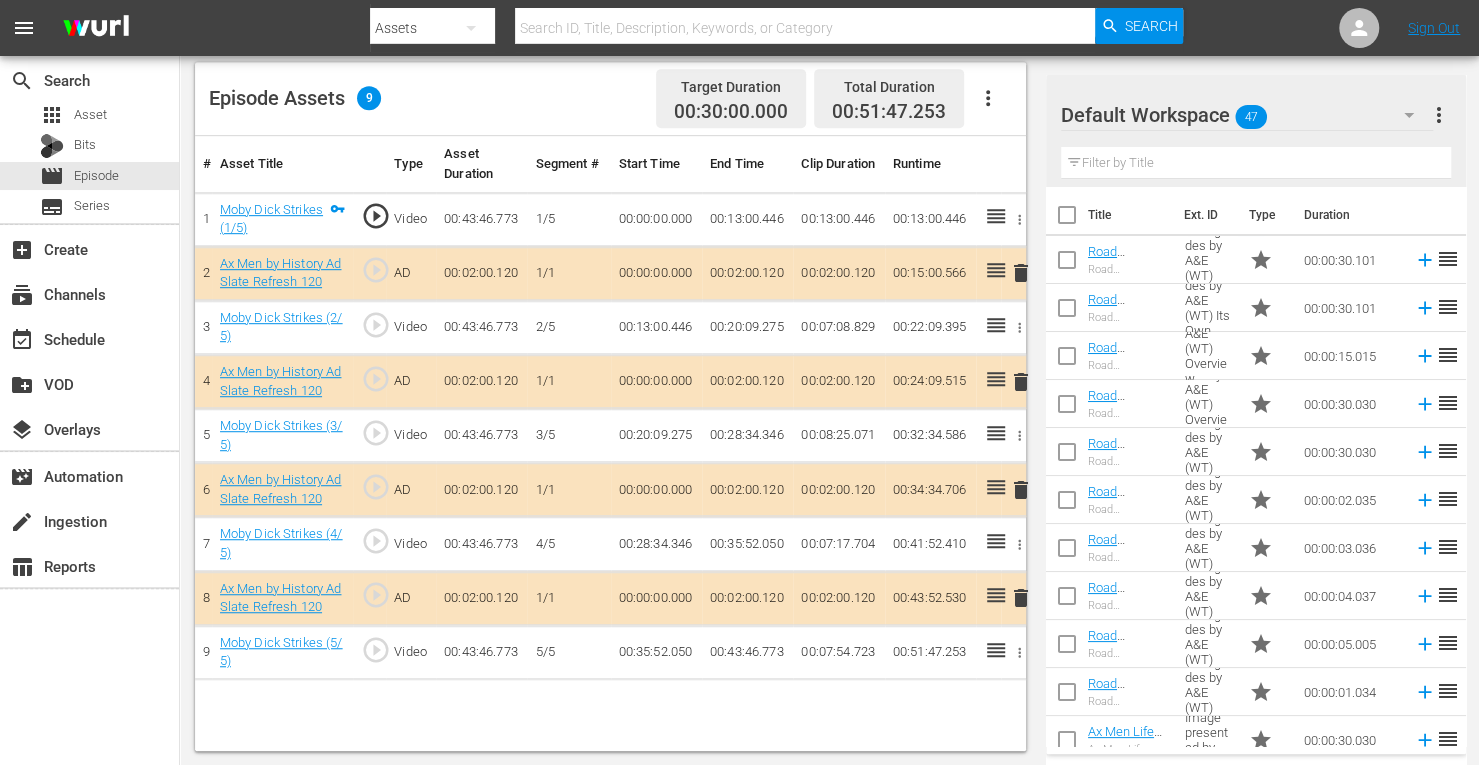 click on "delete" at bounding box center (1021, 490) 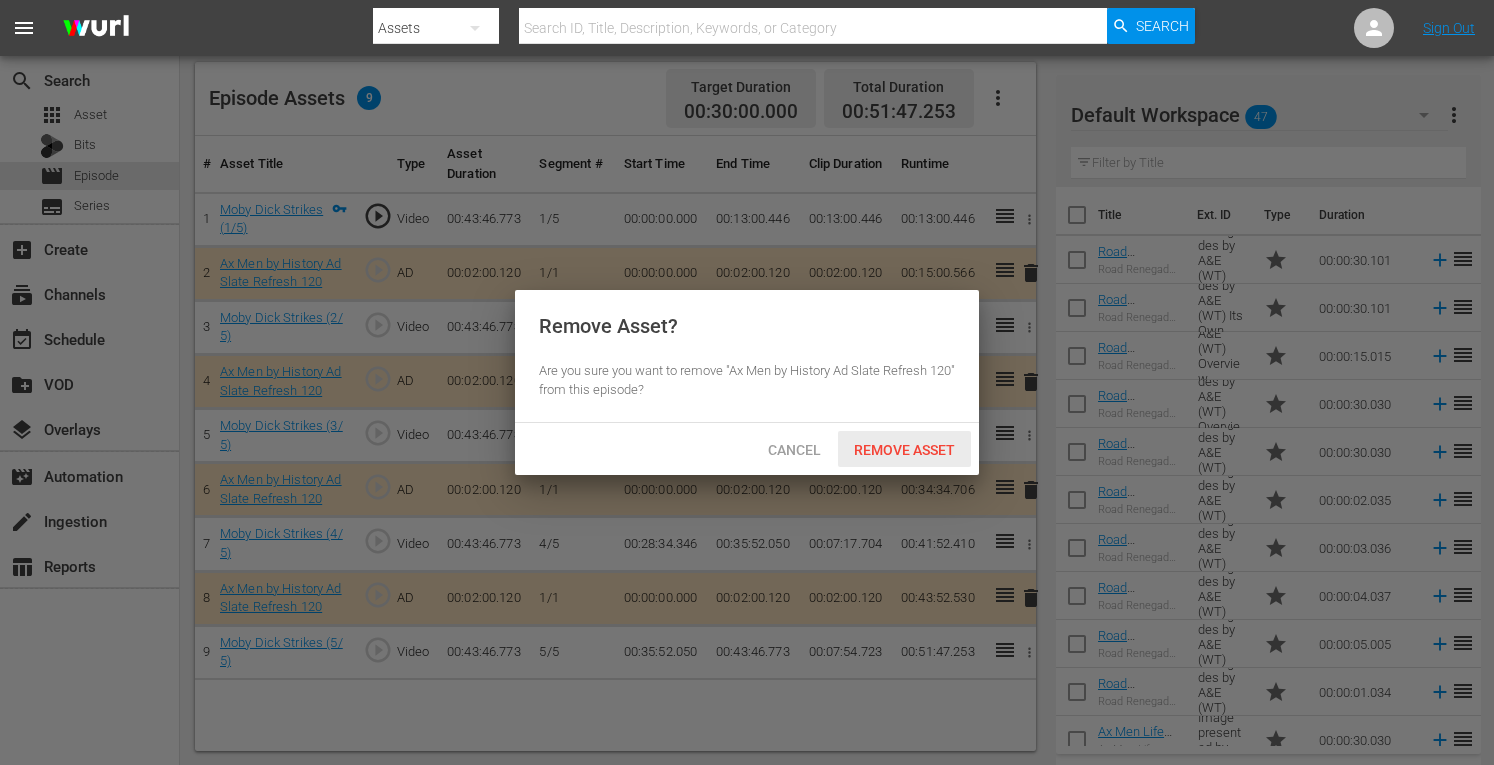 click on "Remove Asset" at bounding box center [904, 450] 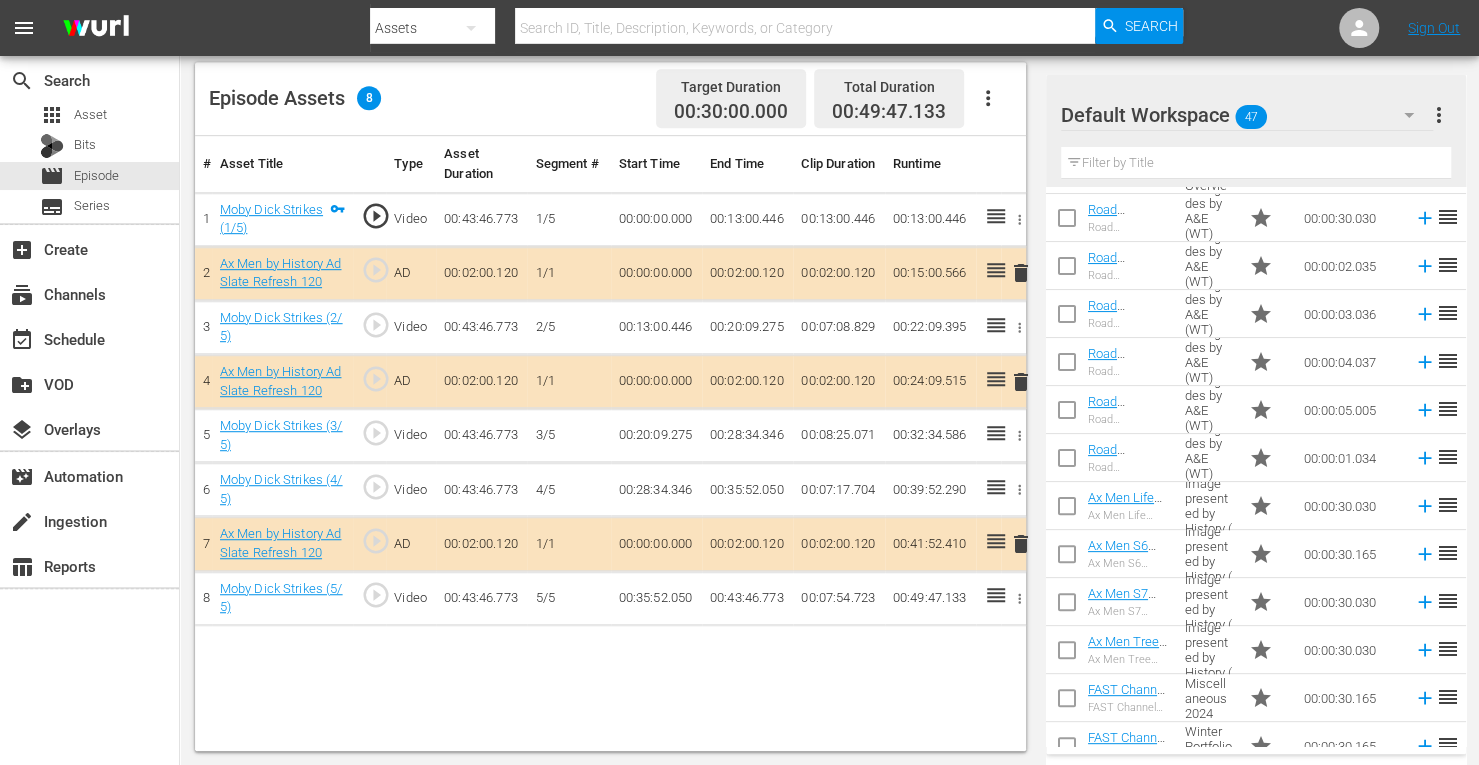 scroll, scrollTop: 275, scrollLeft: 0, axis: vertical 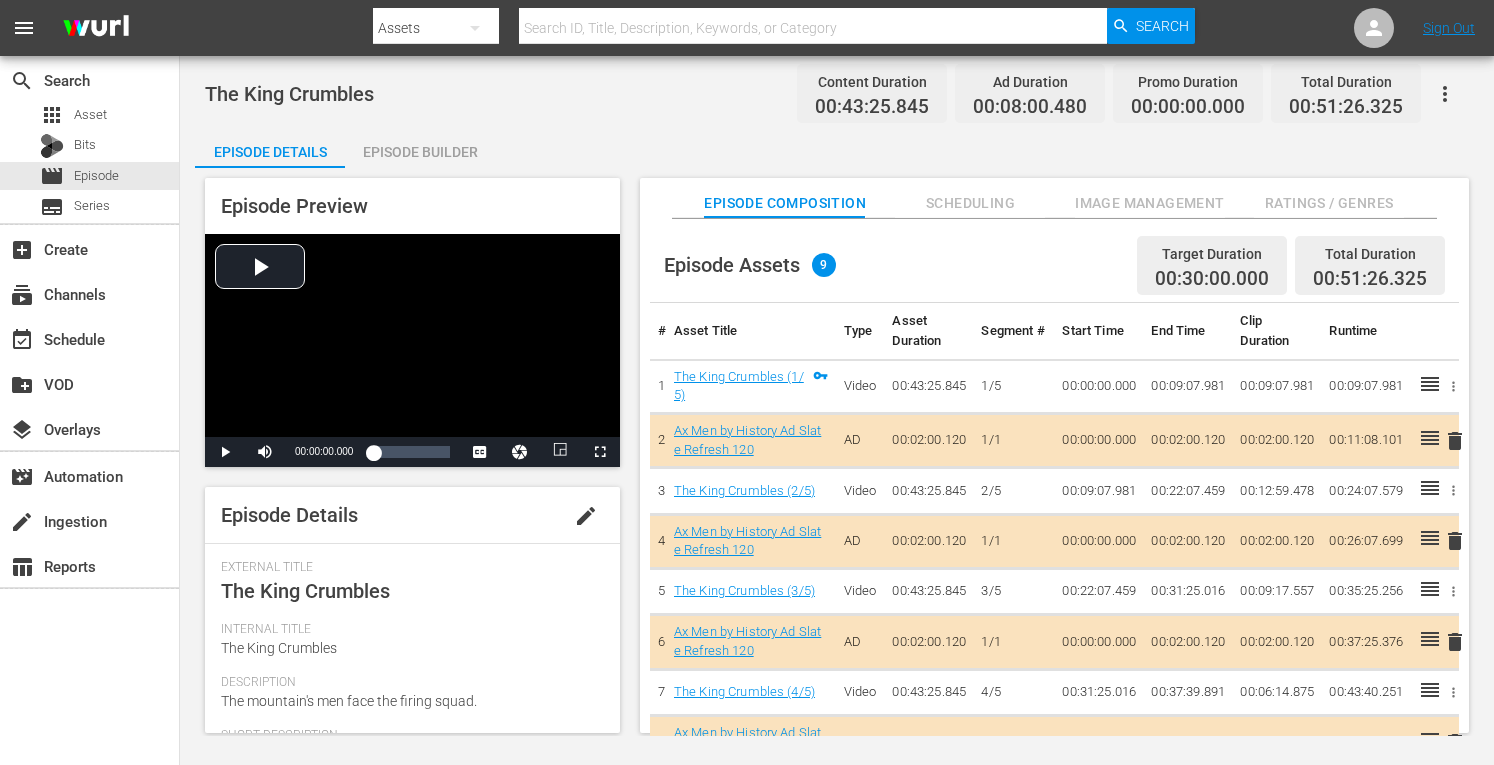 click on "Episode Builder" at bounding box center [420, 152] 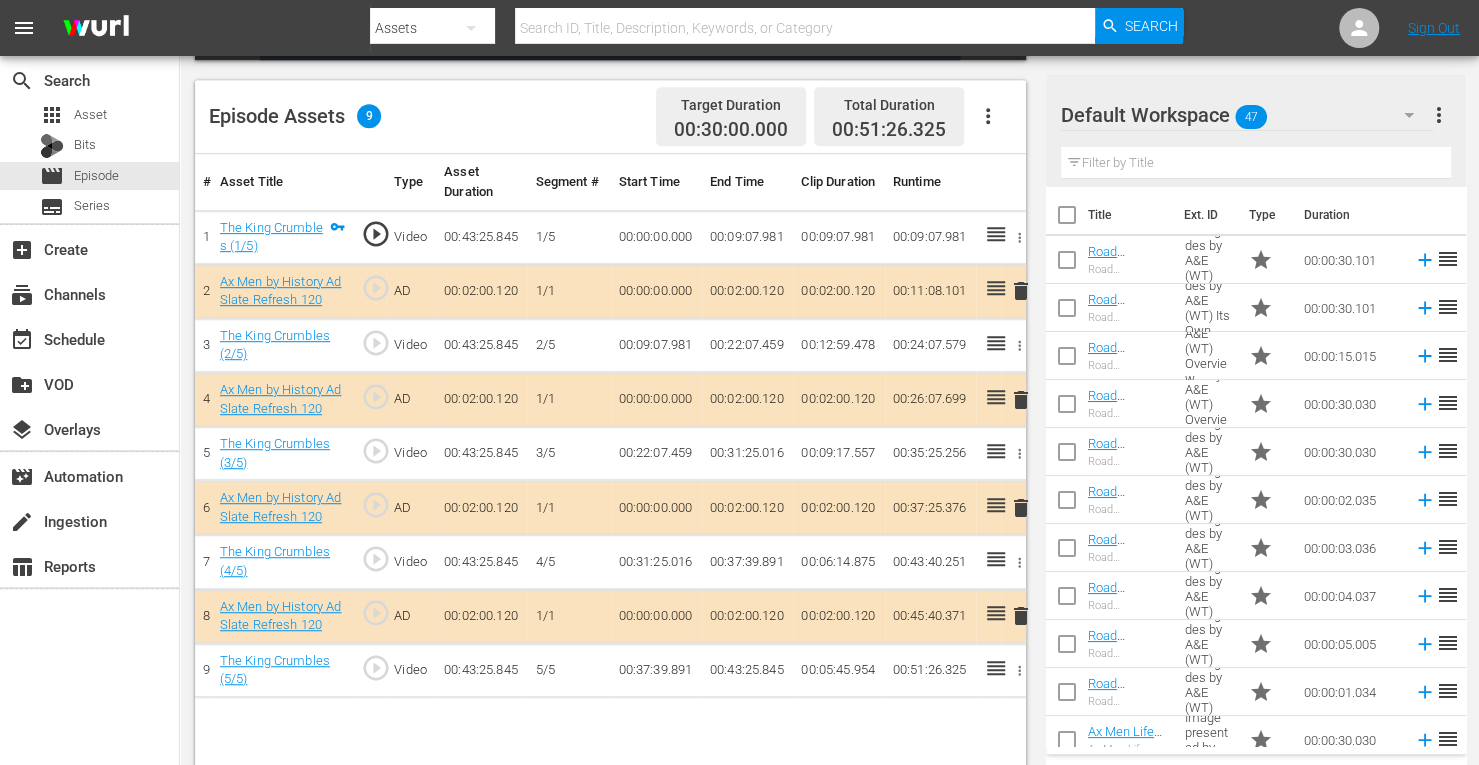 scroll, scrollTop: 520, scrollLeft: 0, axis: vertical 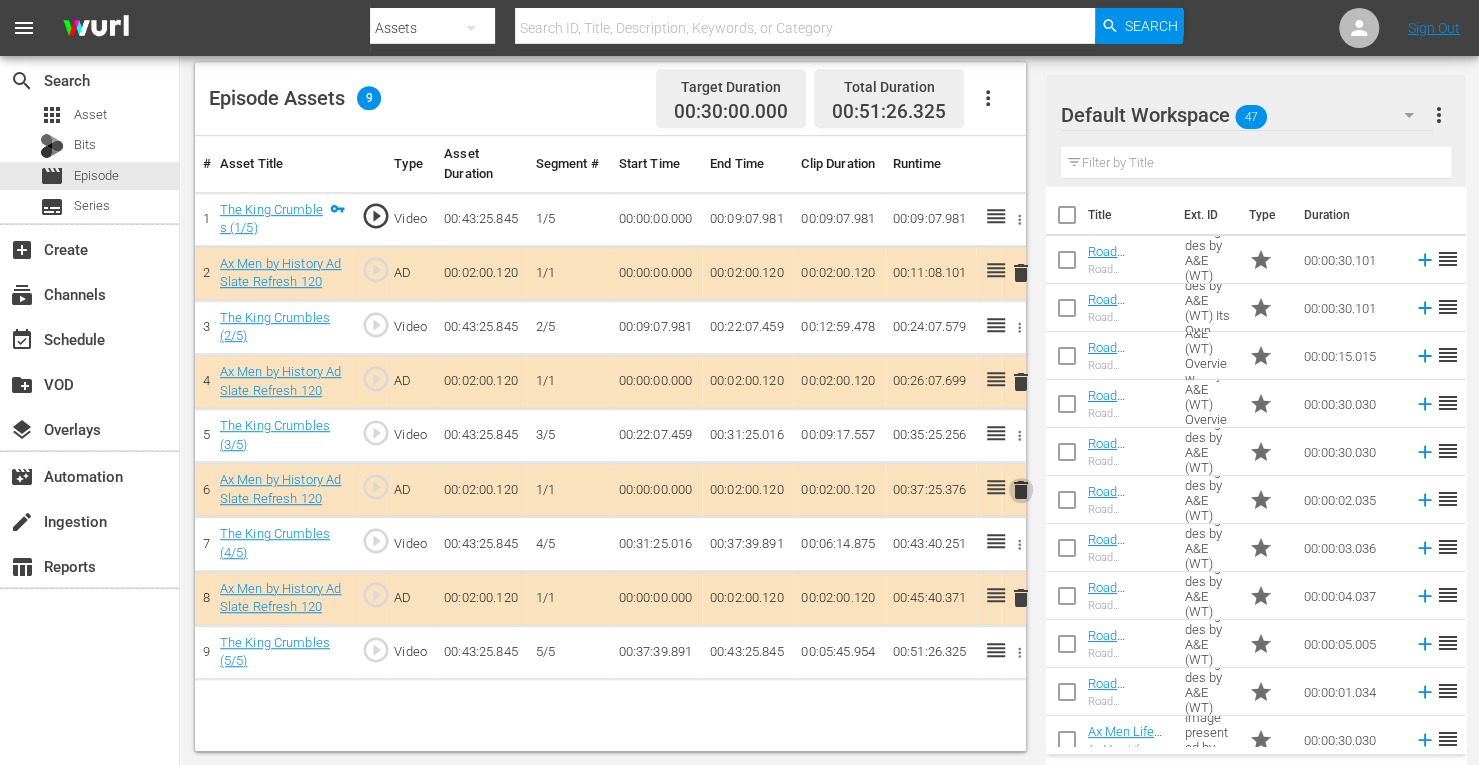 click on "delete" at bounding box center [1021, 490] 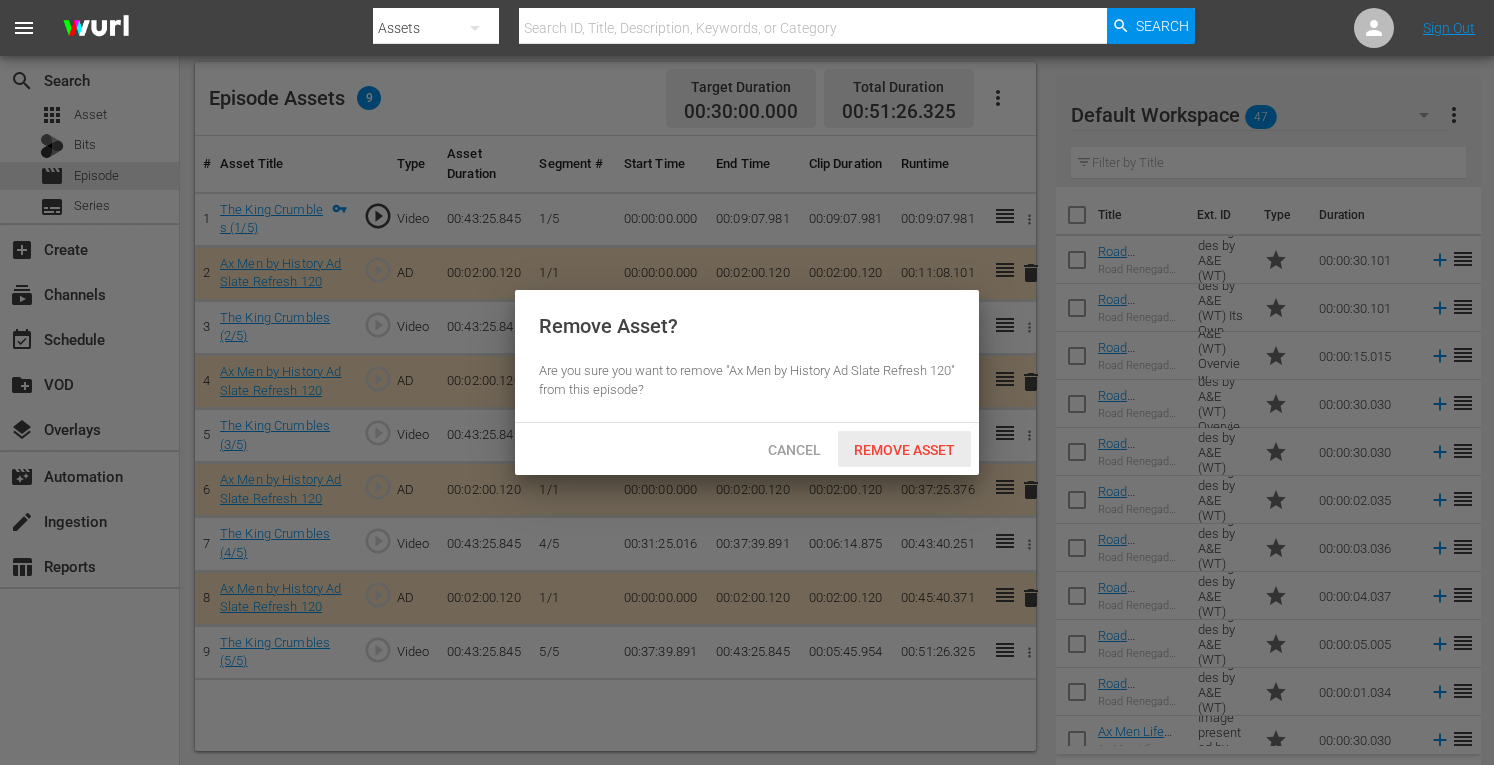 click on "Remove Asset" at bounding box center [904, 450] 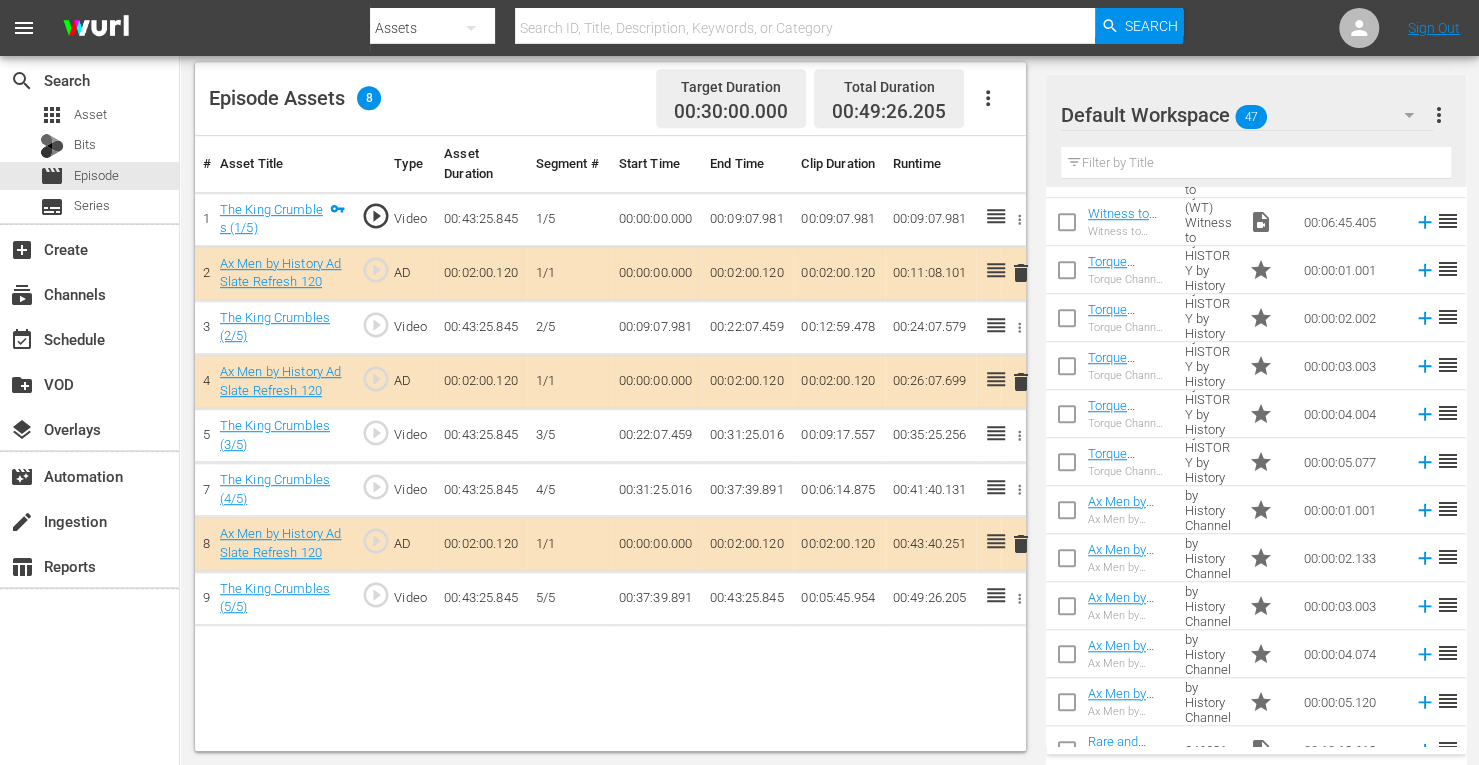 scroll, scrollTop: 977, scrollLeft: 0, axis: vertical 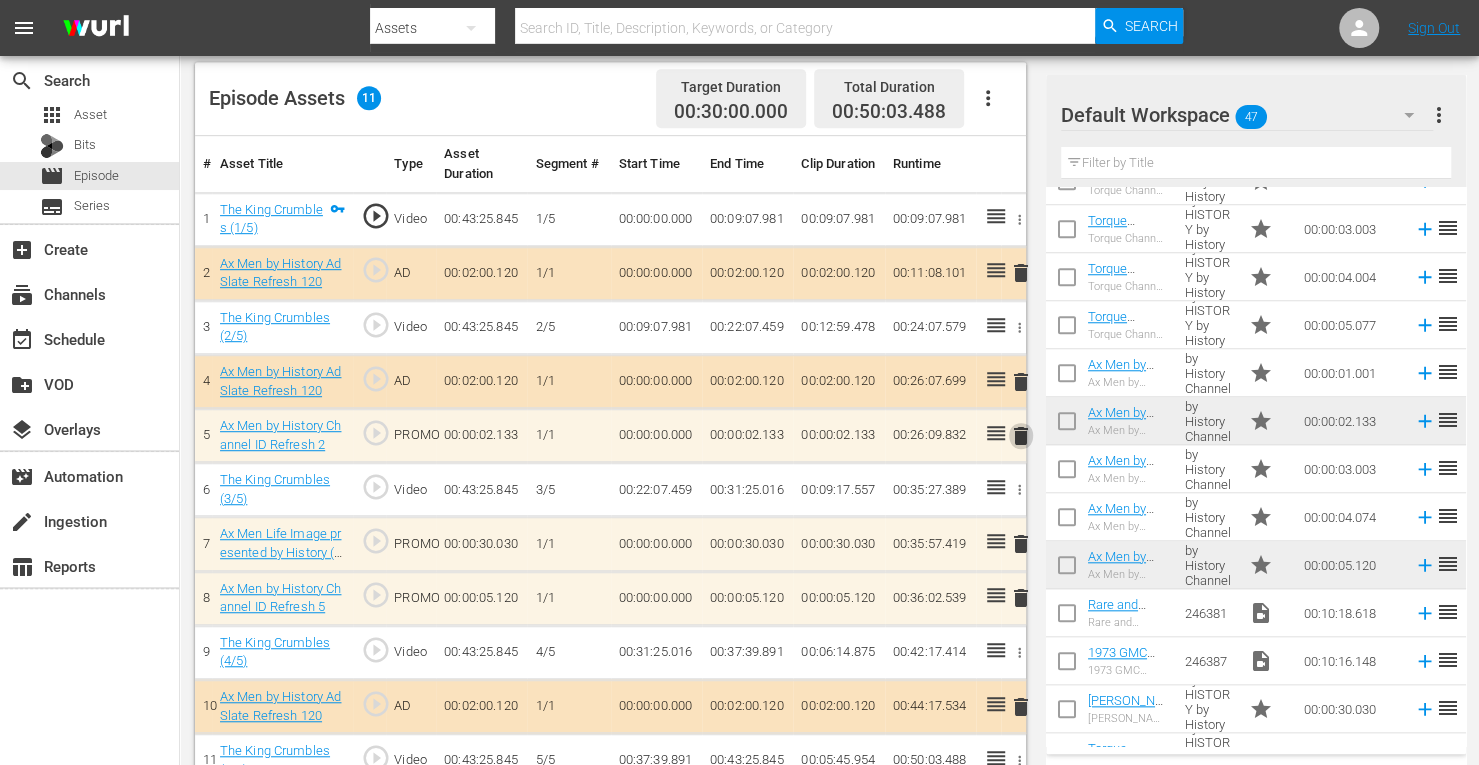 click on "delete" at bounding box center [1021, 436] 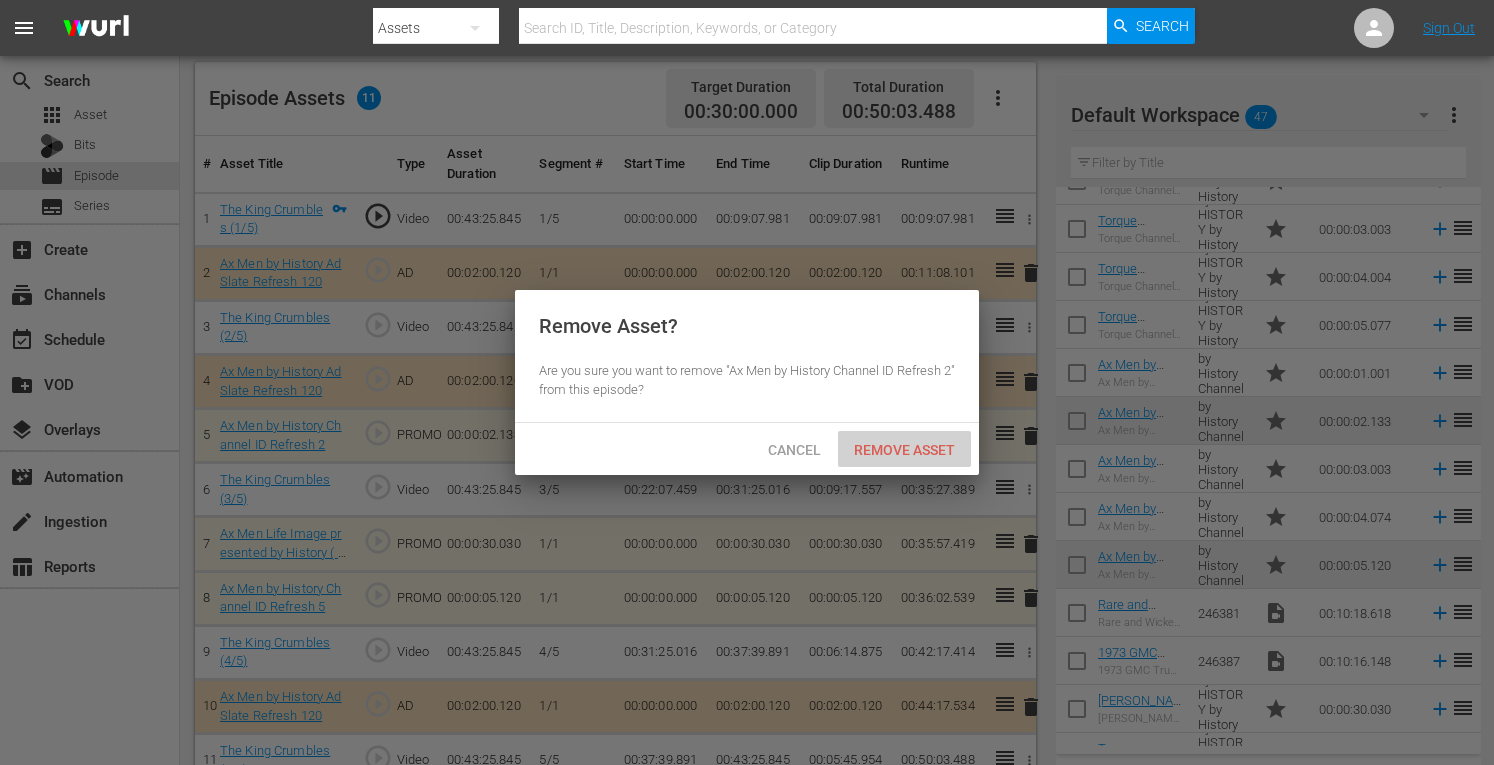 click on "Remove Asset" at bounding box center (904, 450) 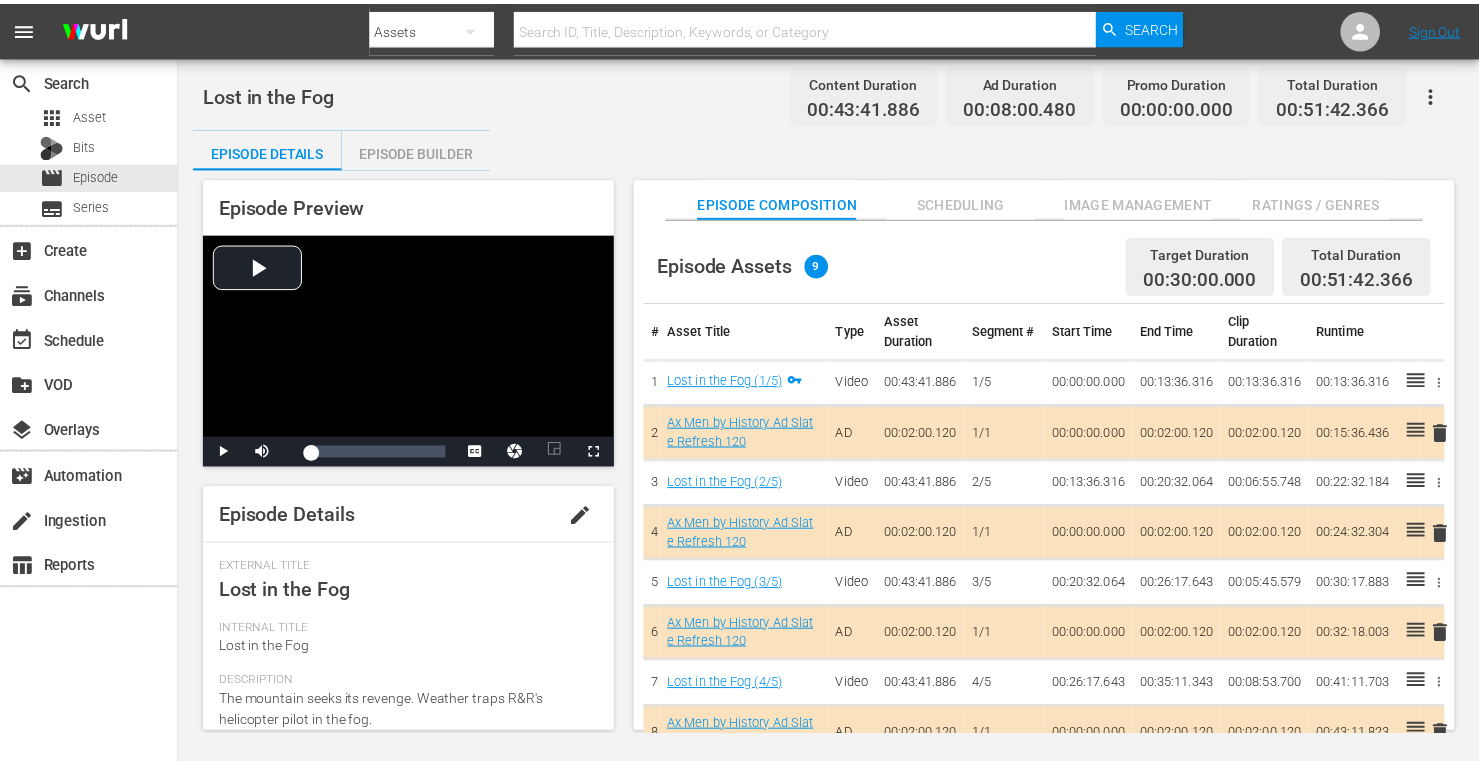 scroll, scrollTop: 0, scrollLeft: 0, axis: both 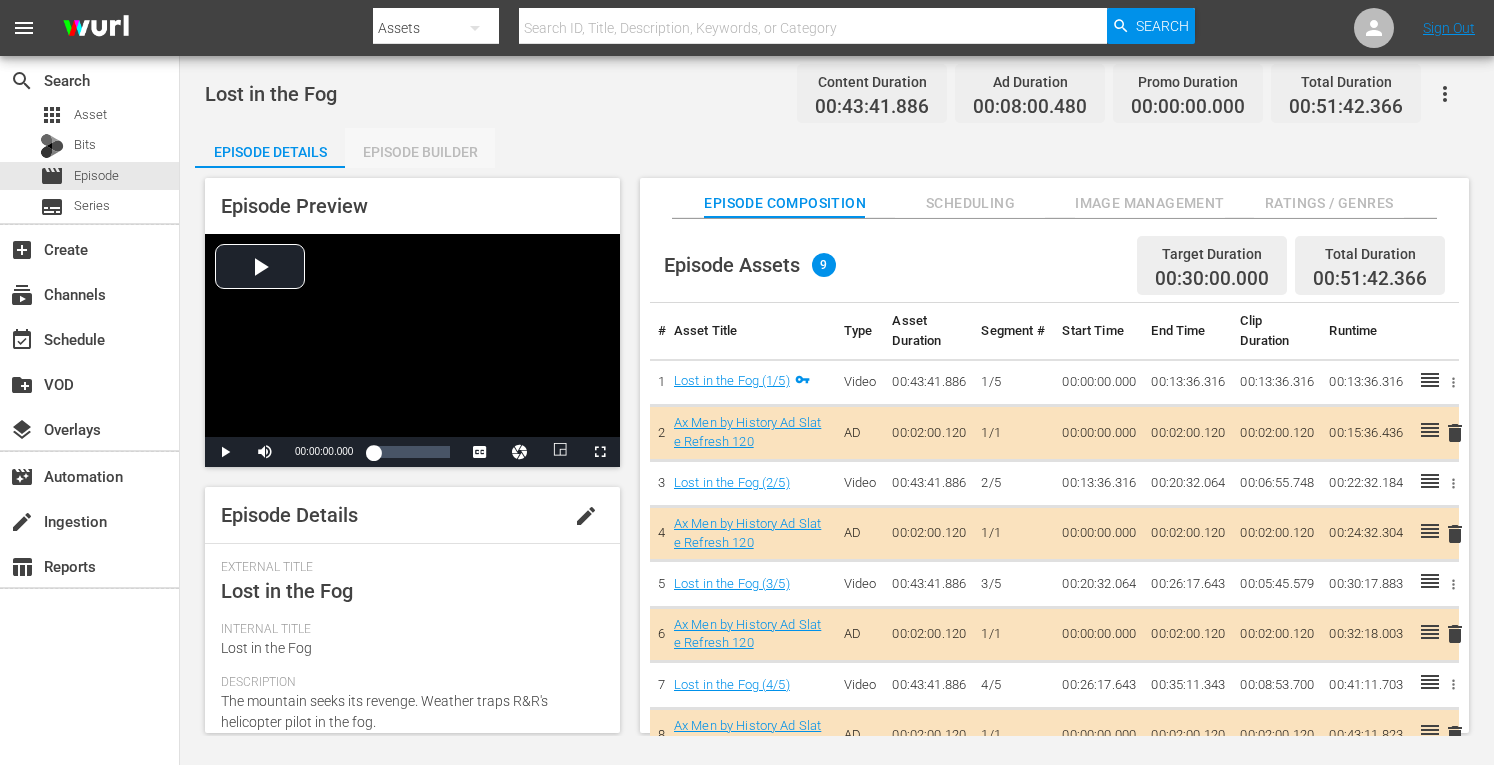 click on "Episode Builder" at bounding box center (420, 152) 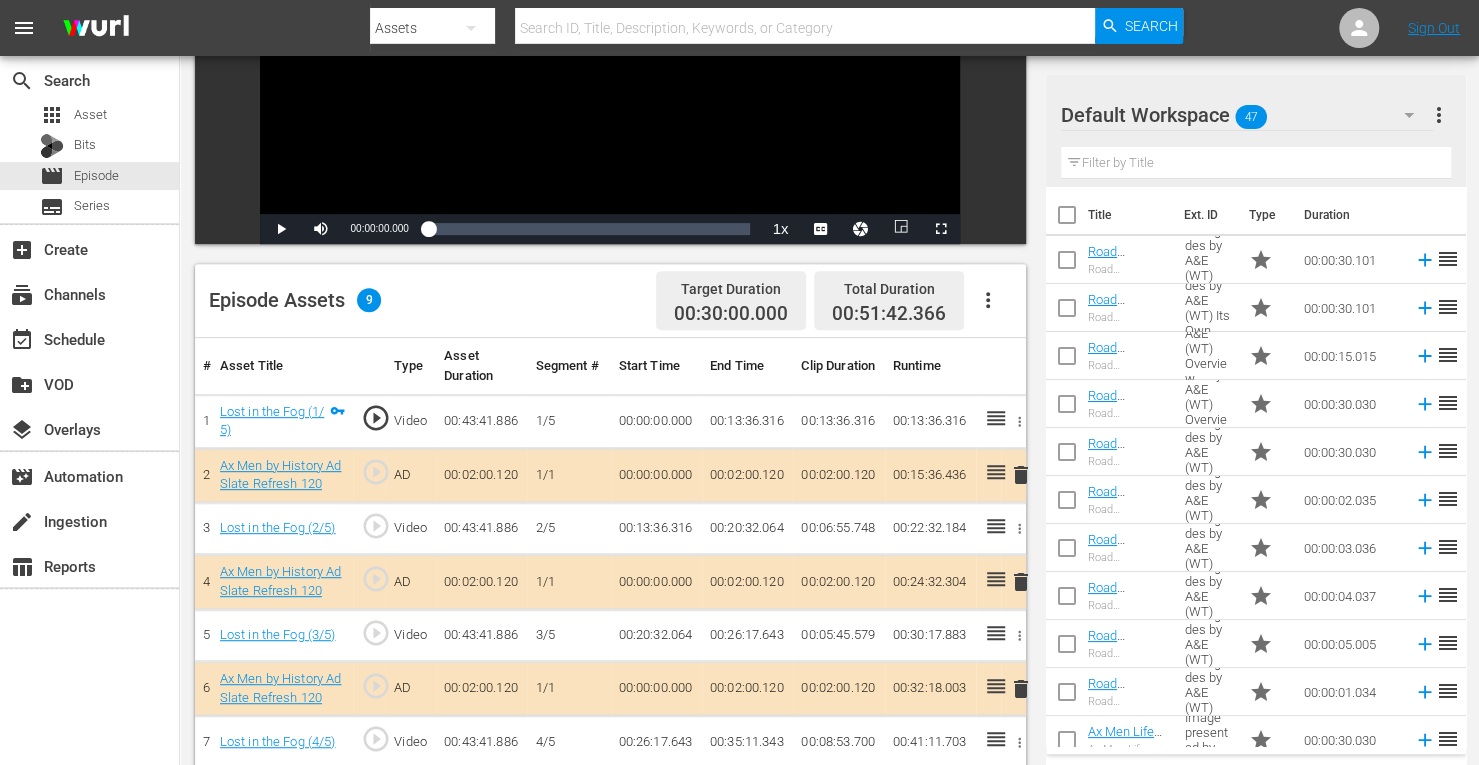 scroll, scrollTop: 329, scrollLeft: 0, axis: vertical 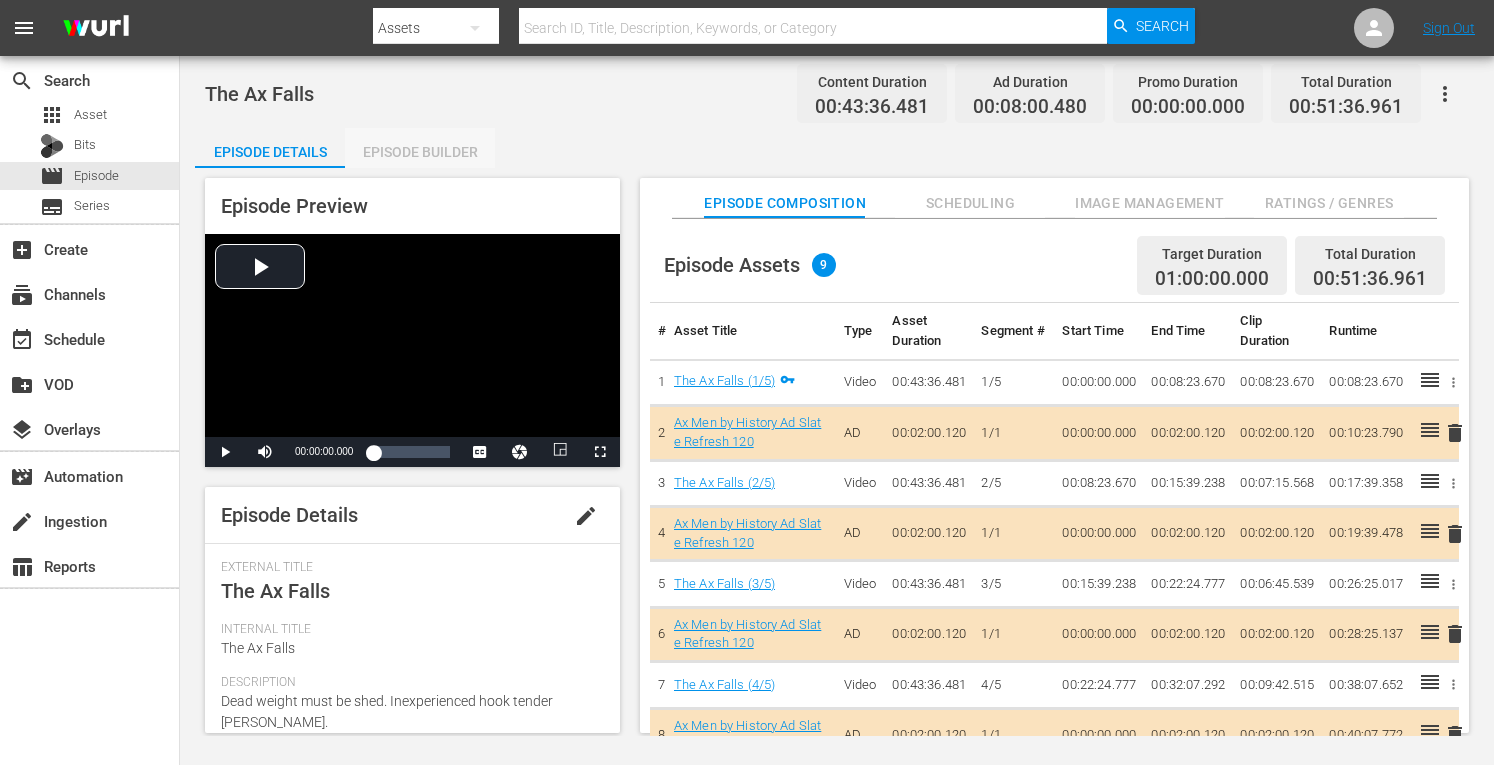 click on "Episode Builder" at bounding box center (420, 152) 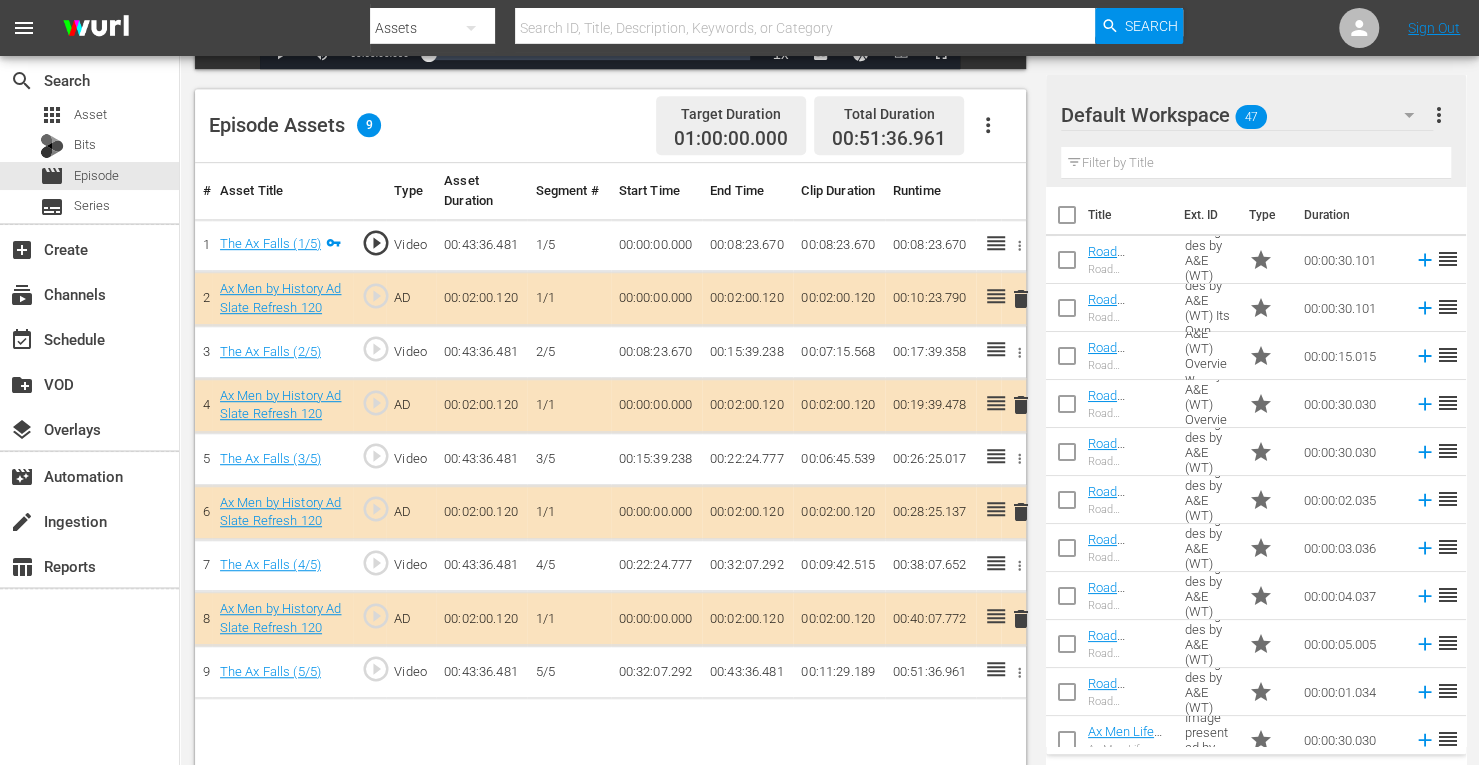 scroll, scrollTop: 500, scrollLeft: 0, axis: vertical 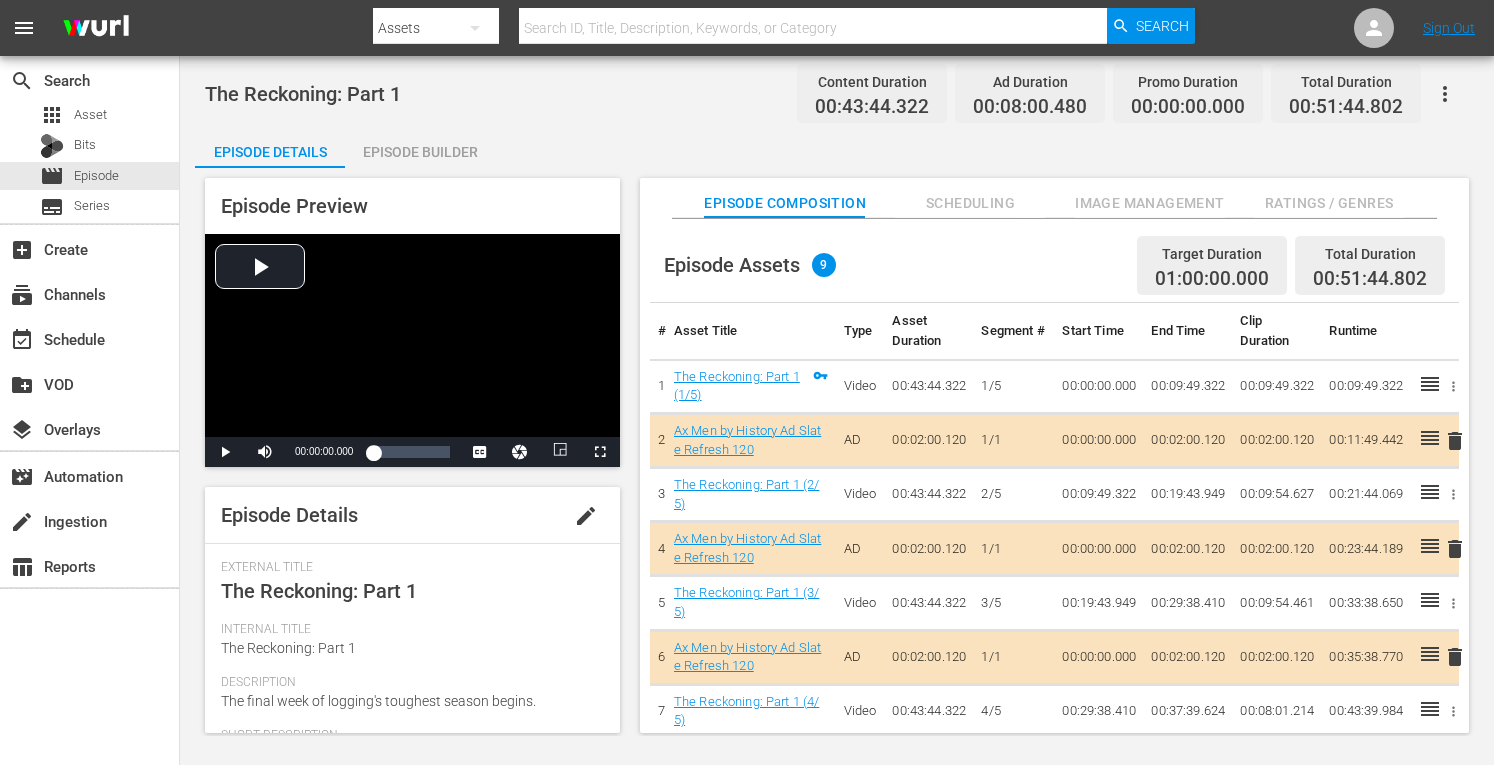 click on "Episode Builder" at bounding box center (420, 152) 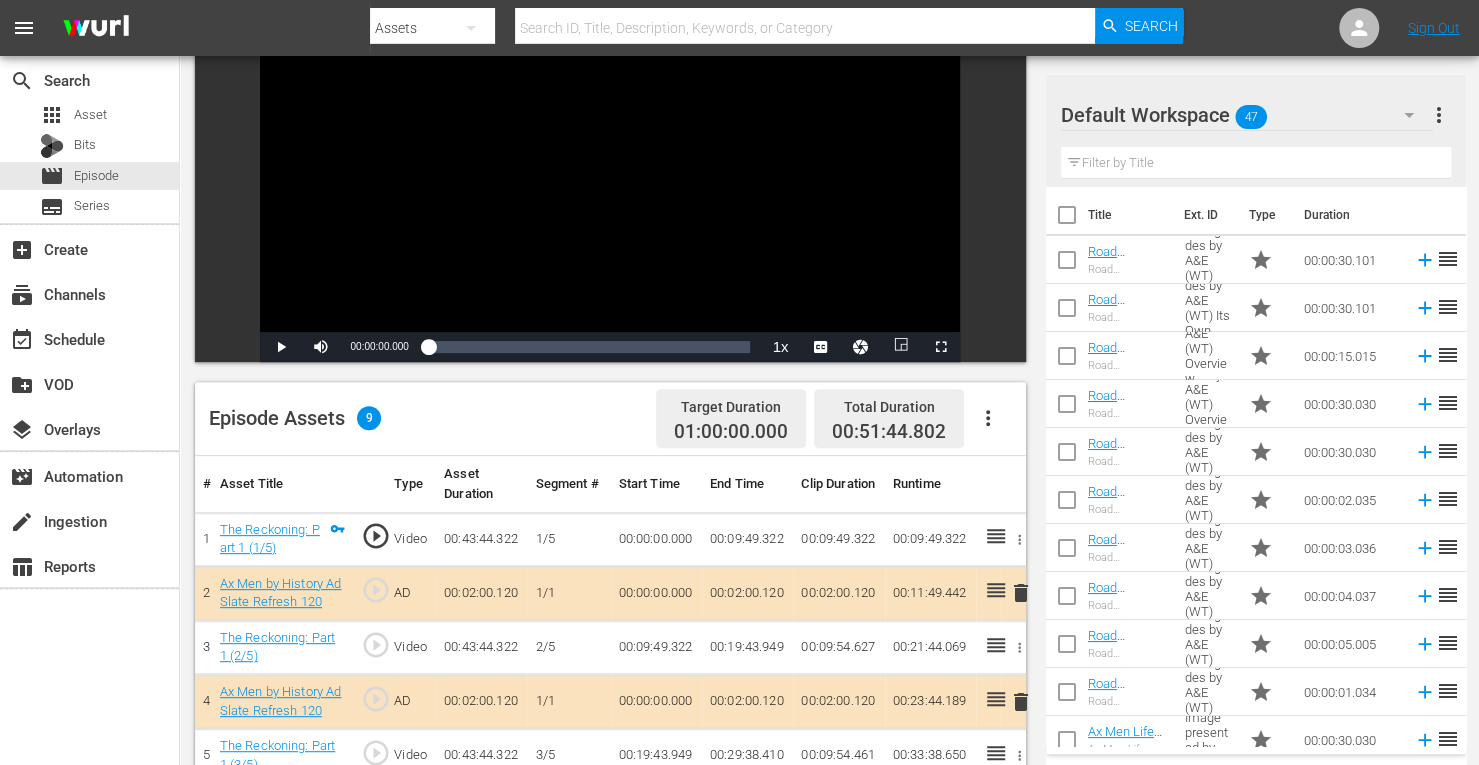 scroll, scrollTop: 456, scrollLeft: 0, axis: vertical 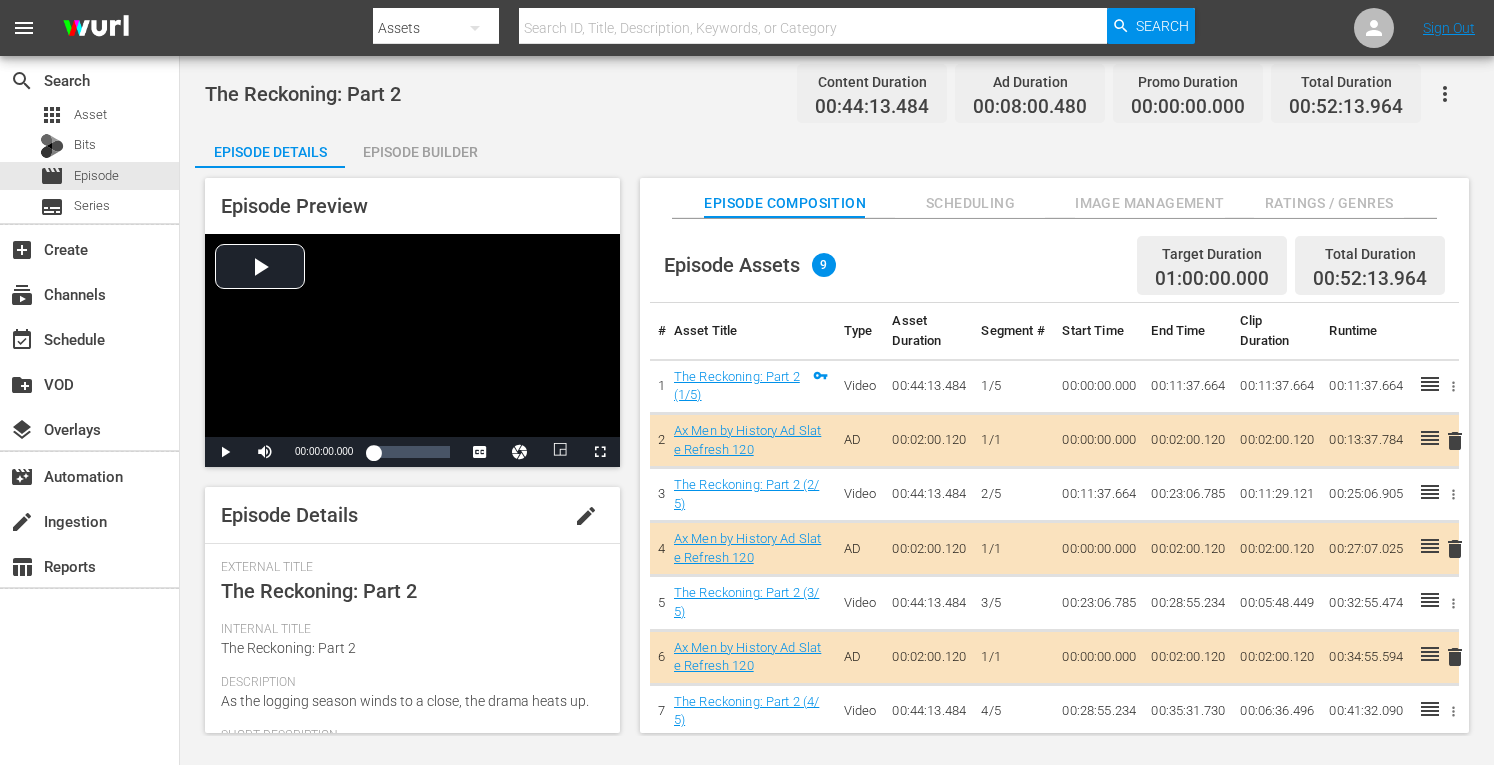 click on "Episode Builder" at bounding box center [420, 152] 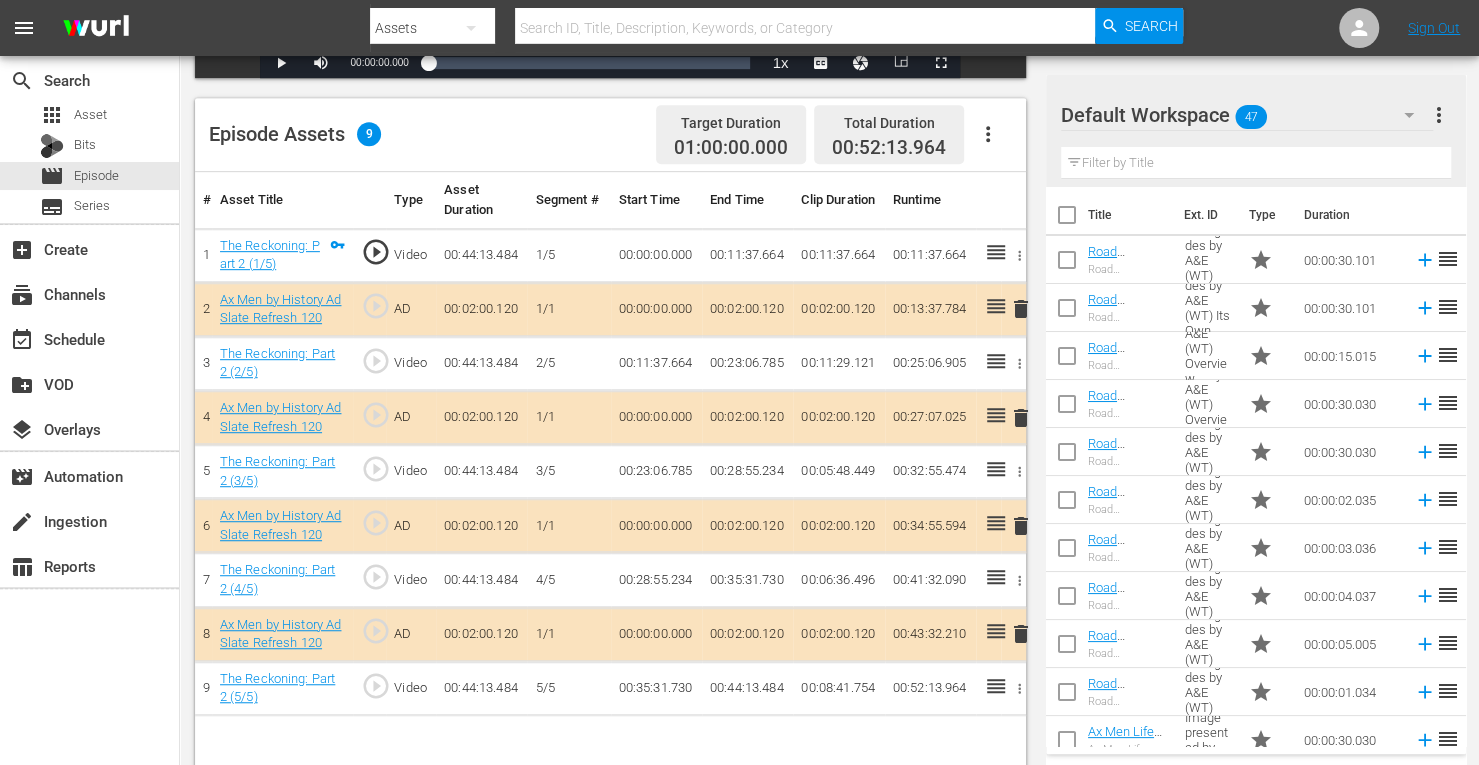scroll, scrollTop: 485, scrollLeft: 0, axis: vertical 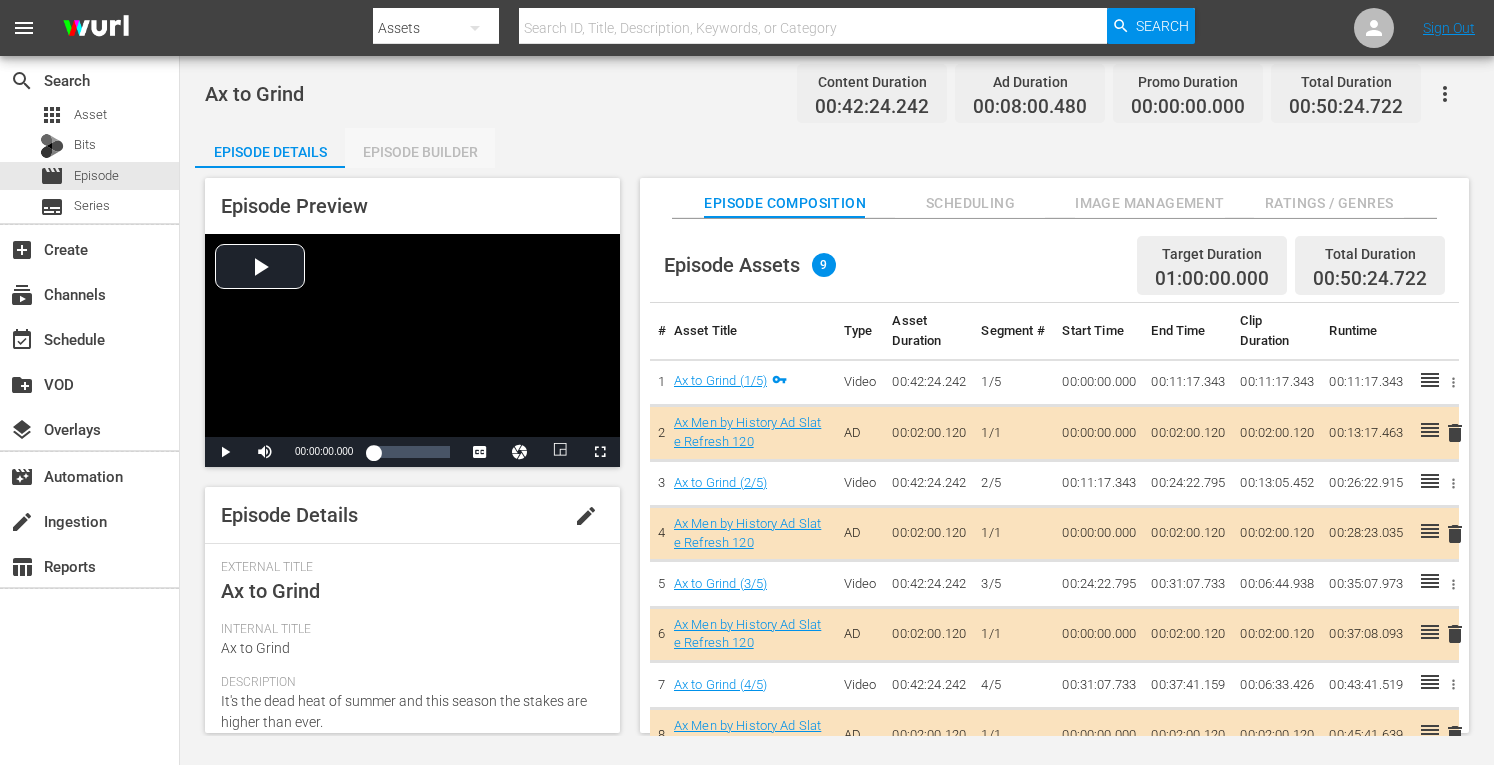 click on "Episode Builder" at bounding box center (420, 152) 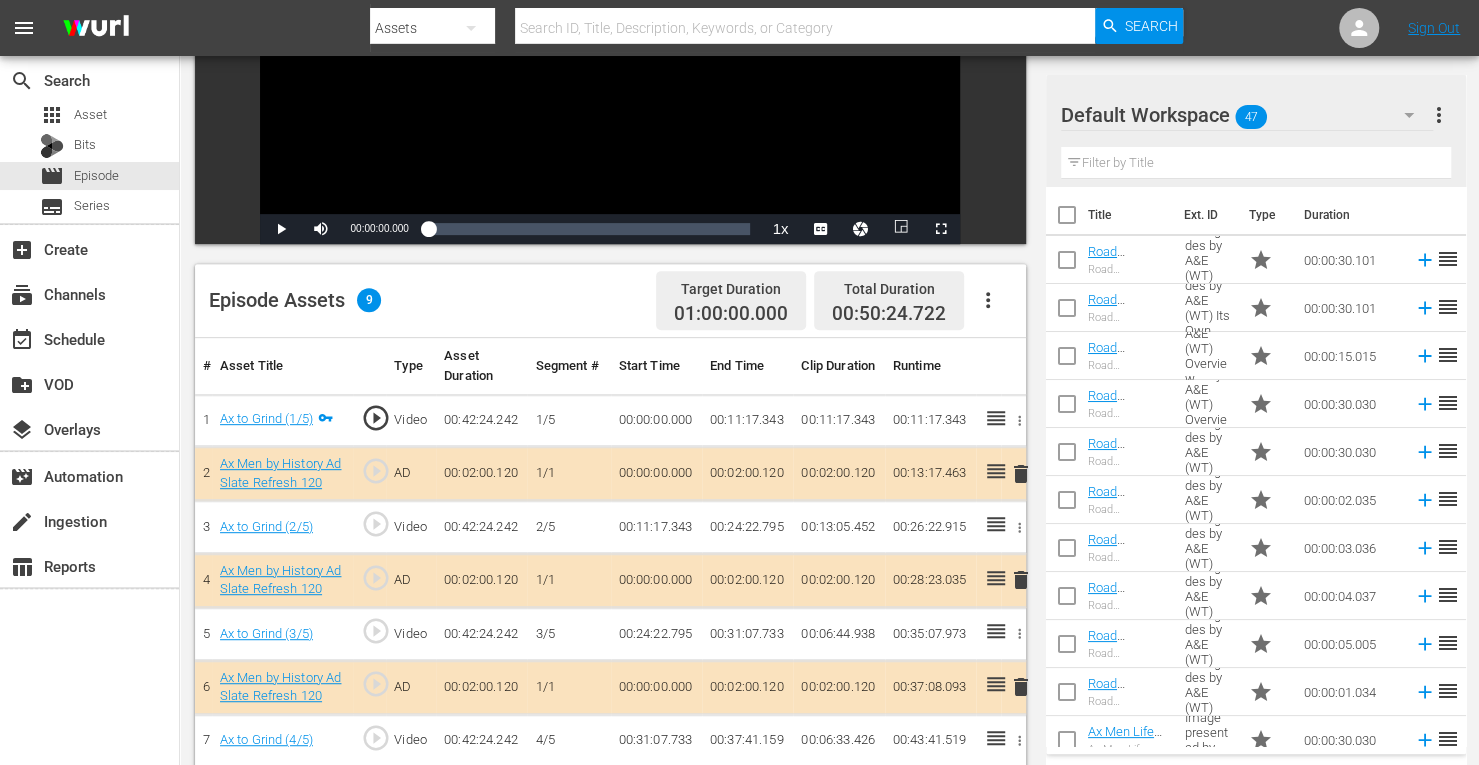 scroll, scrollTop: 380, scrollLeft: 0, axis: vertical 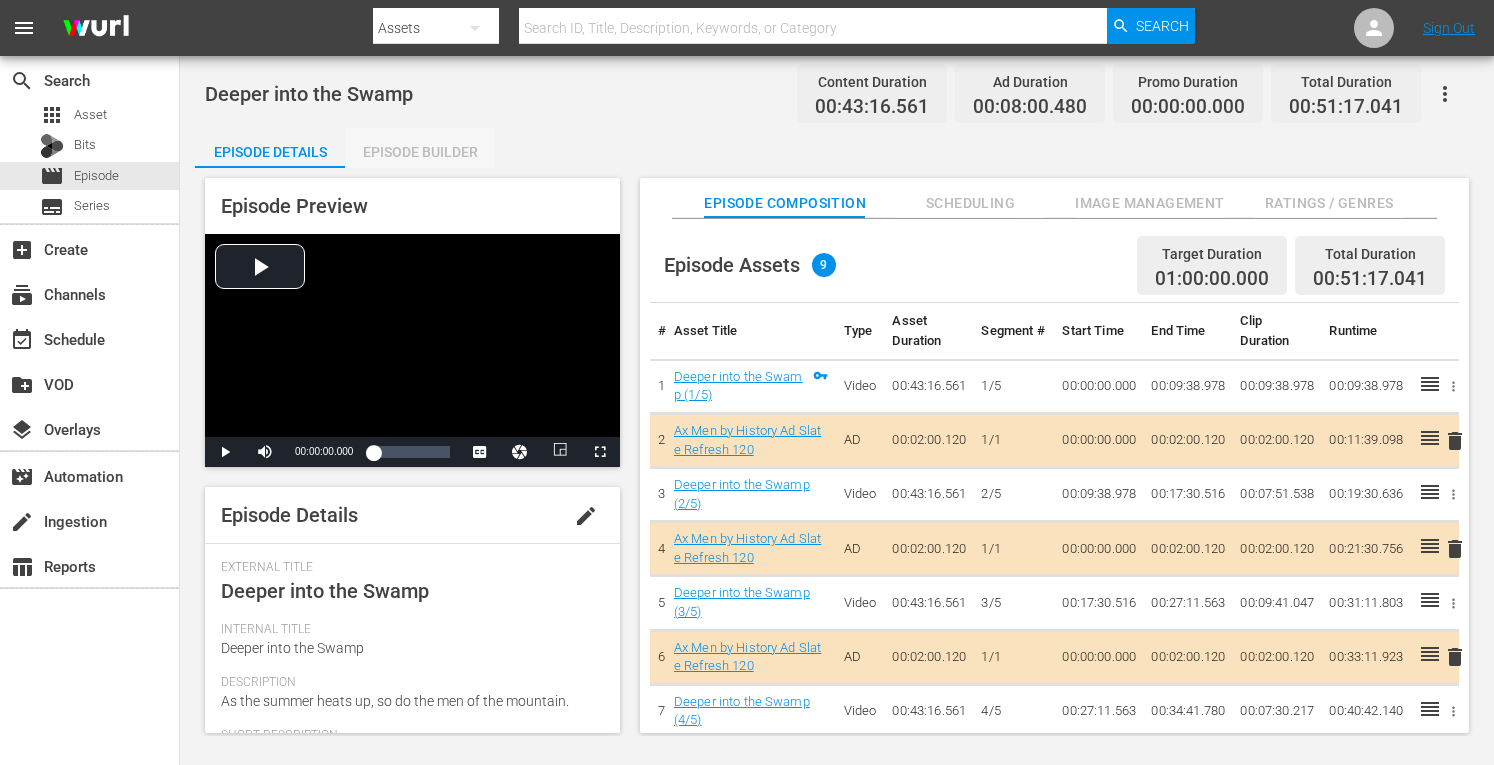 click on "Episode Builder" at bounding box center [420, 152] 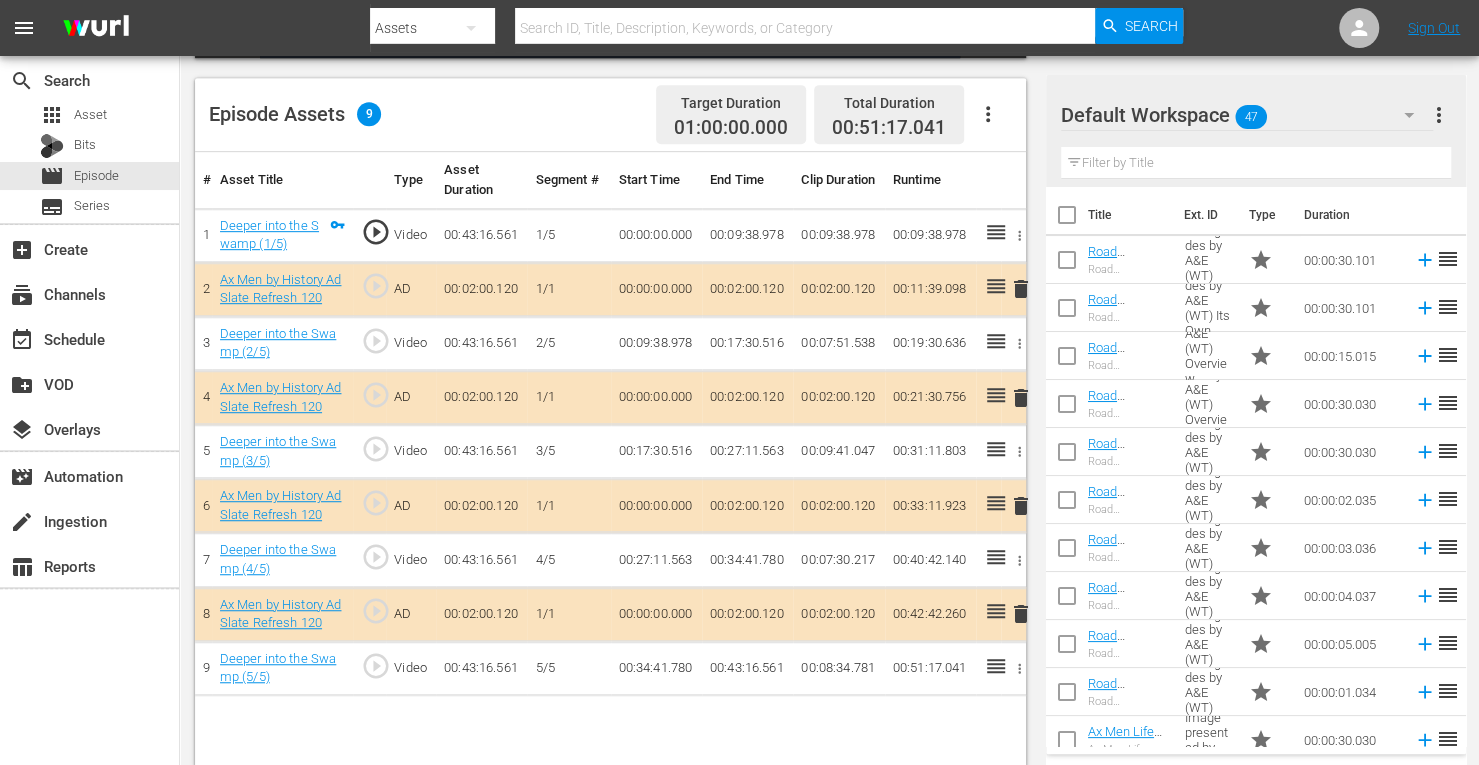 scroll, scrollTop: 520, scrollLeft: 0, axis: vertical 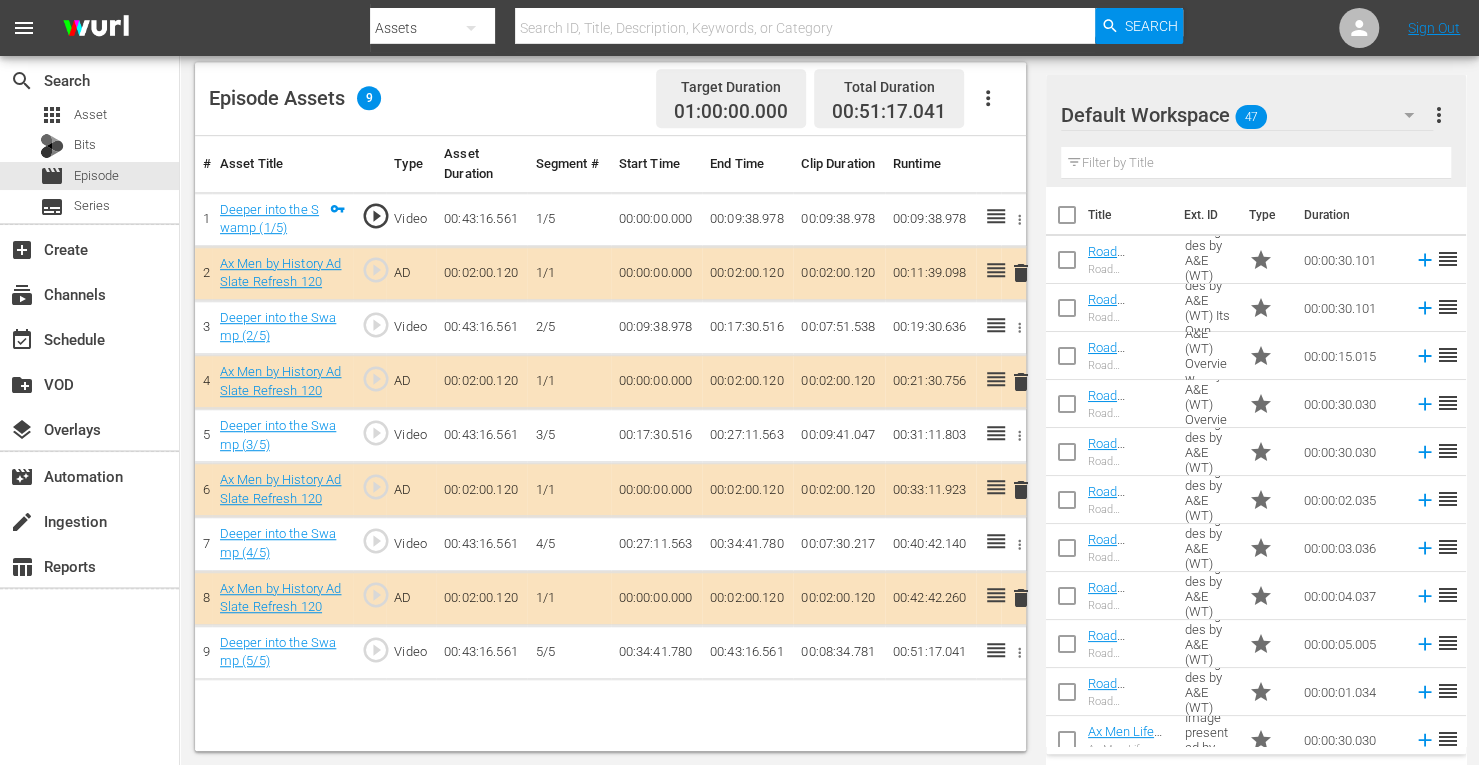 click on "delete" at bounding box center (1021, 490) 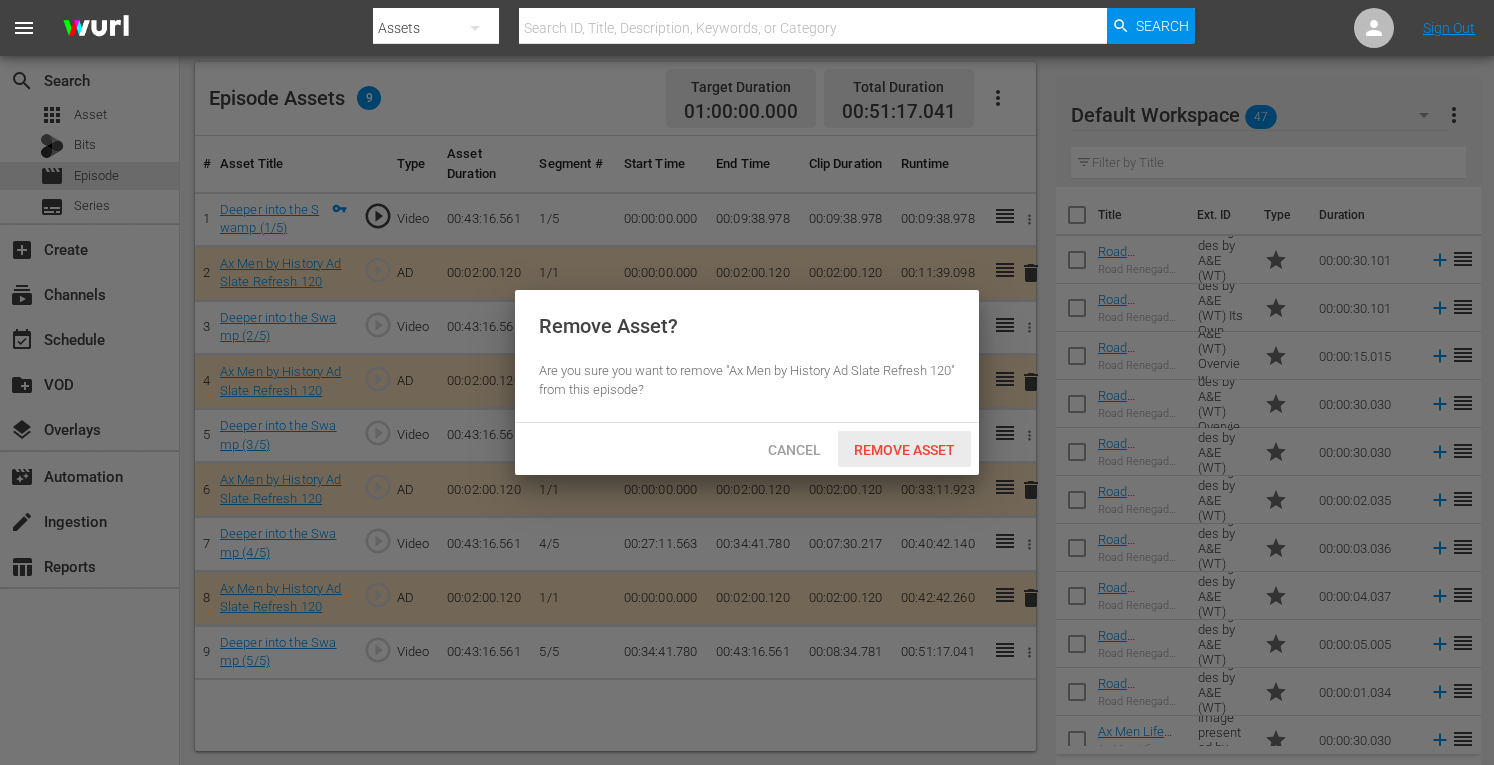 click on "Remove Asset" at bounding box center [904, 450] 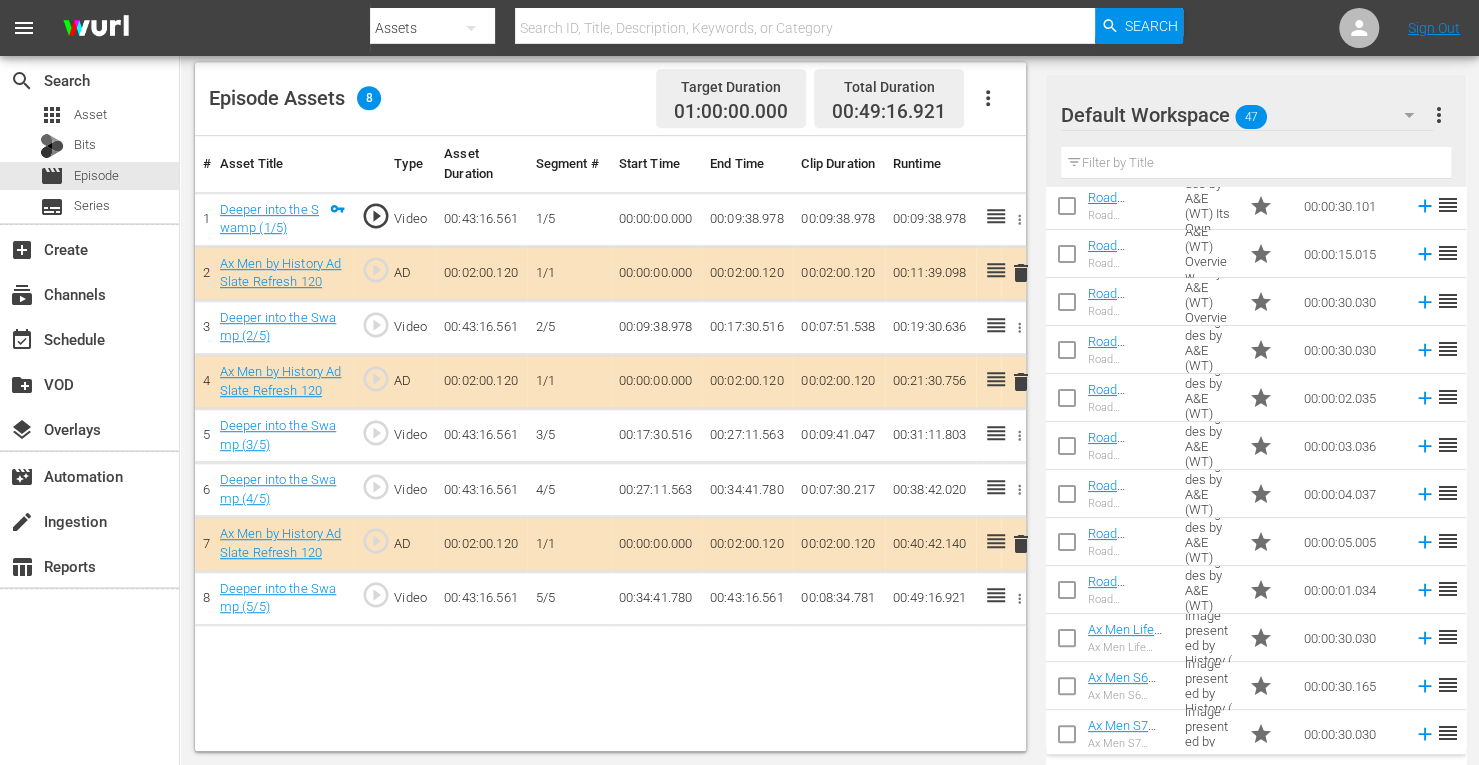 scroll, scrollTop: 112, scrollLeft: 0, axis: vertical 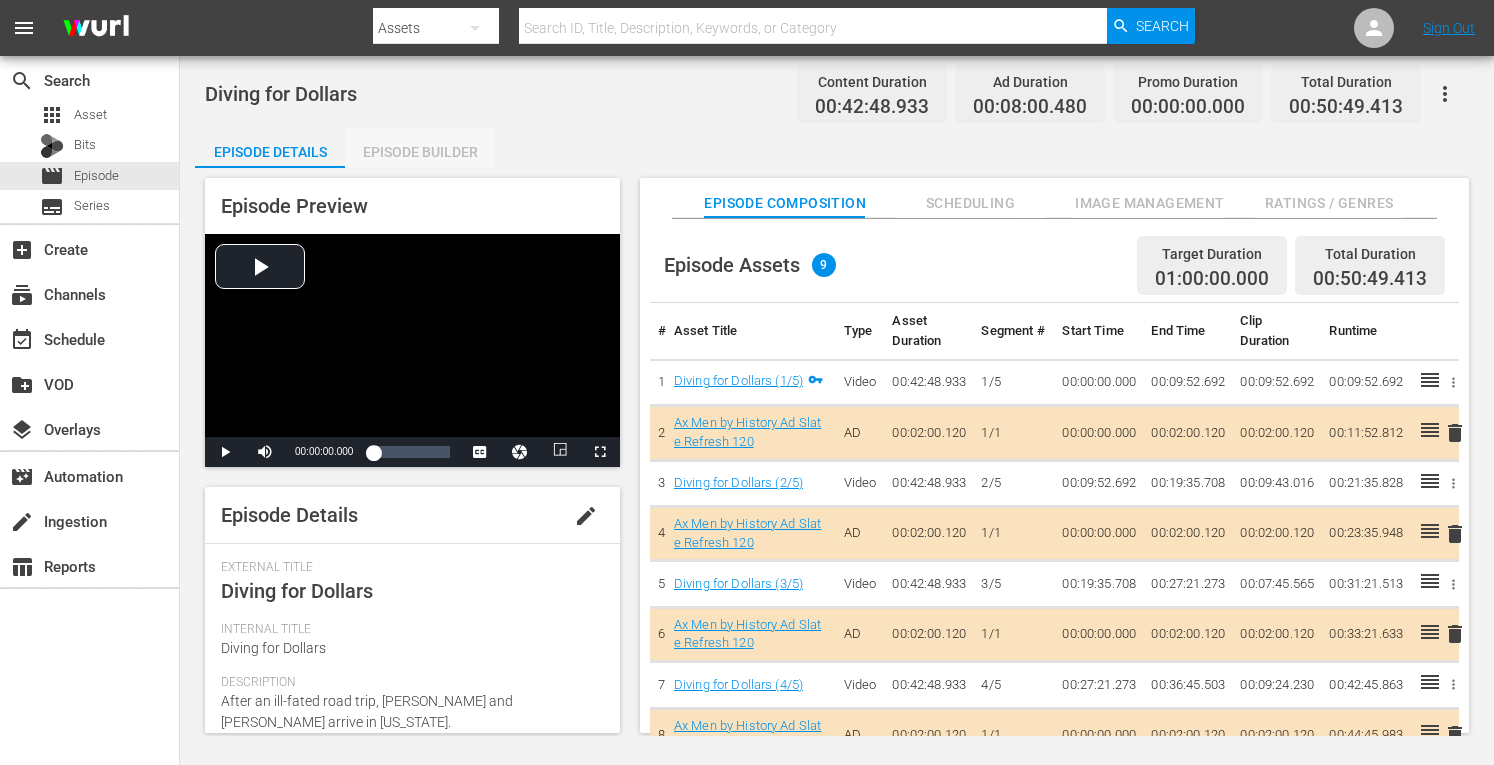 click on "Episode Builder" at bounding box center (420, 152) 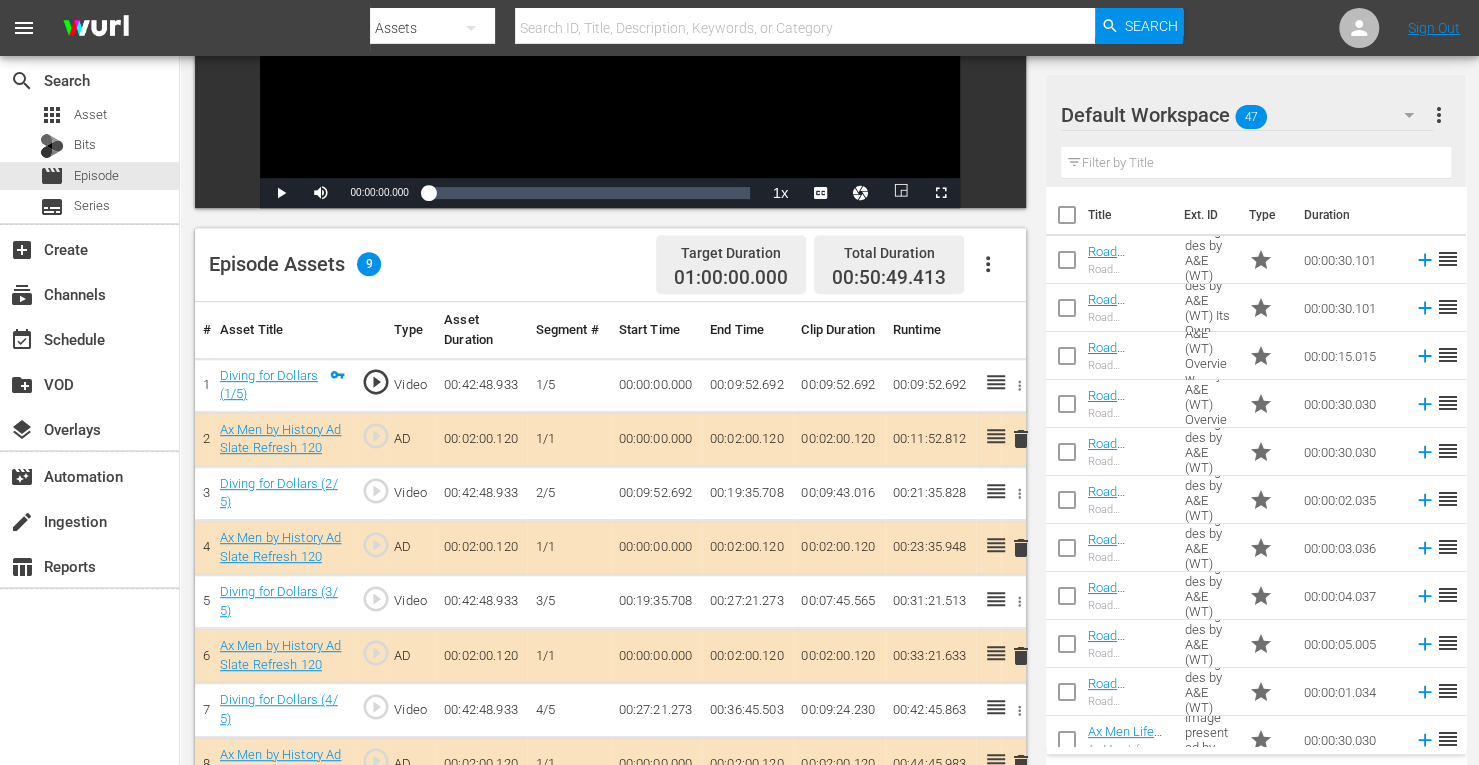 scroll, scrollTop: 438, scrollLeft: 0, axis: vertical 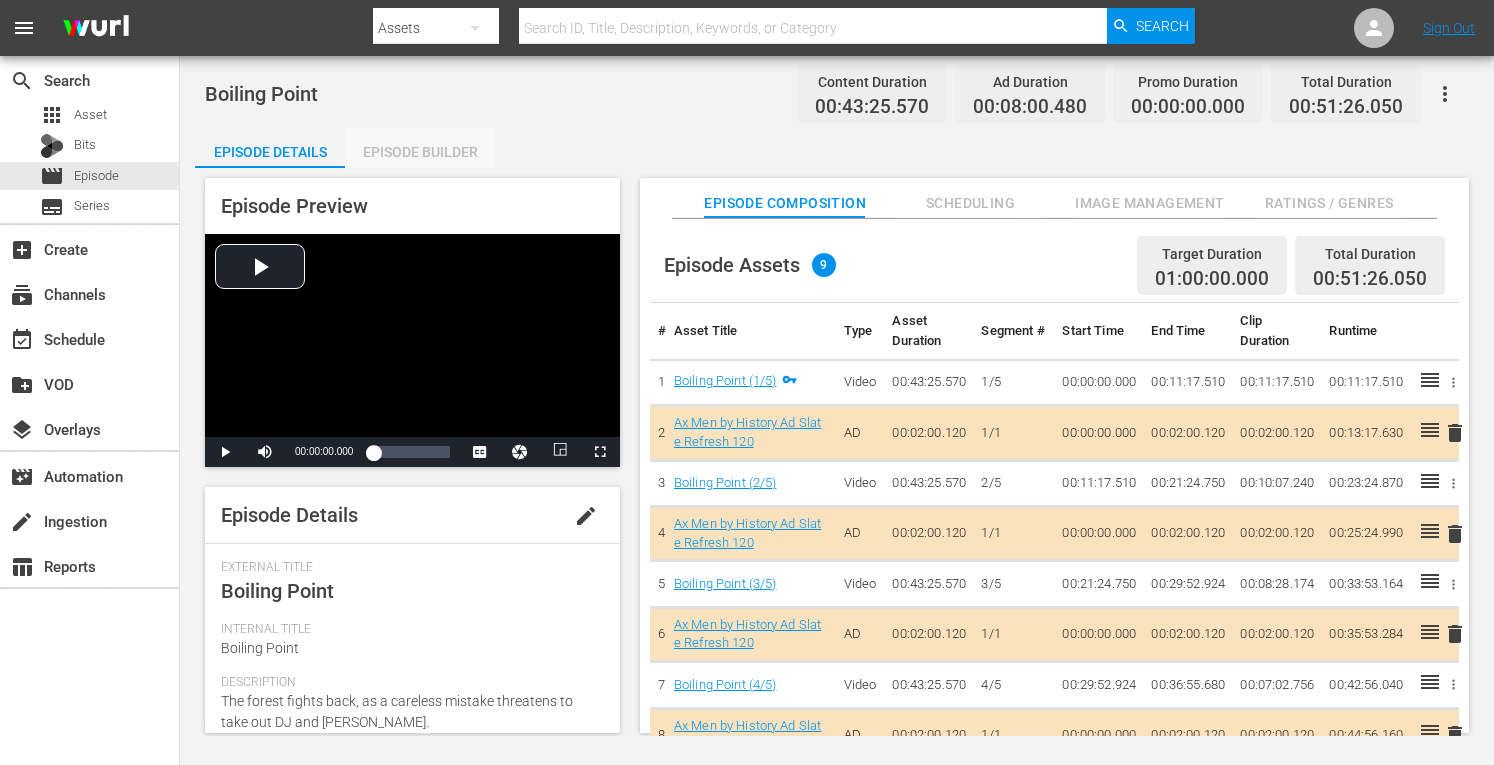 click on "Episode Builder" at bounding box center [420, 152] 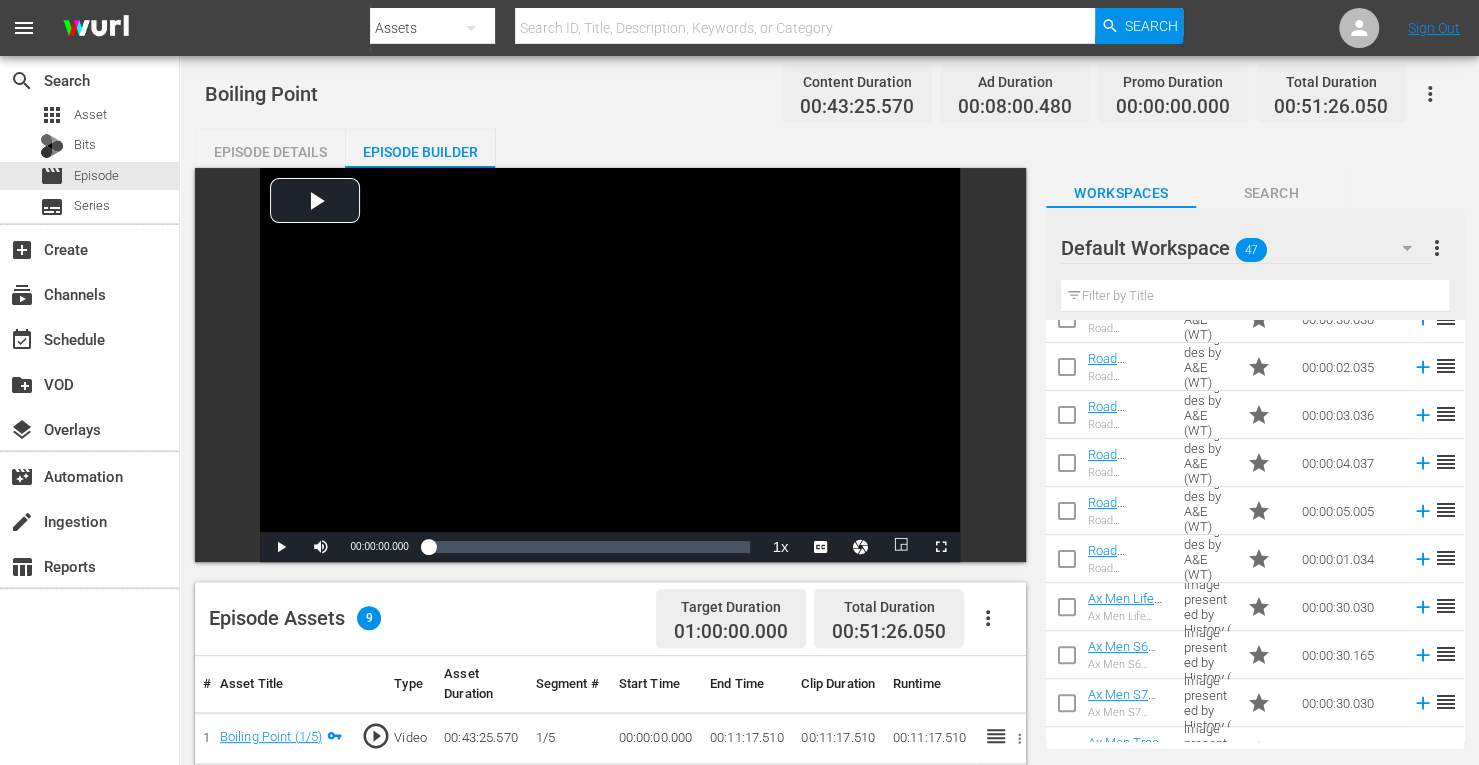 scroll, scrollTop: 272, scrollLeft: 0, axis: vertical 